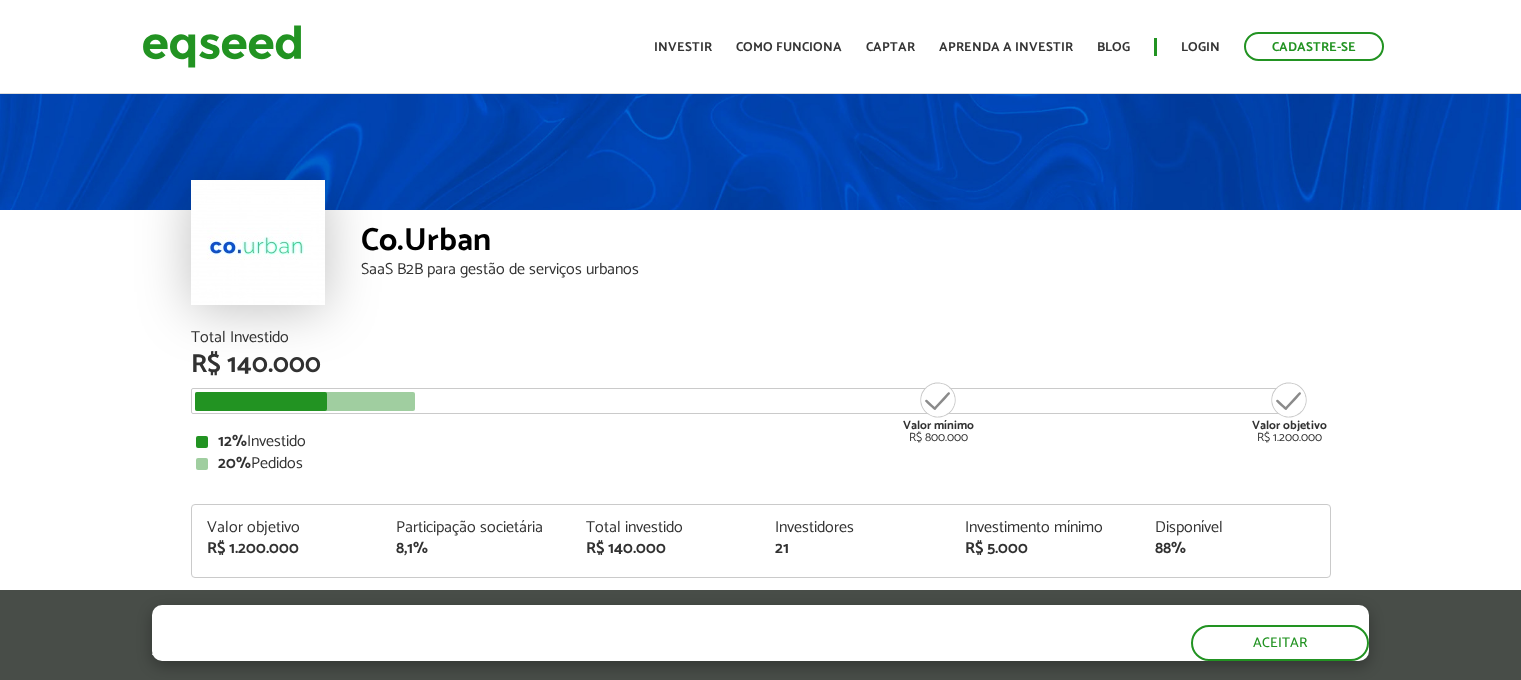 scroll, scrollTop: 0, scrollLeft: 0, axis: both 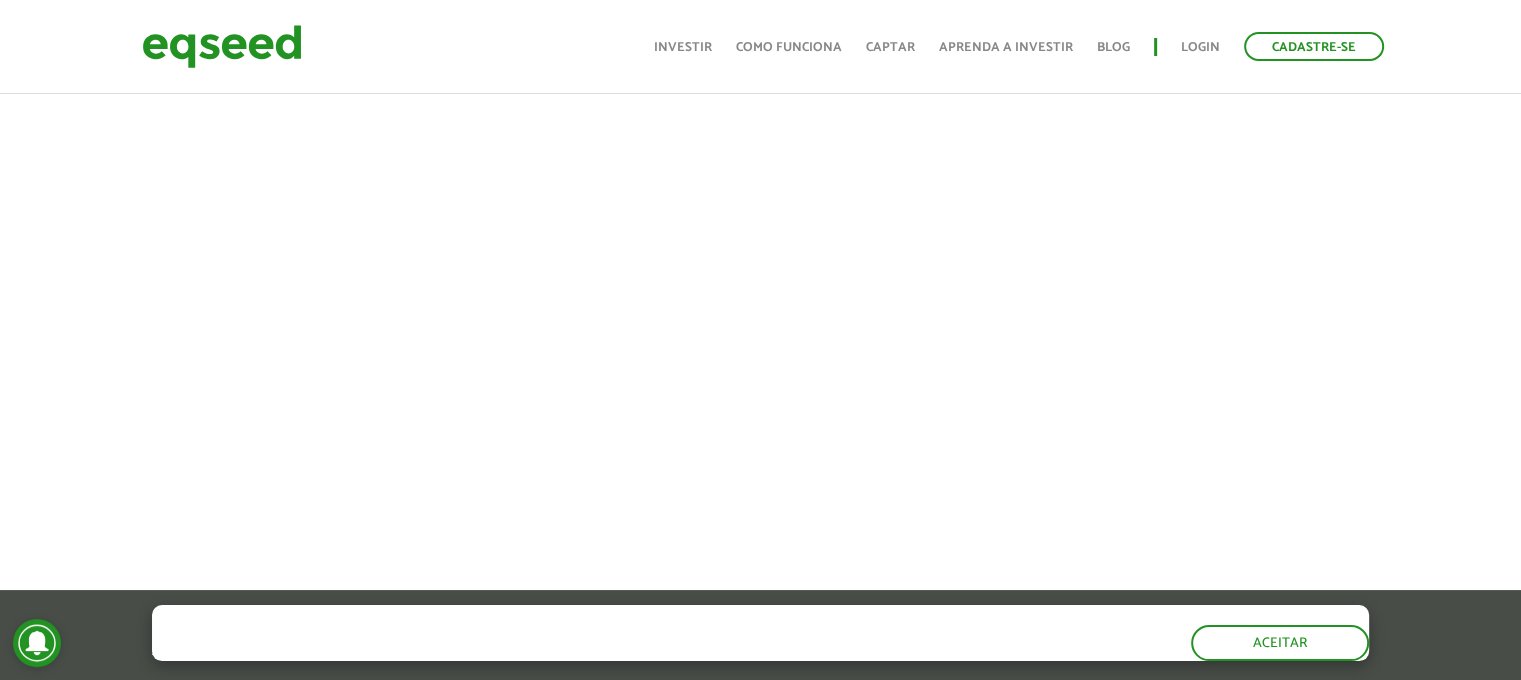 click on "O site da EqSeed utiliza cookies para melhorar sua navegação.
Ao clicar em "aceitar", você aceita nossa  política de privacidade e de cookies .
Aceitar" at bounding box center (760, 635) 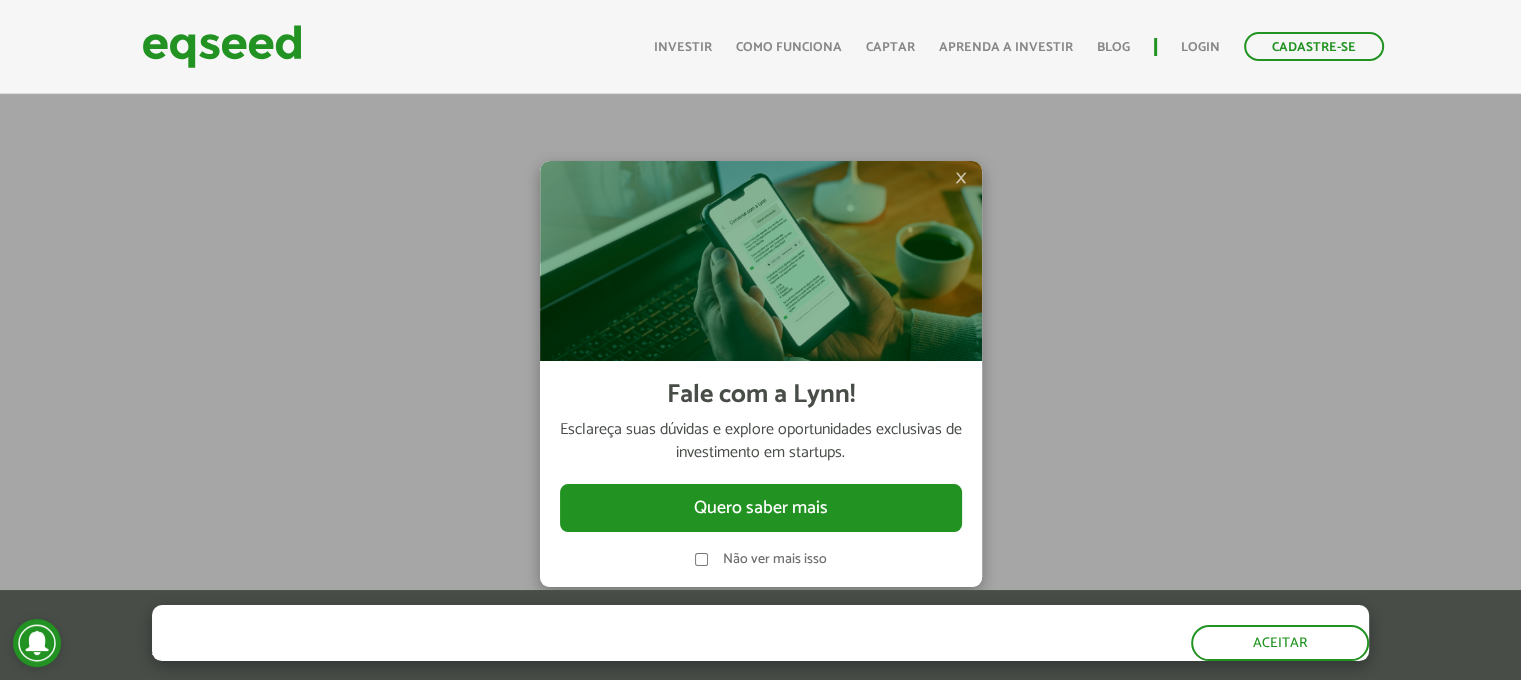 click on "×" at bounding box center [961, 178] 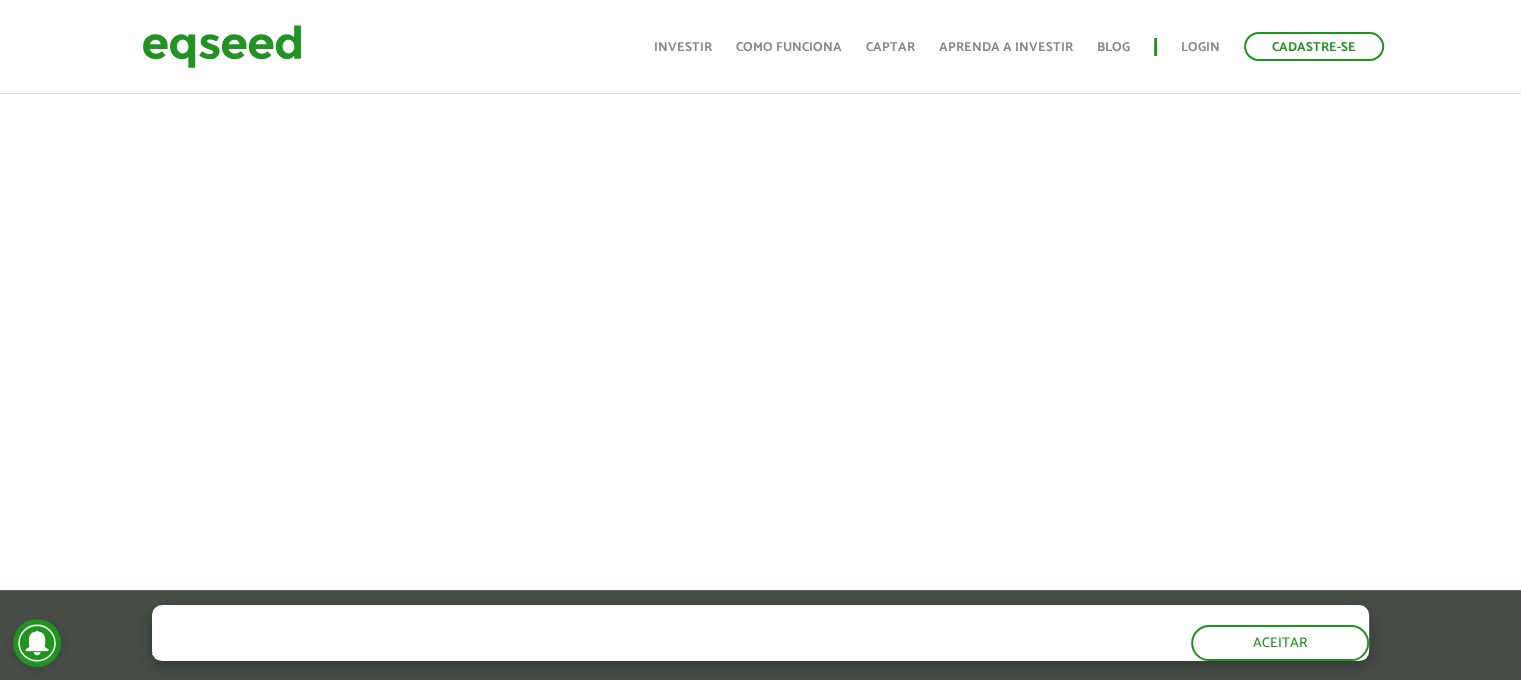 click on "O site da EqSeed utiliza cookies para melhorar sua navegação.
Ao clicar em "aceitar", você aceita nossa  política de privacidade e de cookies .
Aceitar" at bounding box center [760, 635] 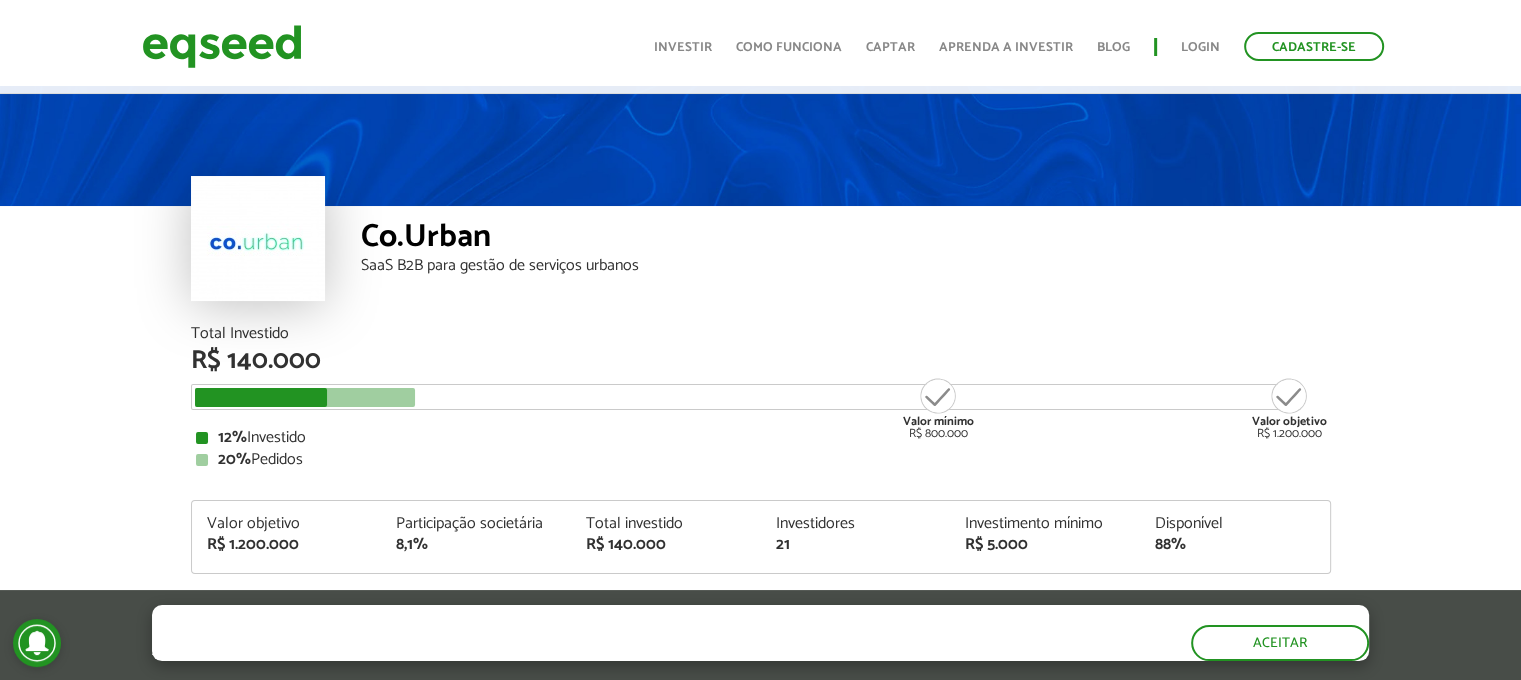 scroll, scrollTop: 0, scrollLeft: 0, axis: both 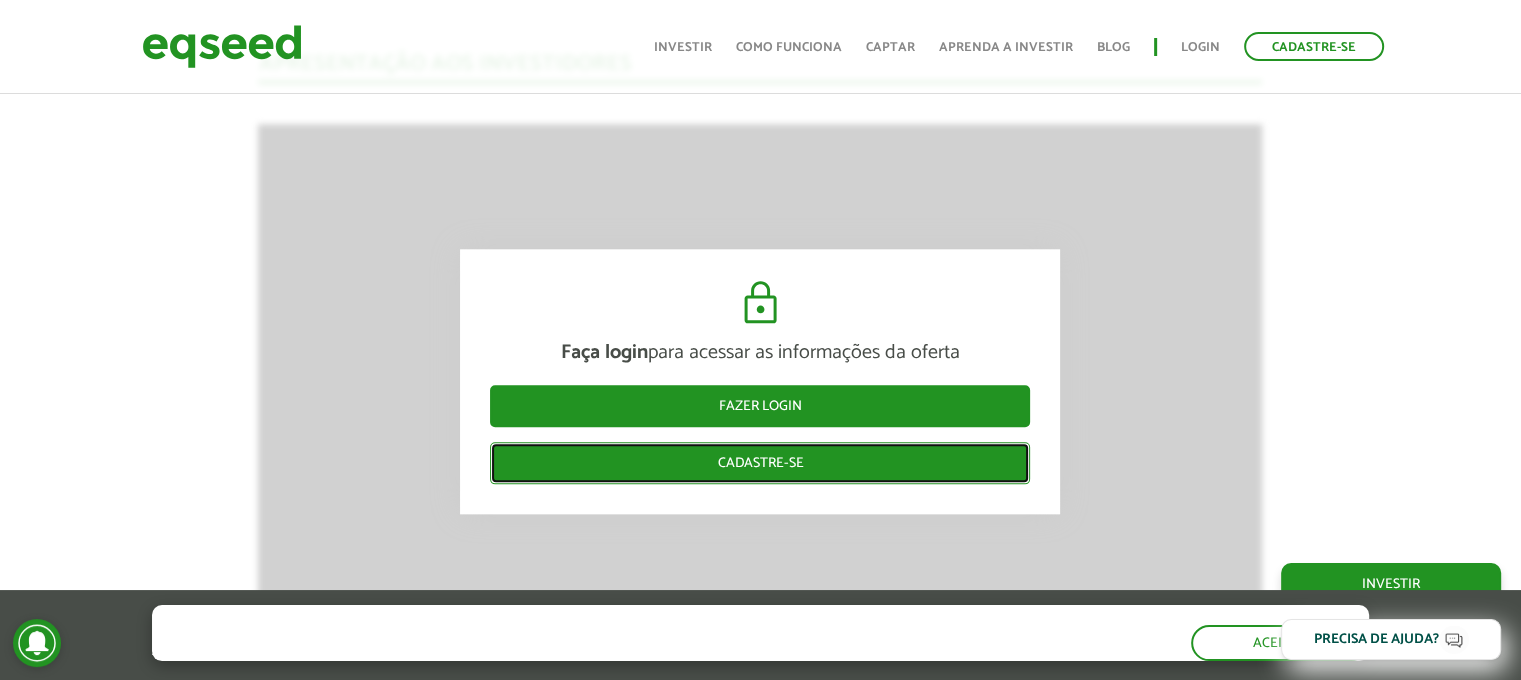 click on "Cadastre-se" at bounding box center [760, 464] 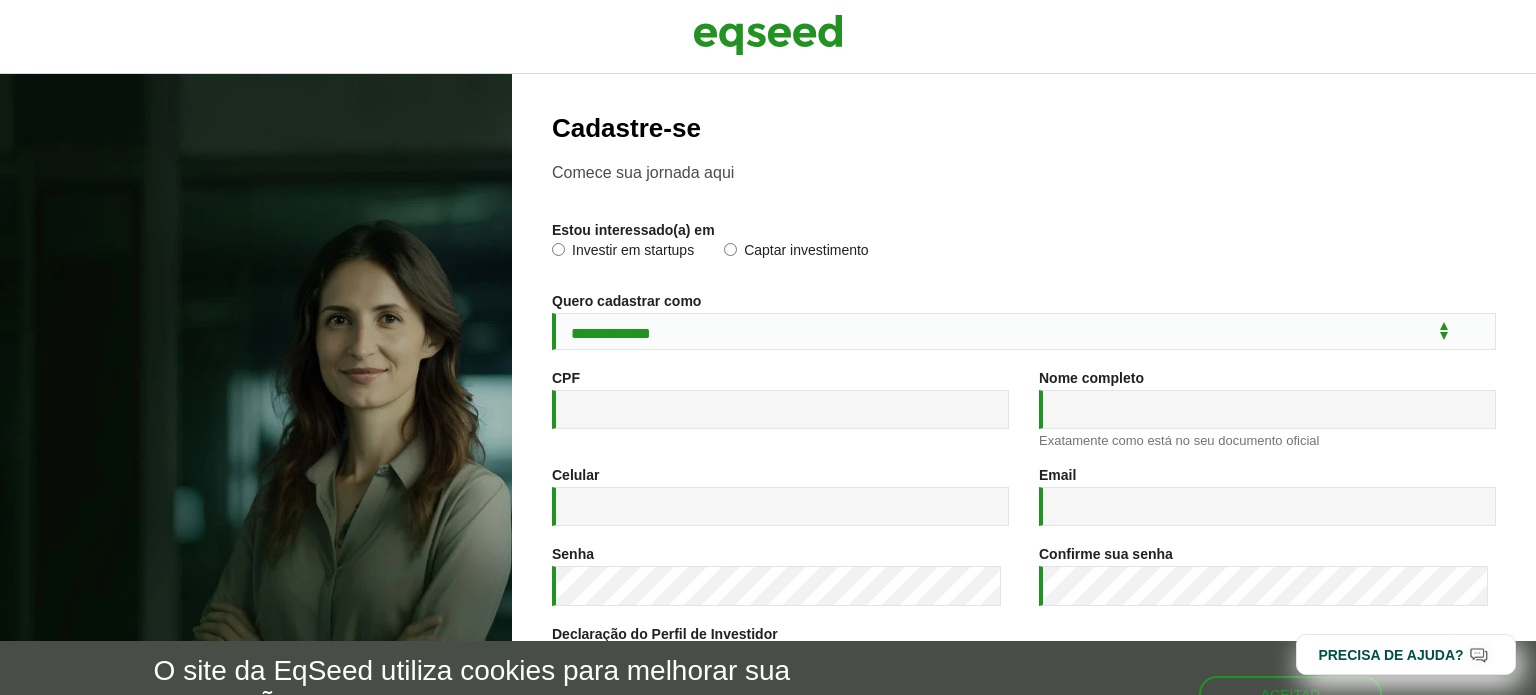 scroll, scrollTop: 0, scrollLeft: 0, axis: both 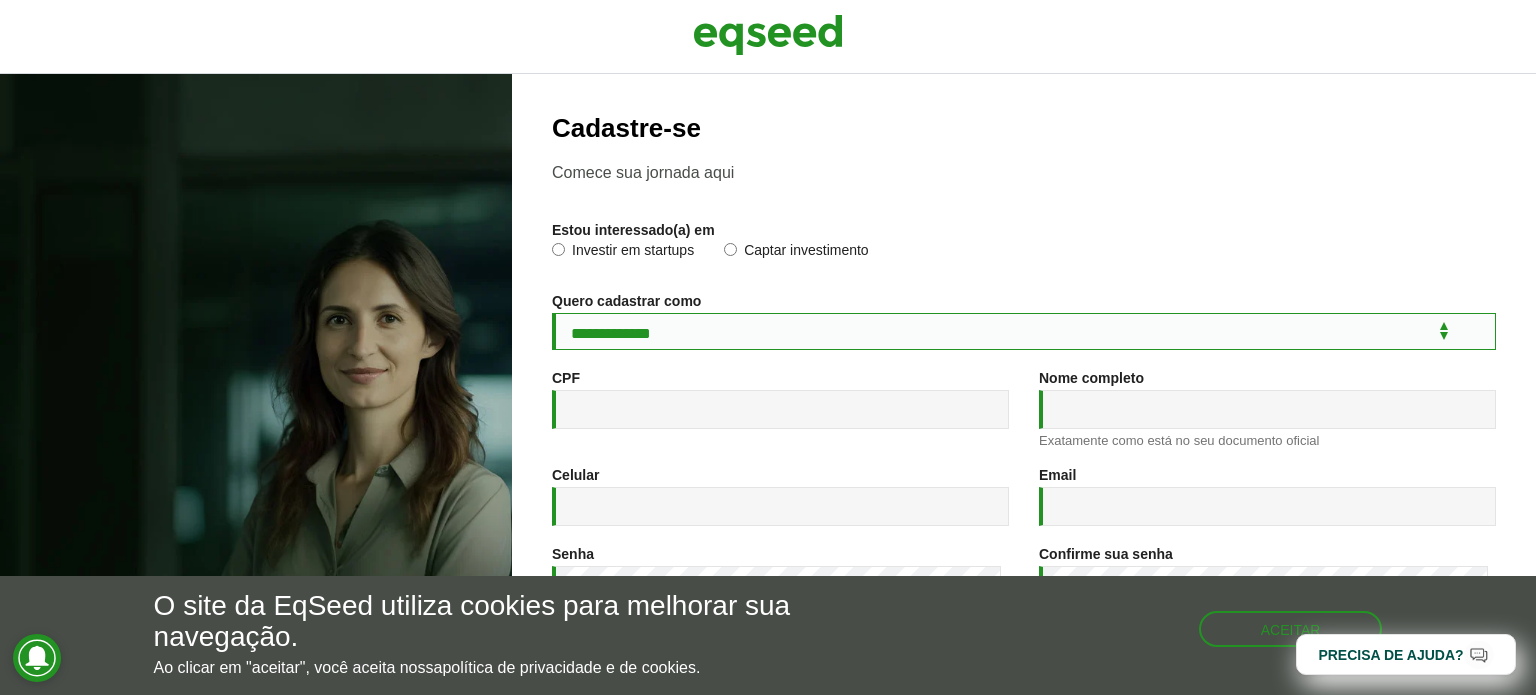 click on "**********" at bounding box center (1024, 331) 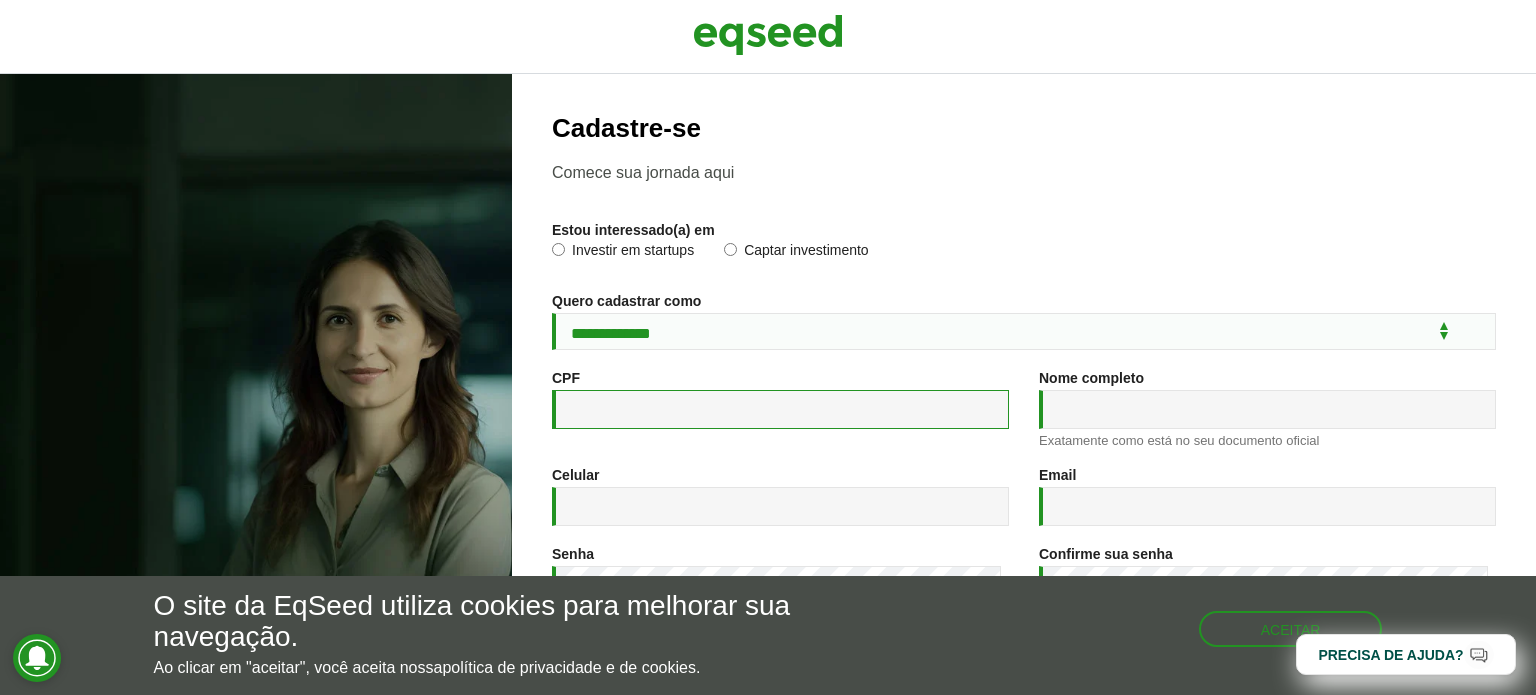 click on "CPF  *" at bounding box center [780, 409] 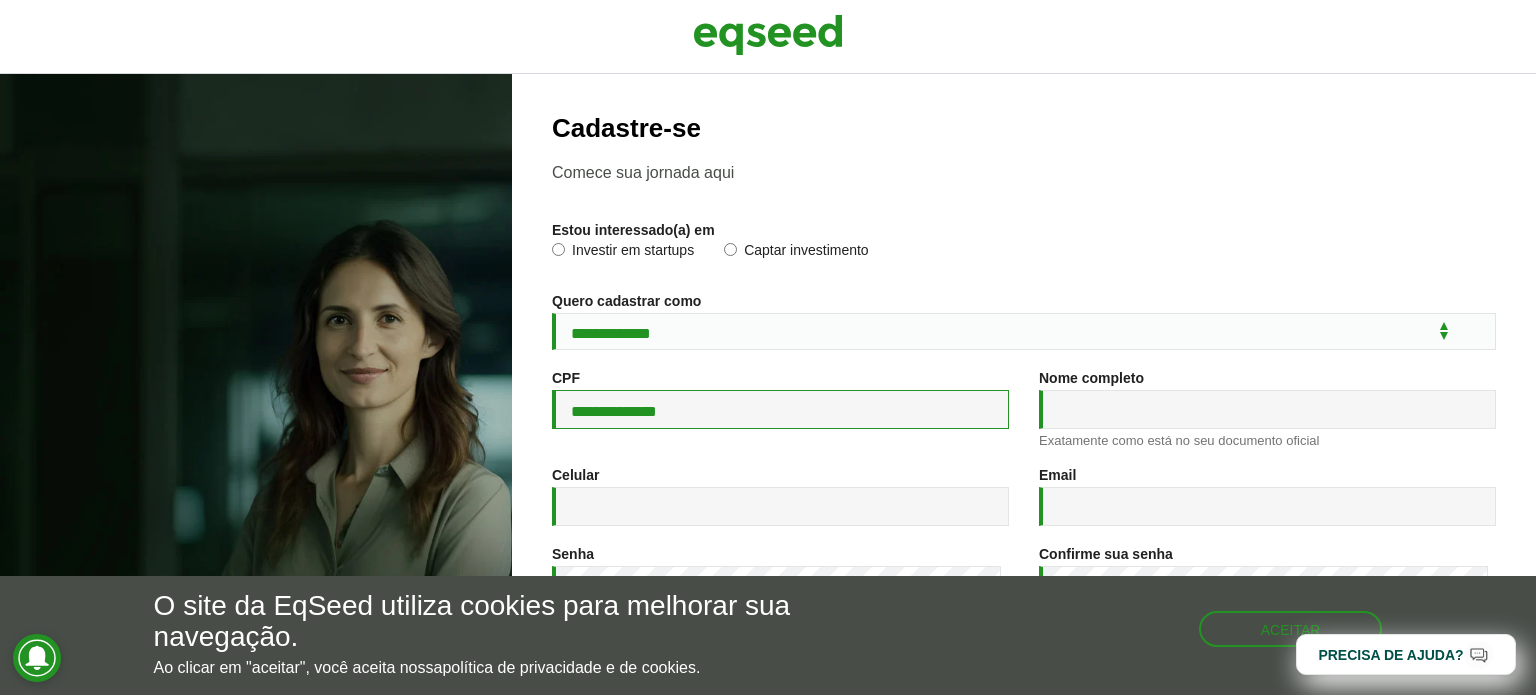 type on "**********" 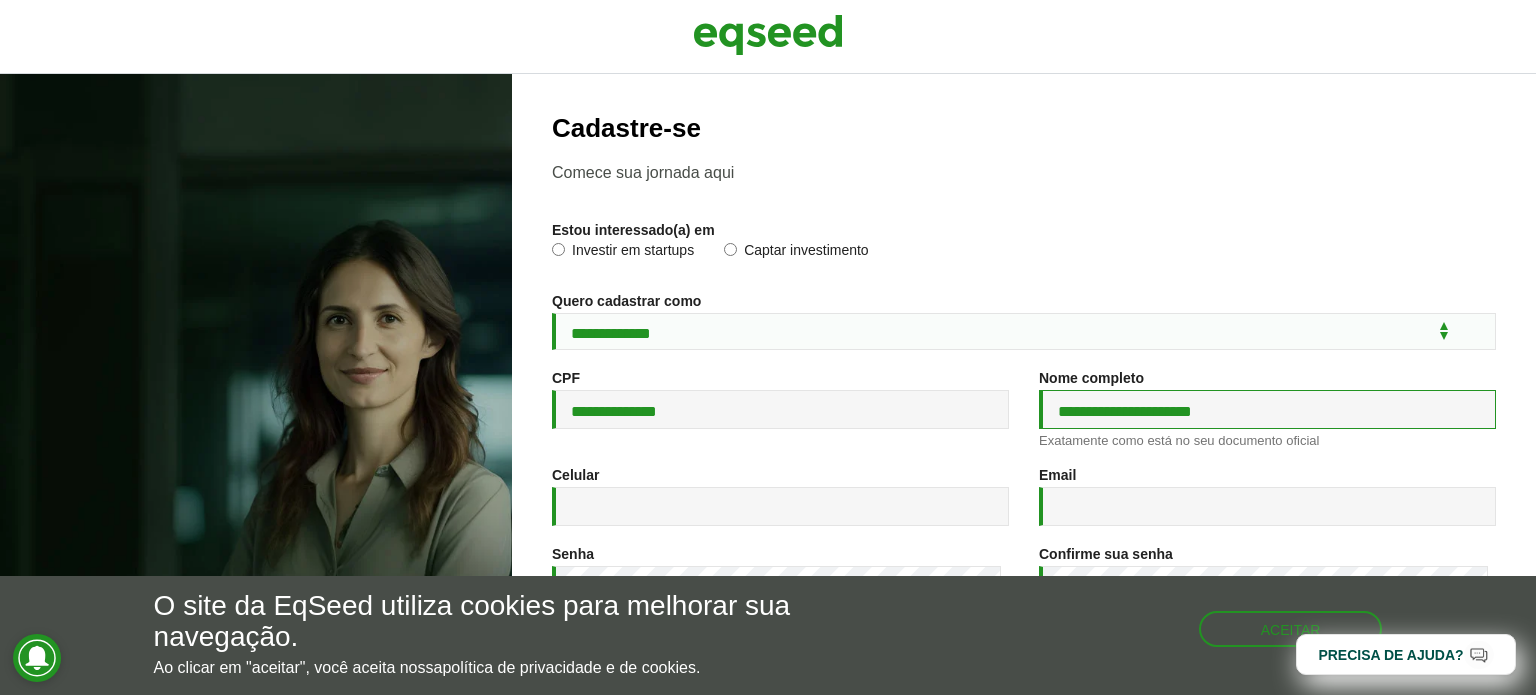 type on "**********" 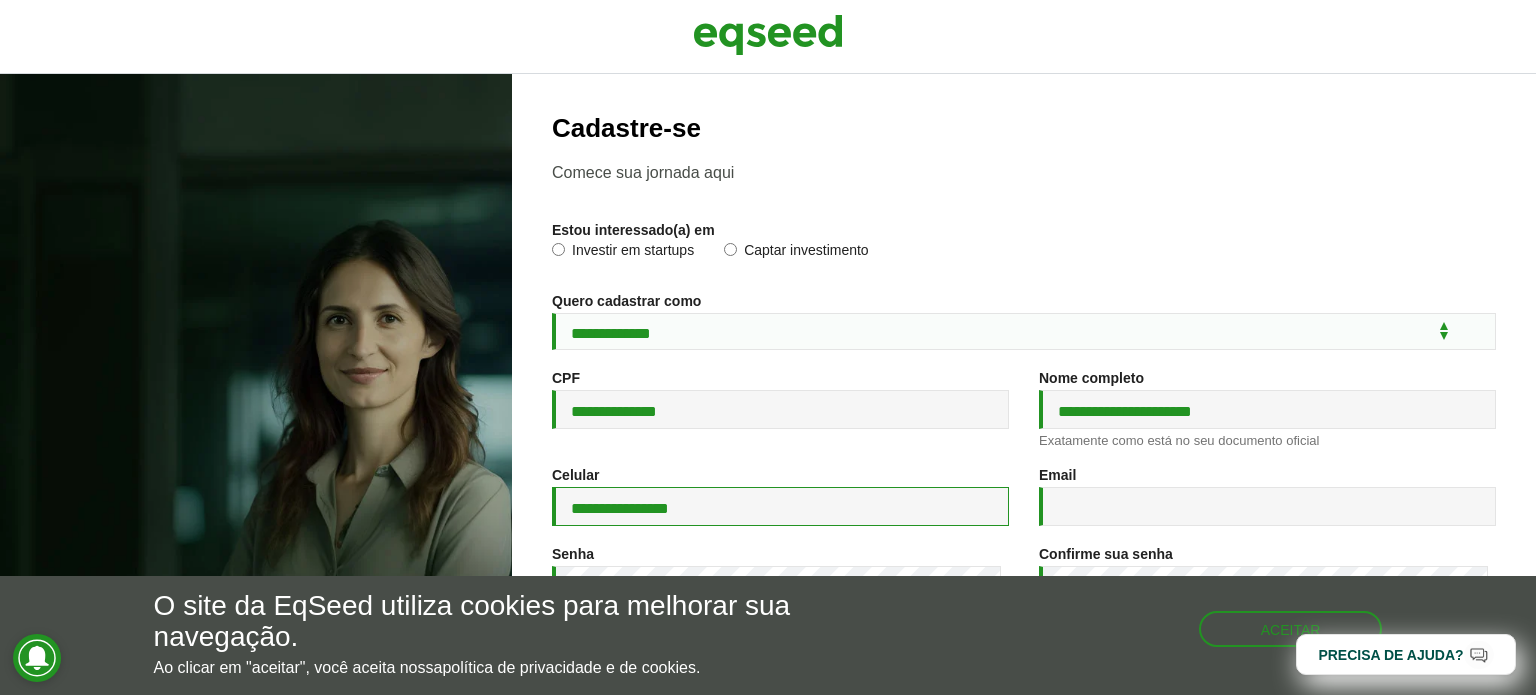 type on "**********" 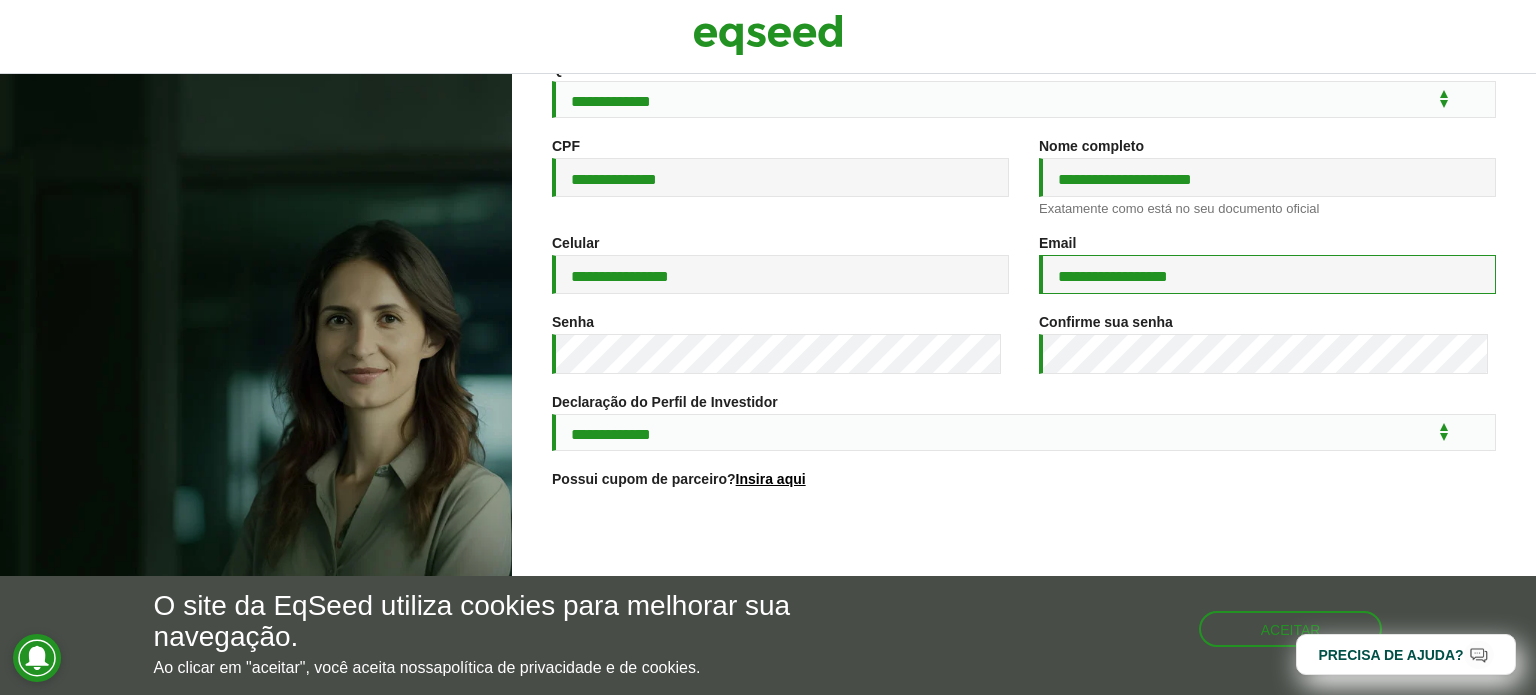 scroll, scrollTop: 300, scrollLeft: 0, axis: vertical 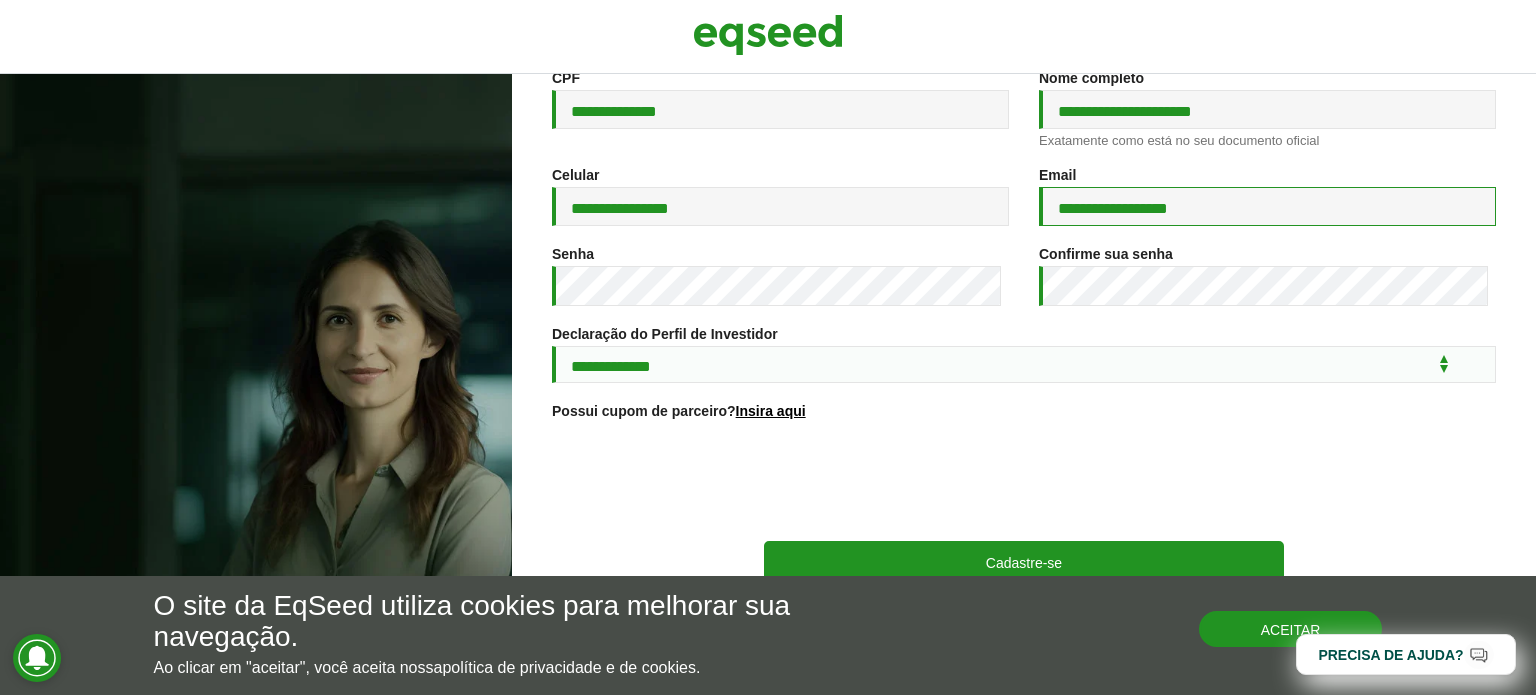 type on "**********" 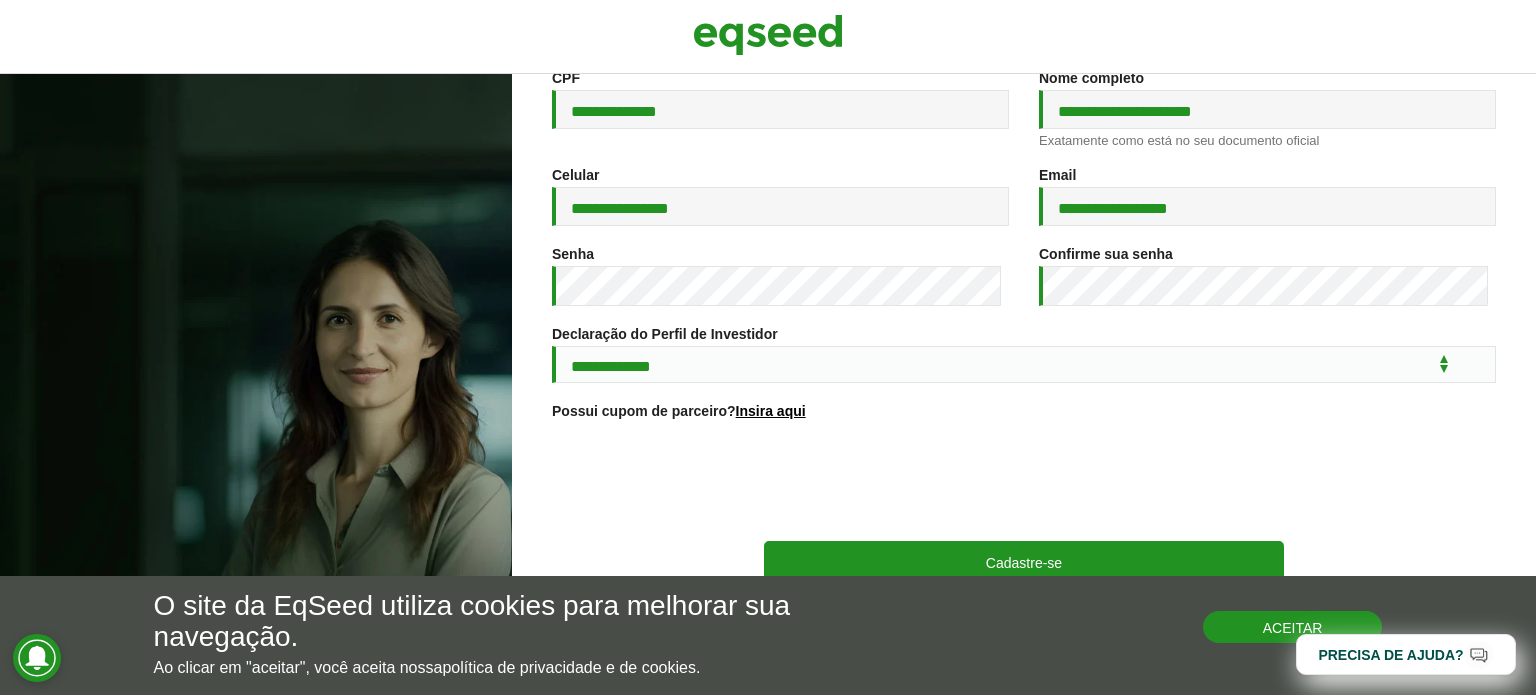 click on "Aceitar" at bounding box center (1293, 627) 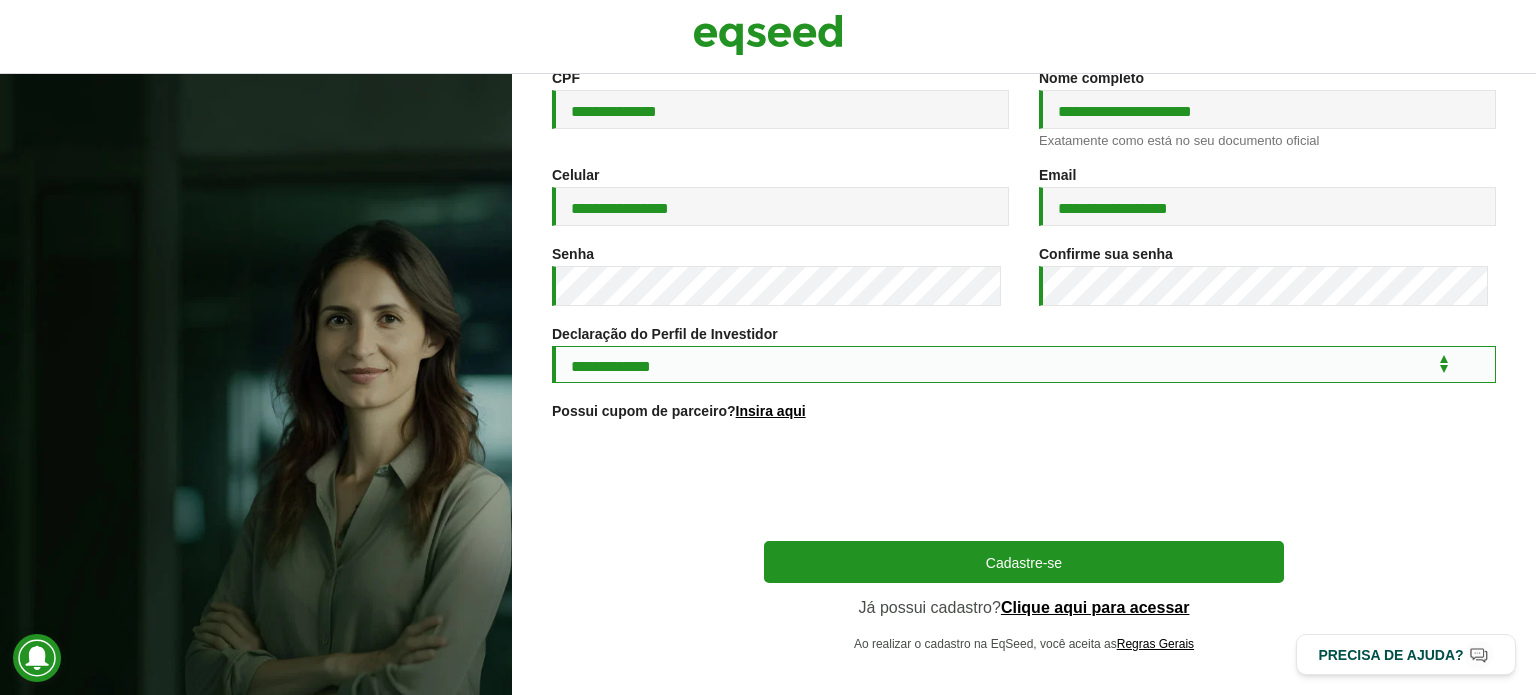 click on "**********" at bounding box center [1024, 364] 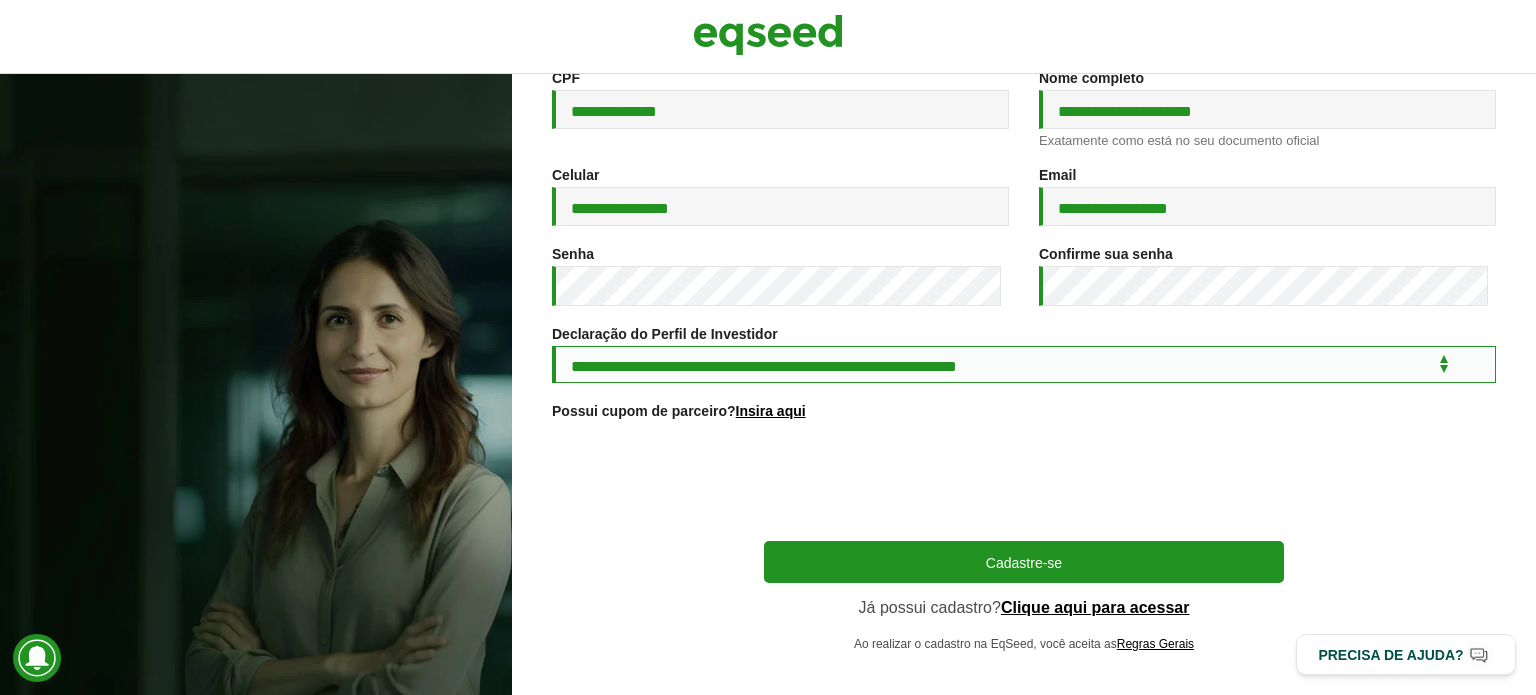 click on "**********" at bounding box center [1024, 364] 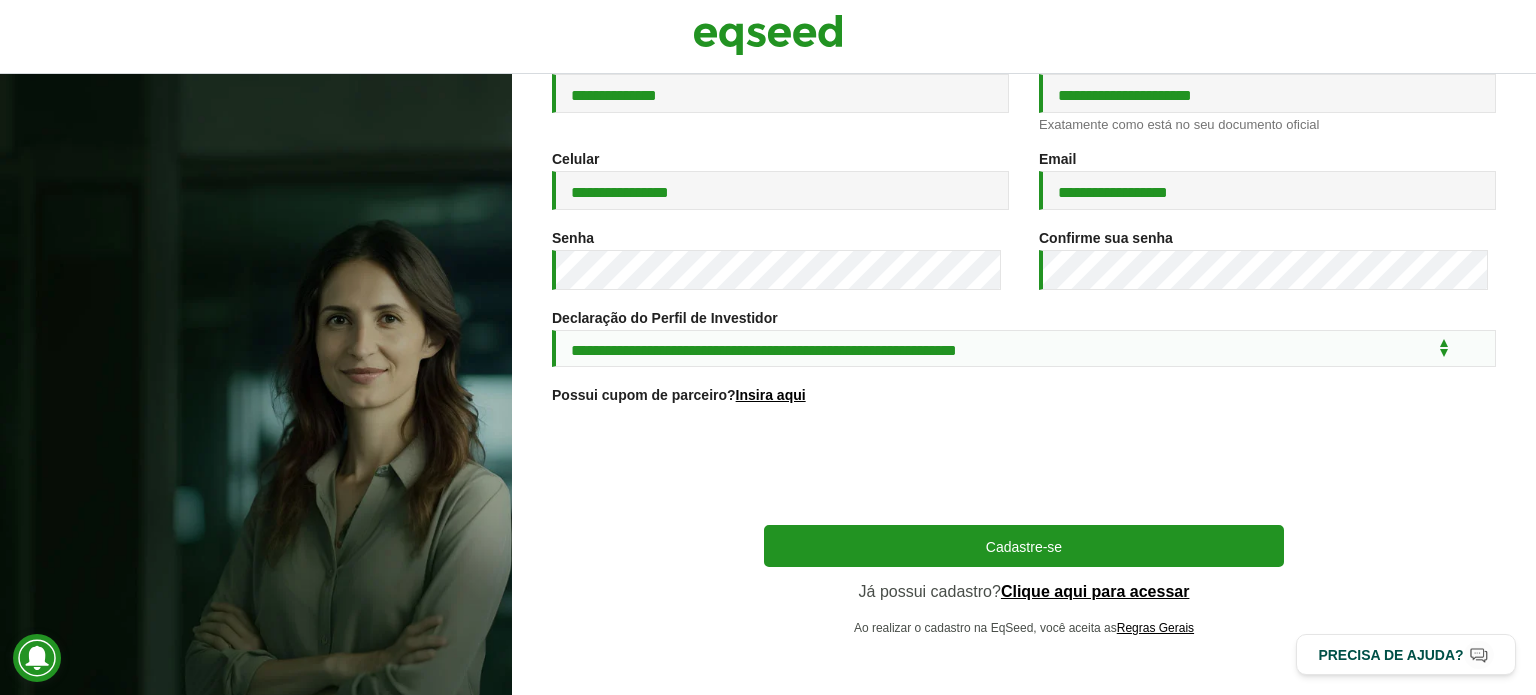 scroll, scrollTop: 332, scrollLeft: 0, axis: vertical 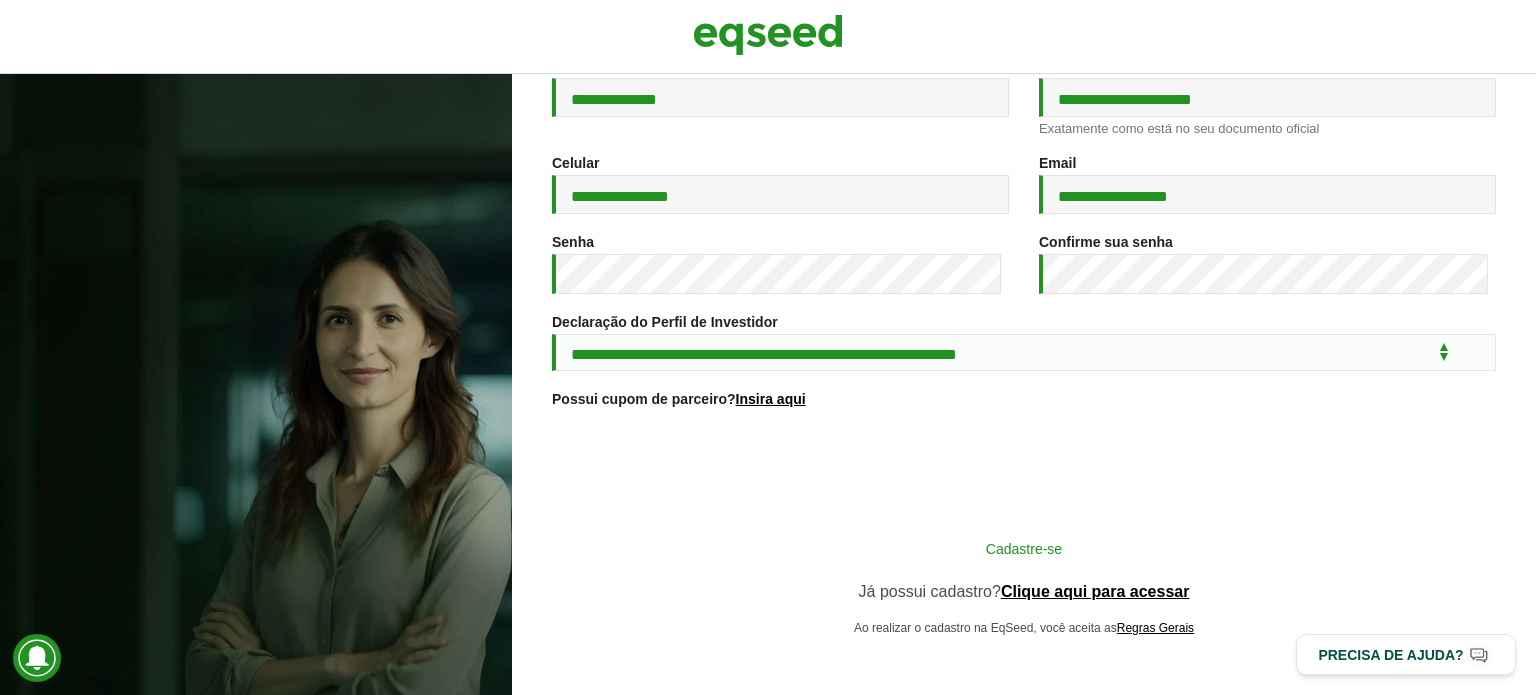 click on "Cadastre-se" at bounding box center [1024, 548] 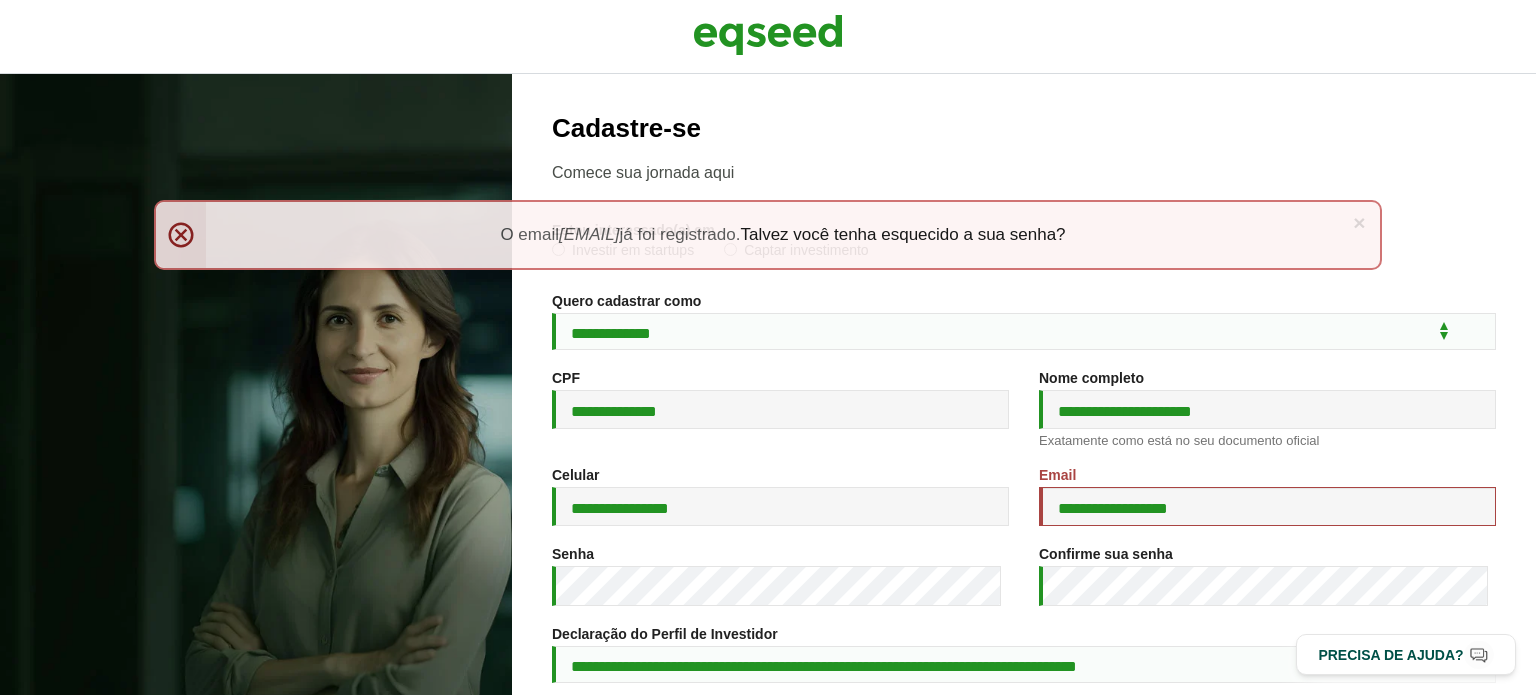 scroll, scrollTop: 0, scrollLeft: 0, axis: both 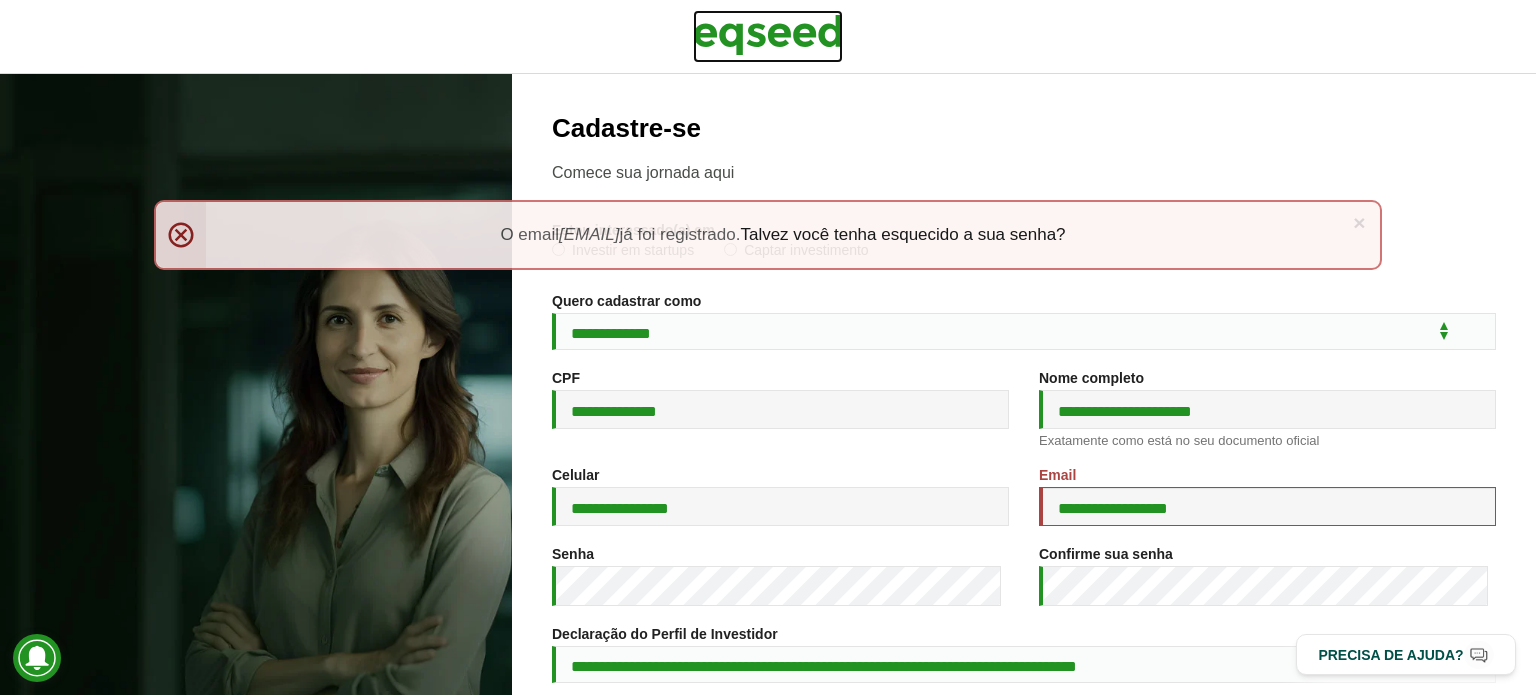 click at bounding box center [768, 35] 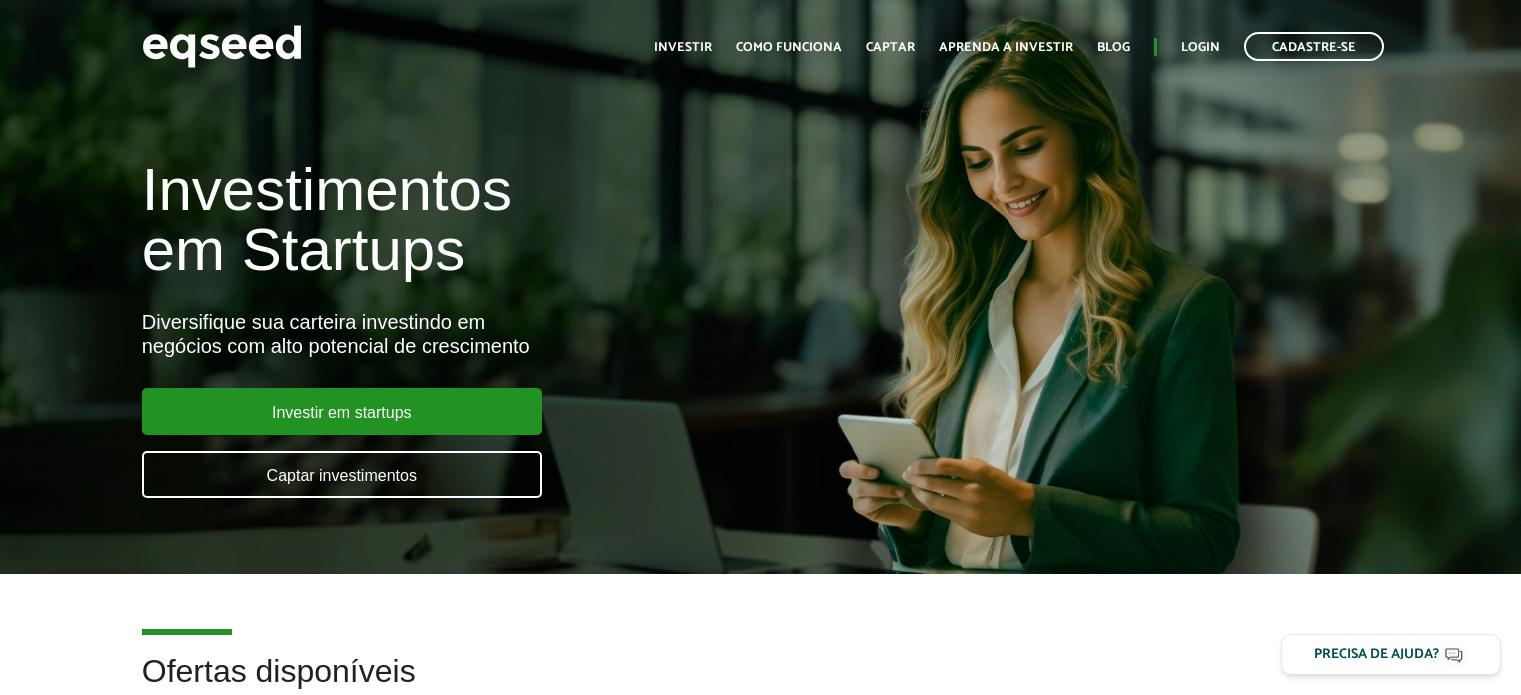 scroll, scrollTop: 0, scrollLeft: 0, axis: both 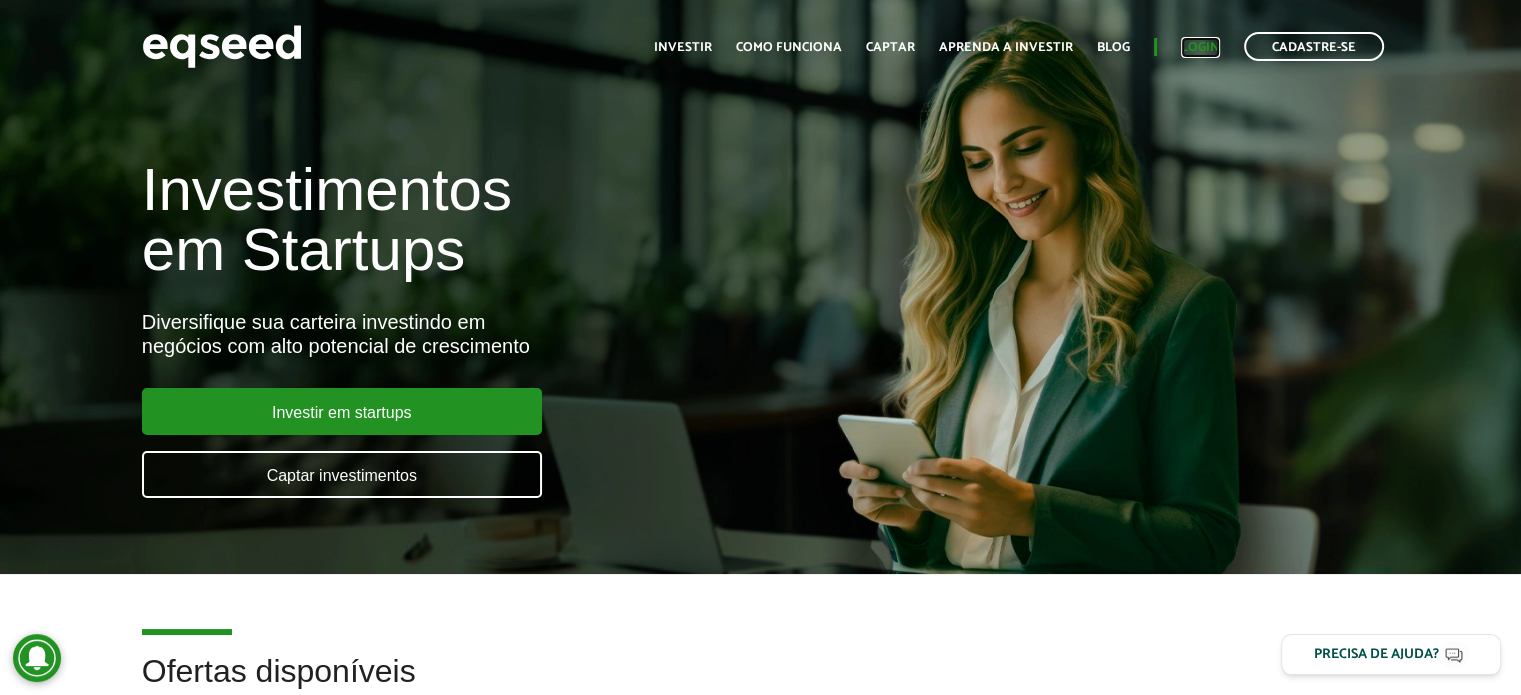 click on "Login" at bounding box center (1200, 47) 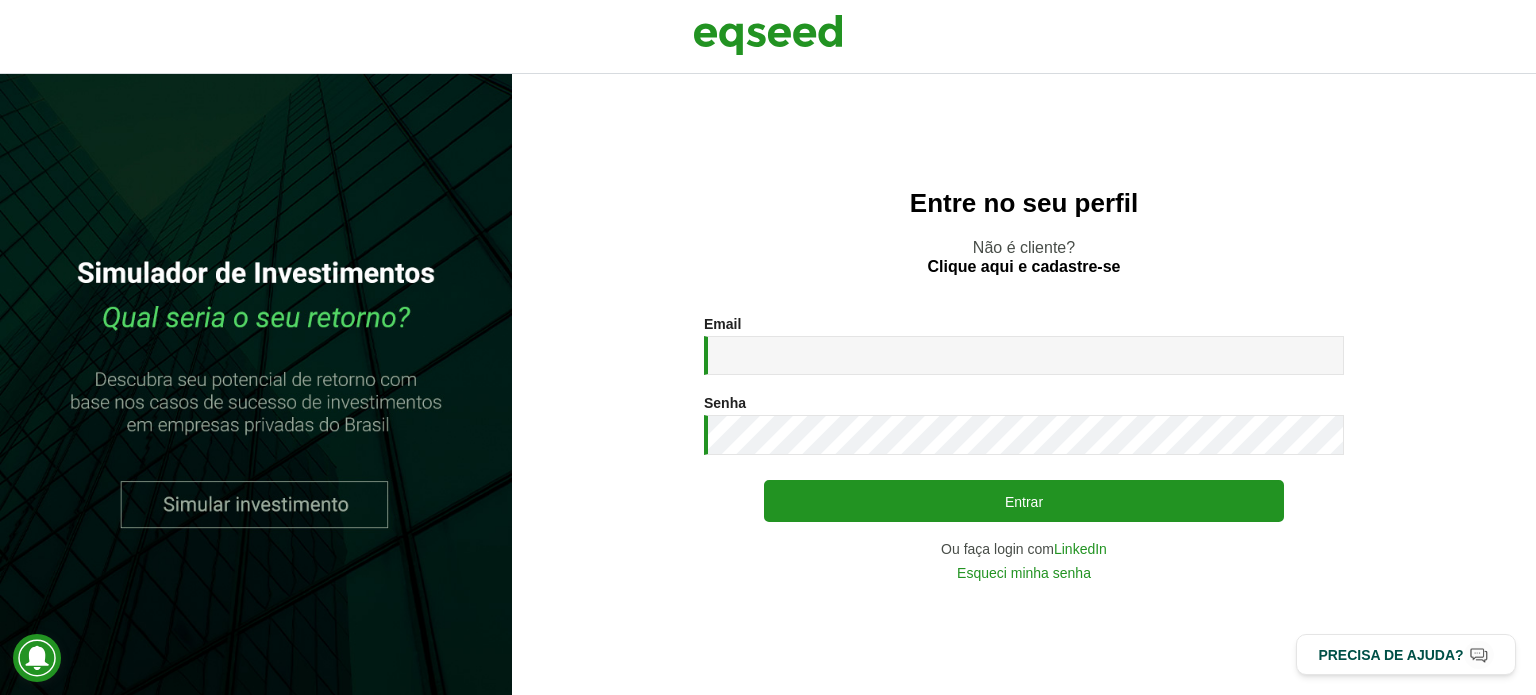 scroll, scrollTop: 0, scrollLeft: 0, axis: both 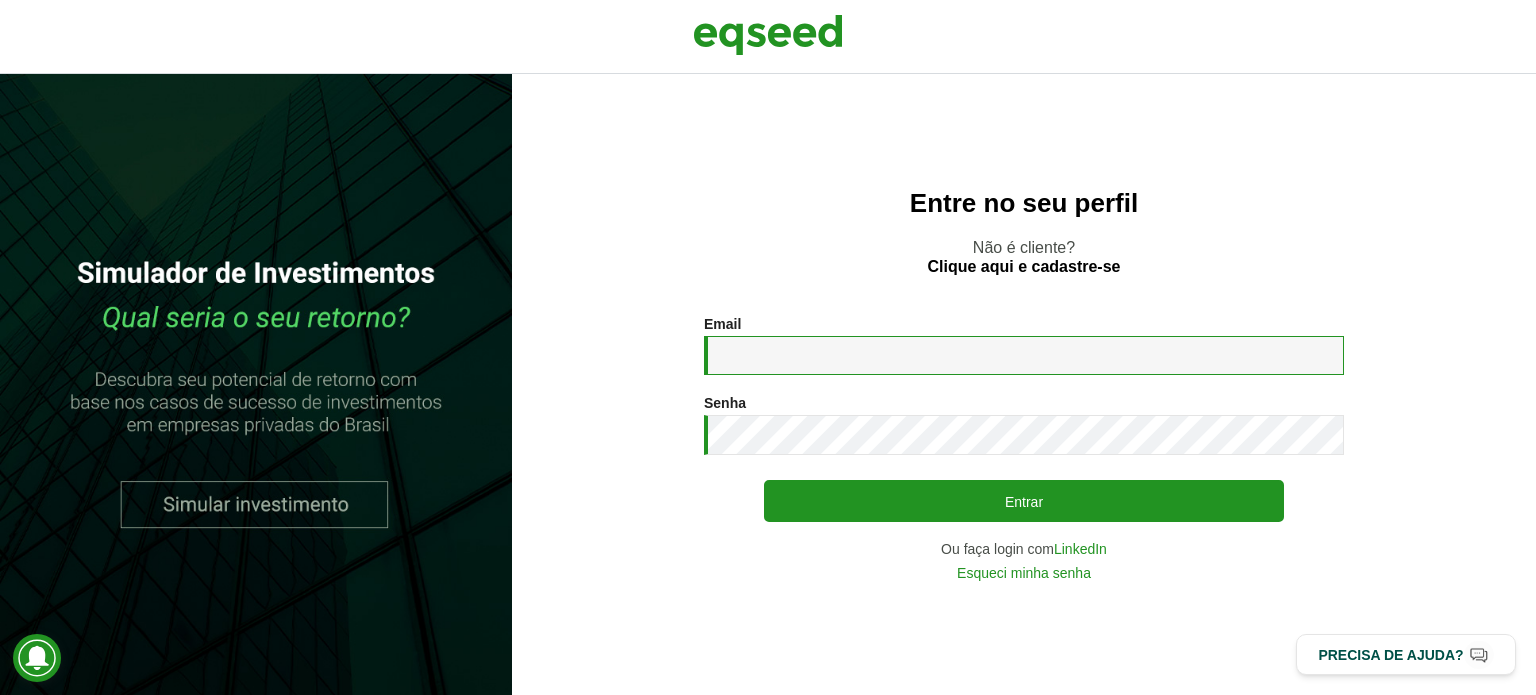 click on "Email  *" at bounding box center (1024, 355) 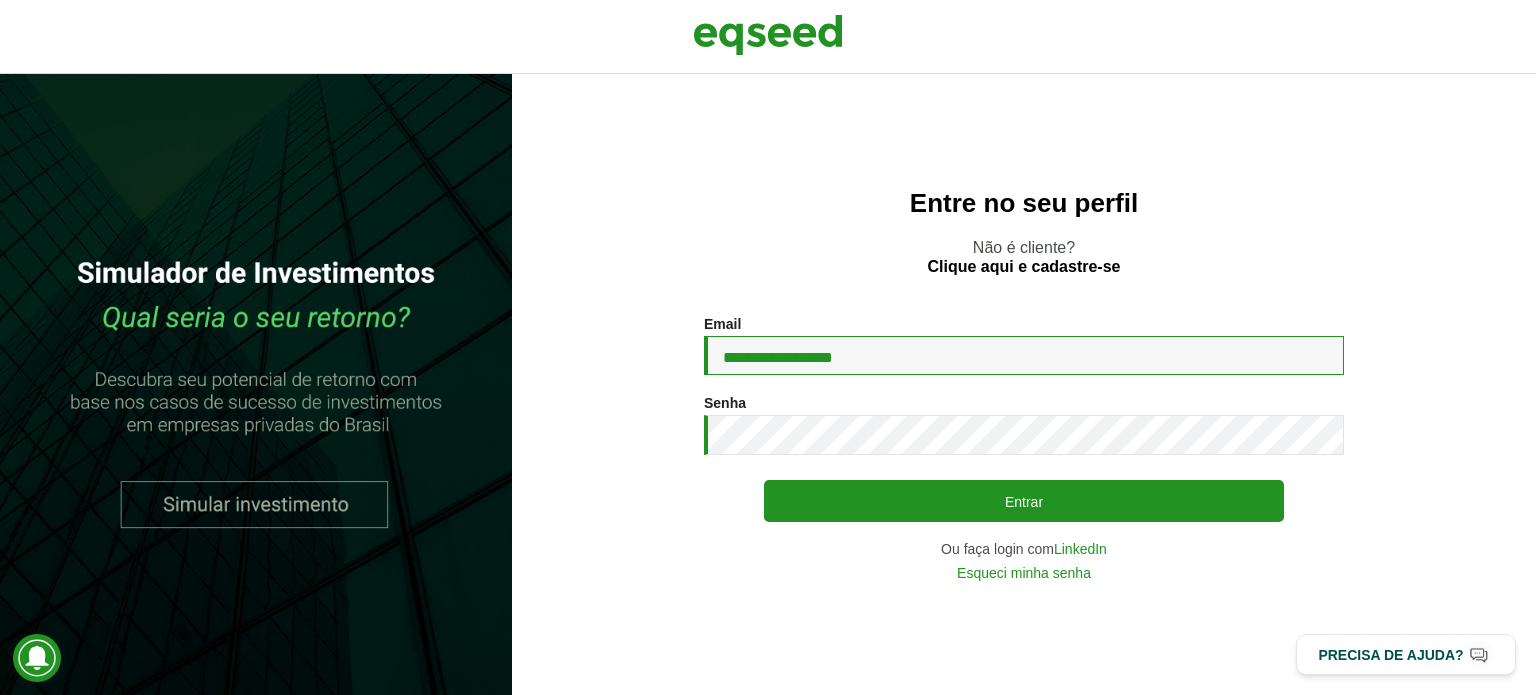 type on "**********" 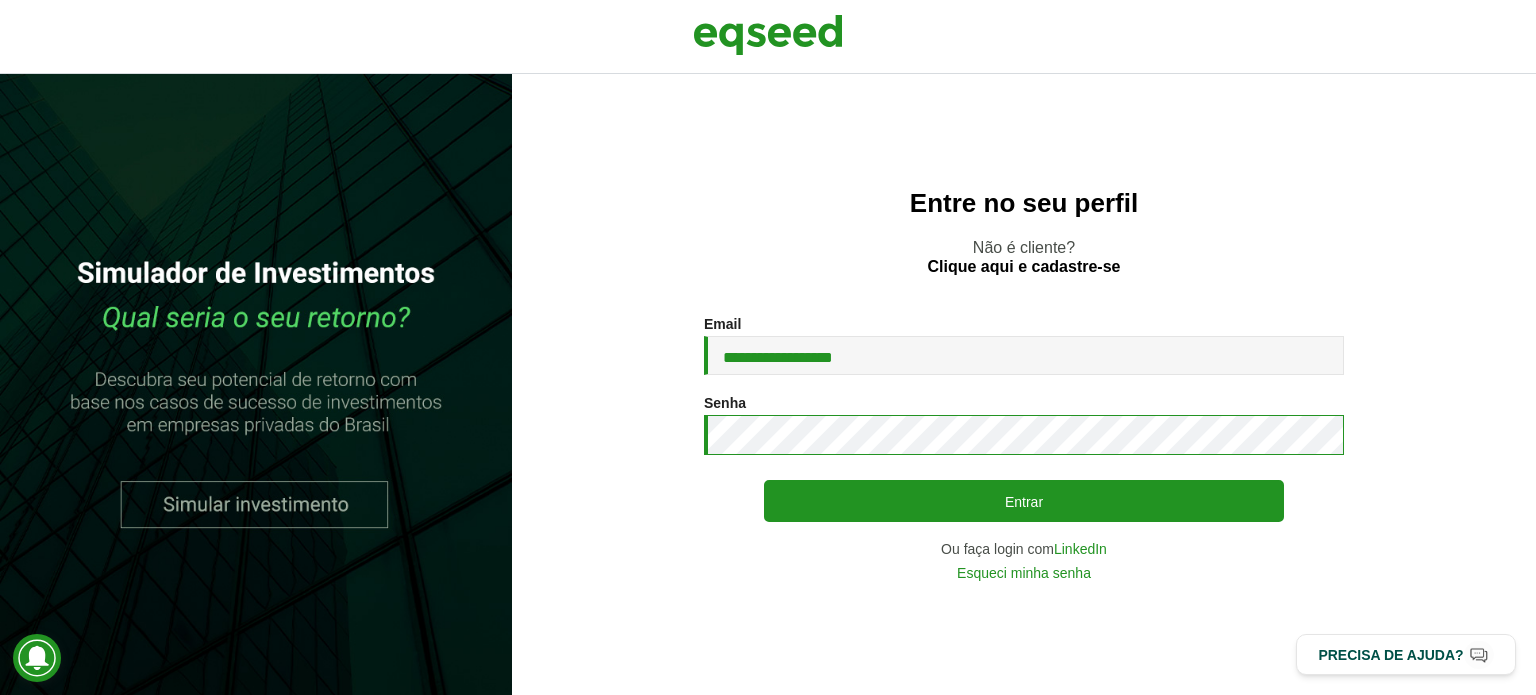 click on "Entrar" at bounding box center [1024, 501] 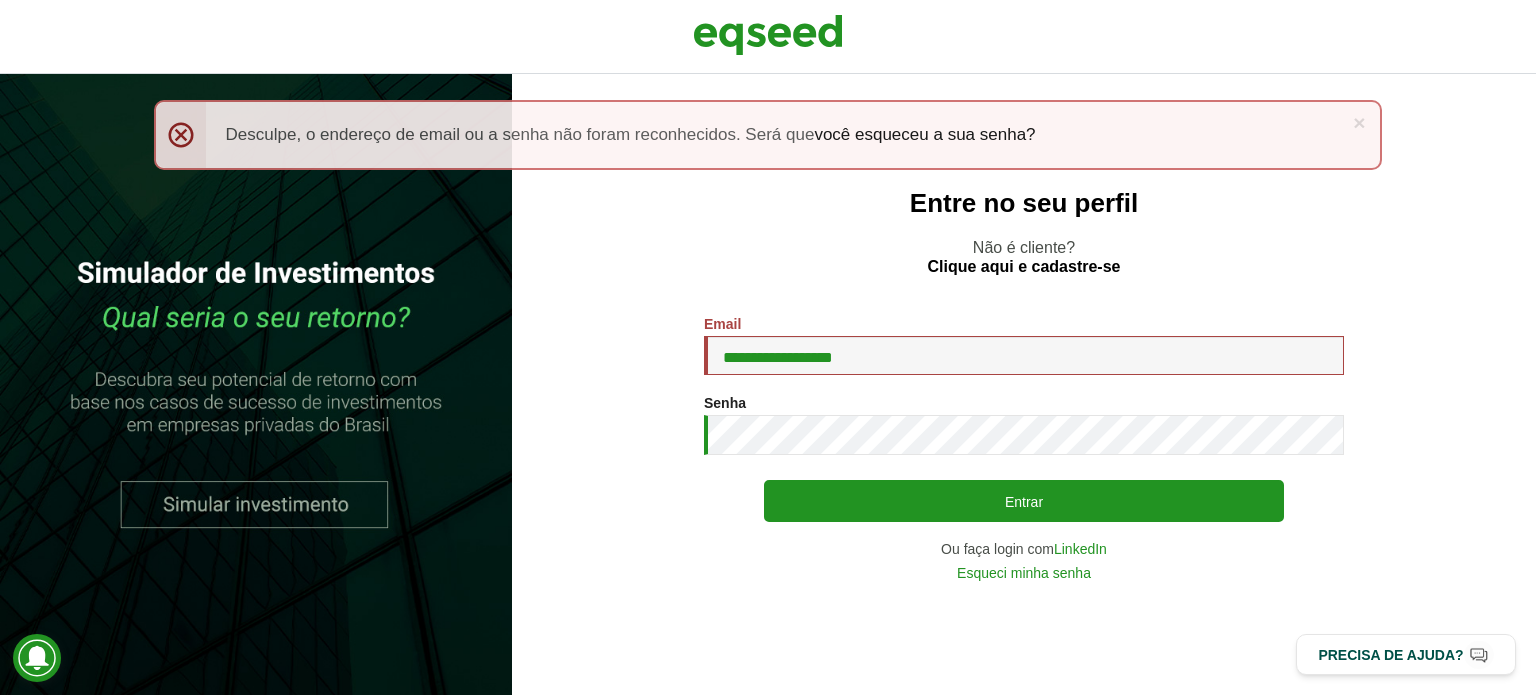scroll, scrollTop: 0, scrollLeft: 0, axis: both 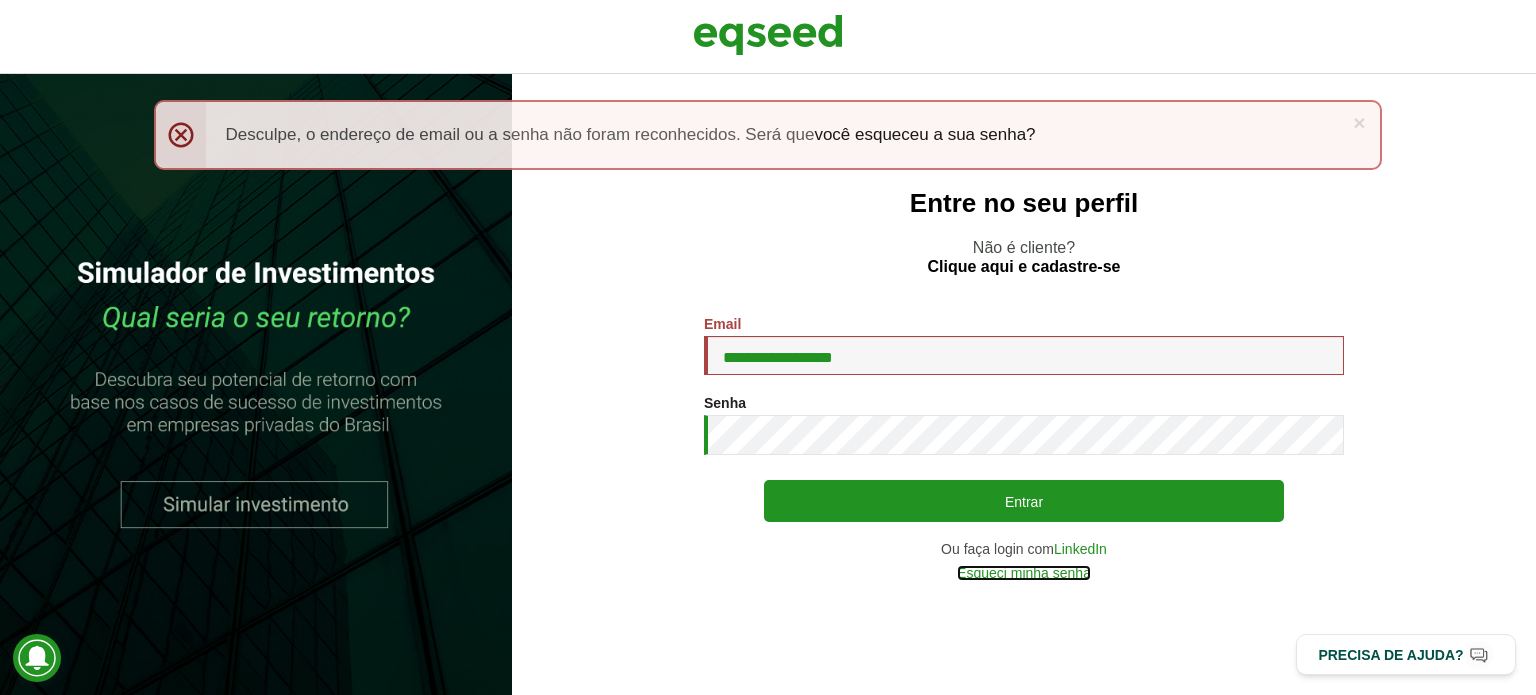 click on "Esqueci minha senha" at bounding box center [1024, 573] 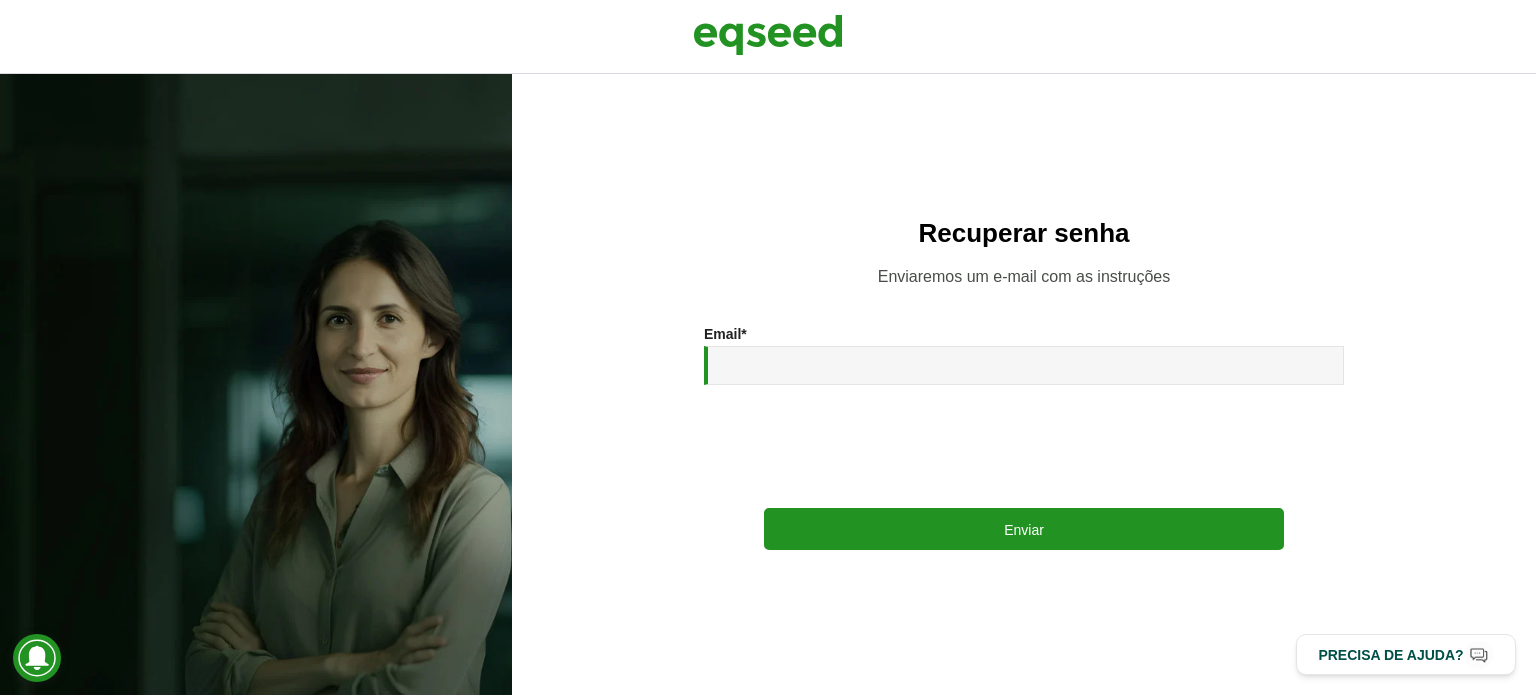 scroll, scrollTop: 0, scrollLeft: 0, axis: both 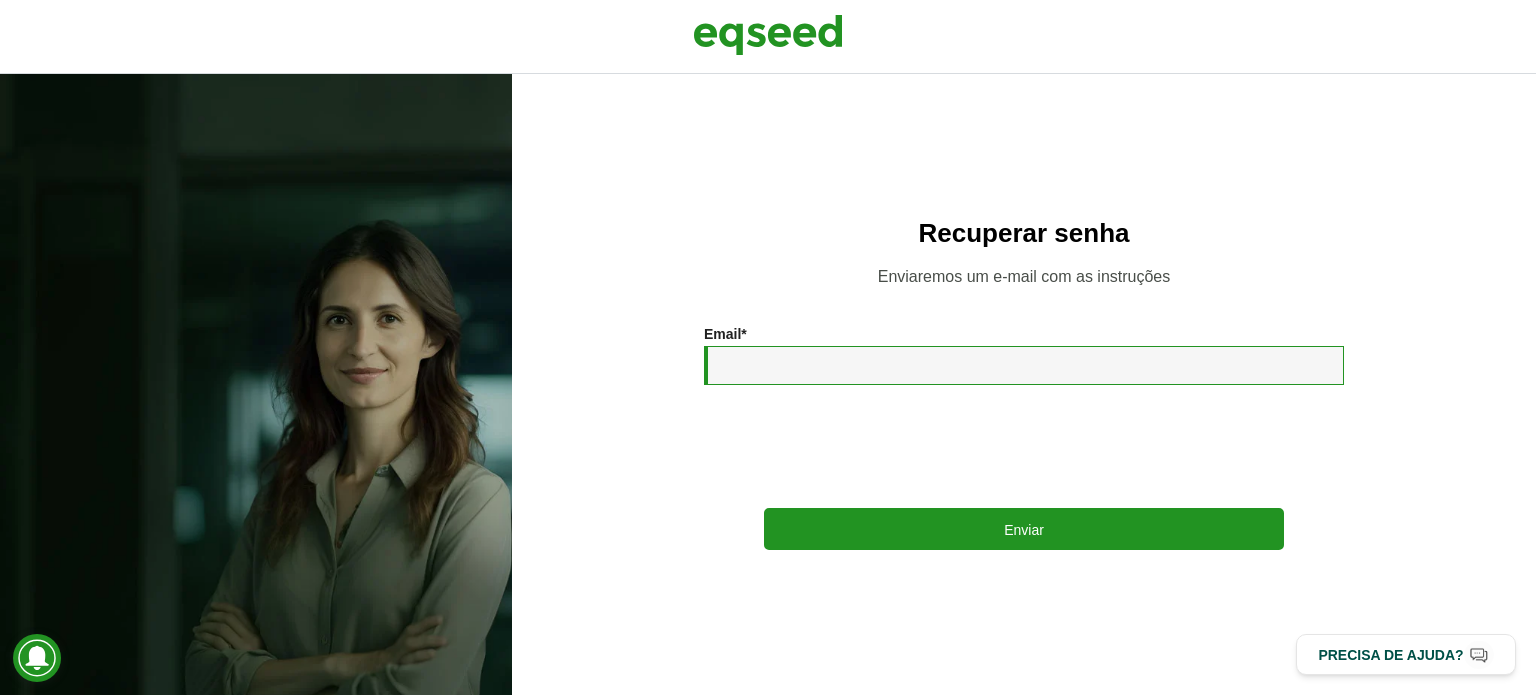 click on "Email  *" at bounding box center [1024, 365] 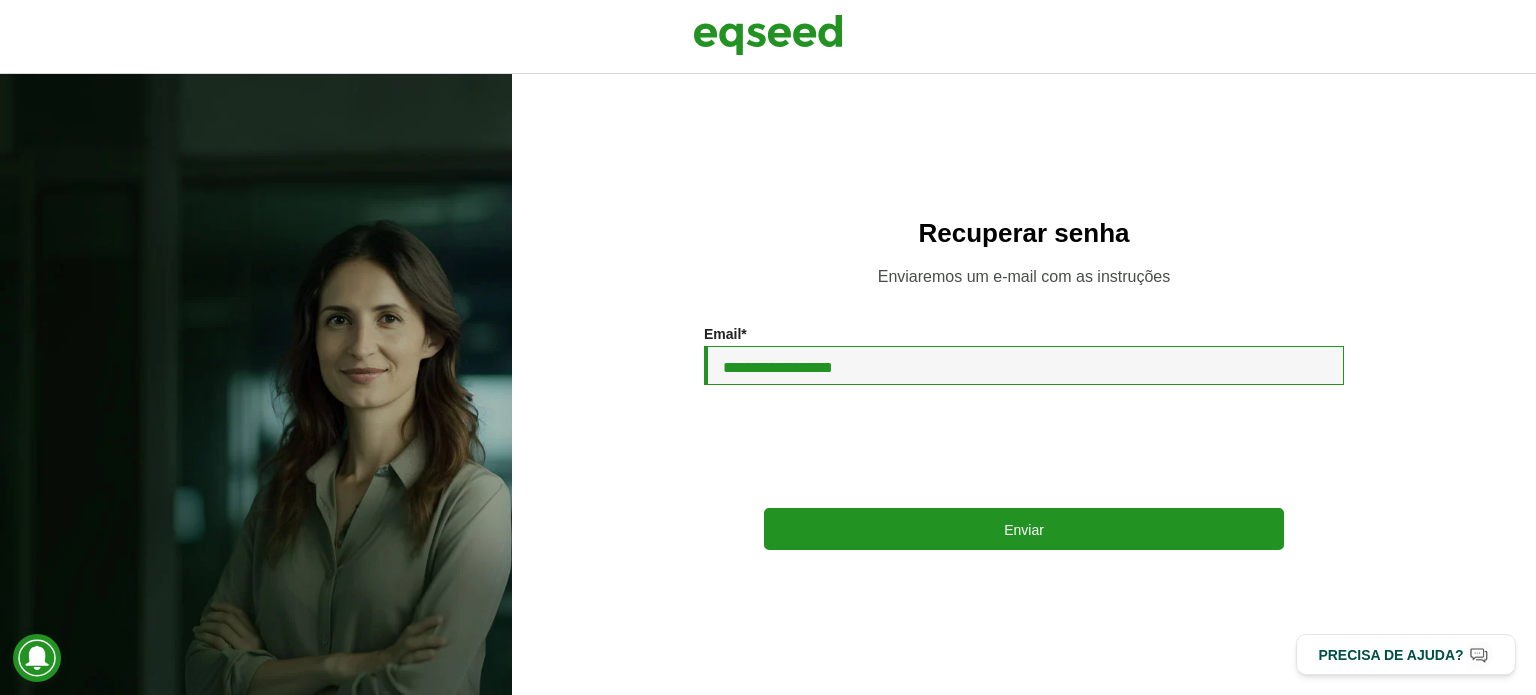 type on "**********" 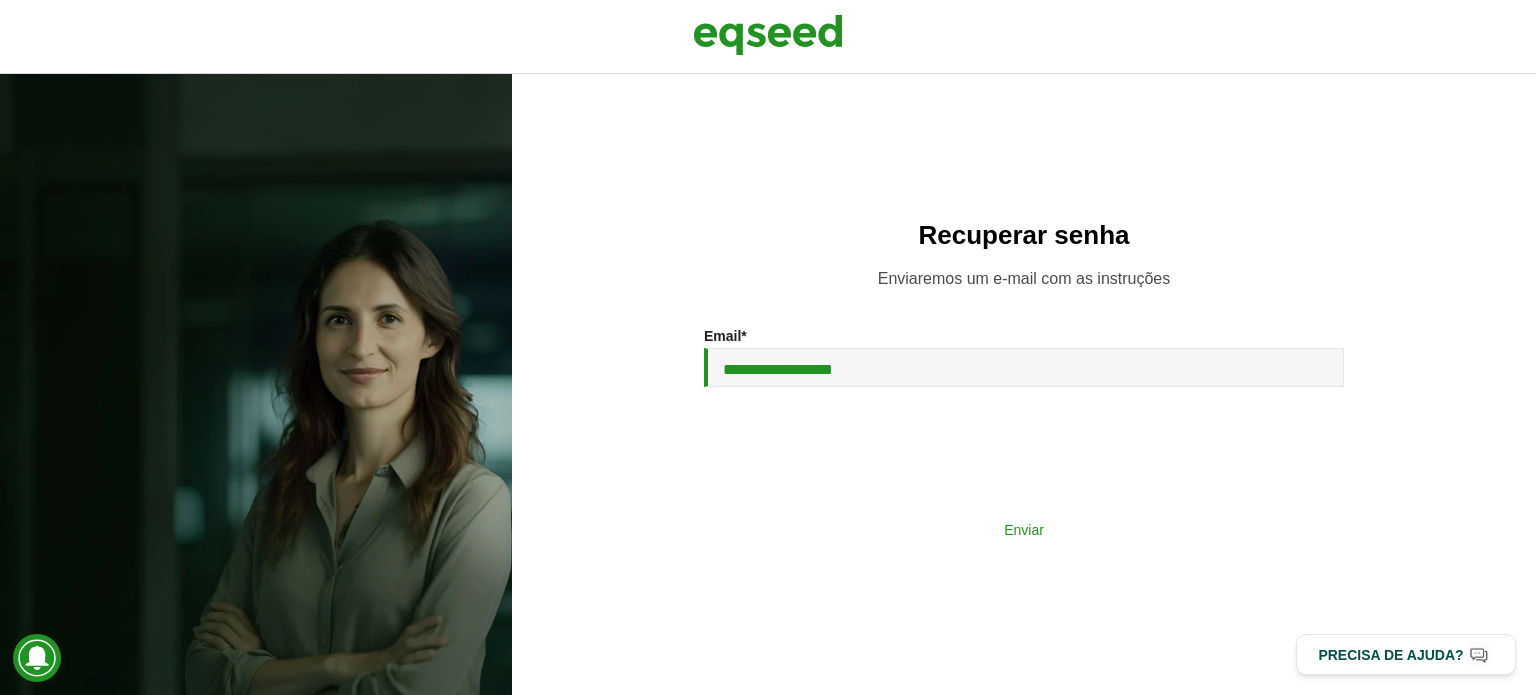 click on "Enviar" at bounding box center (1024, 529) 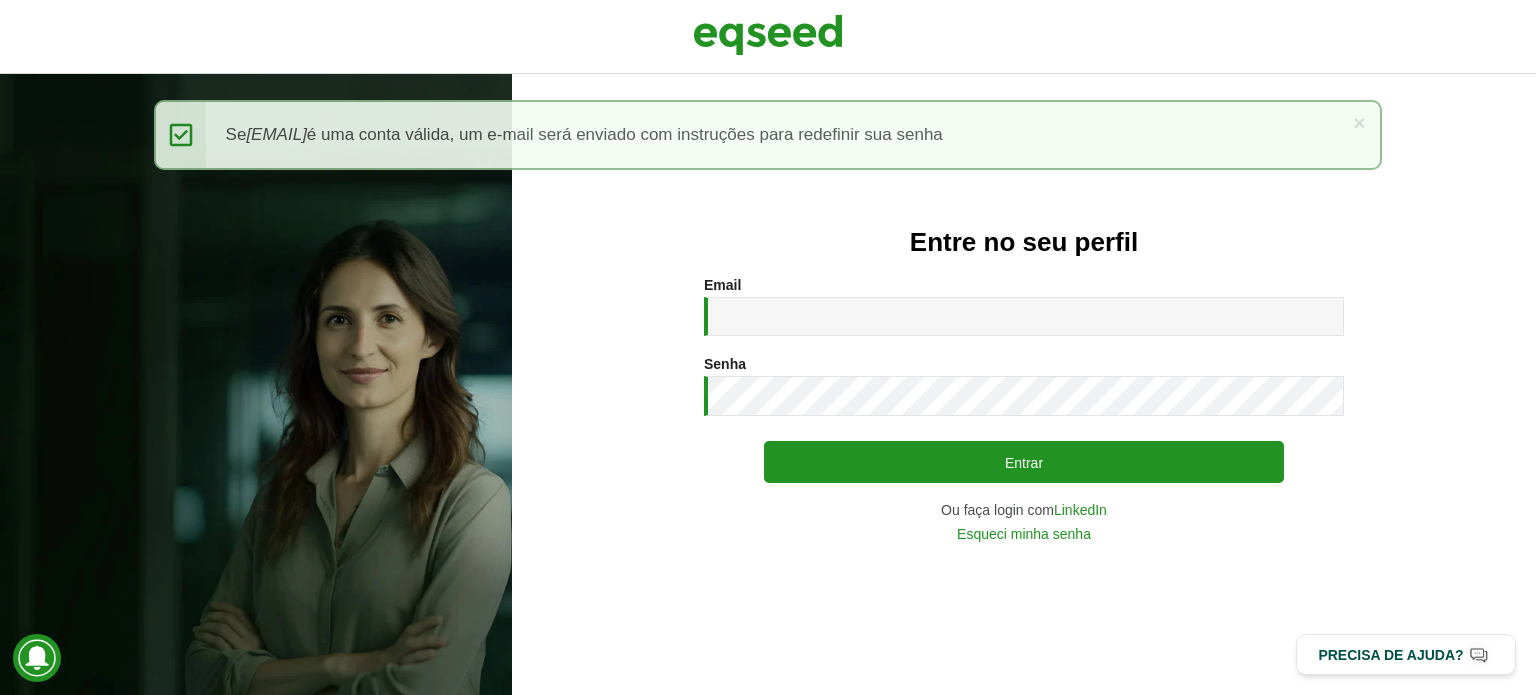 scroll, scrollTop: 0, scrollLeft: 0, axis: both 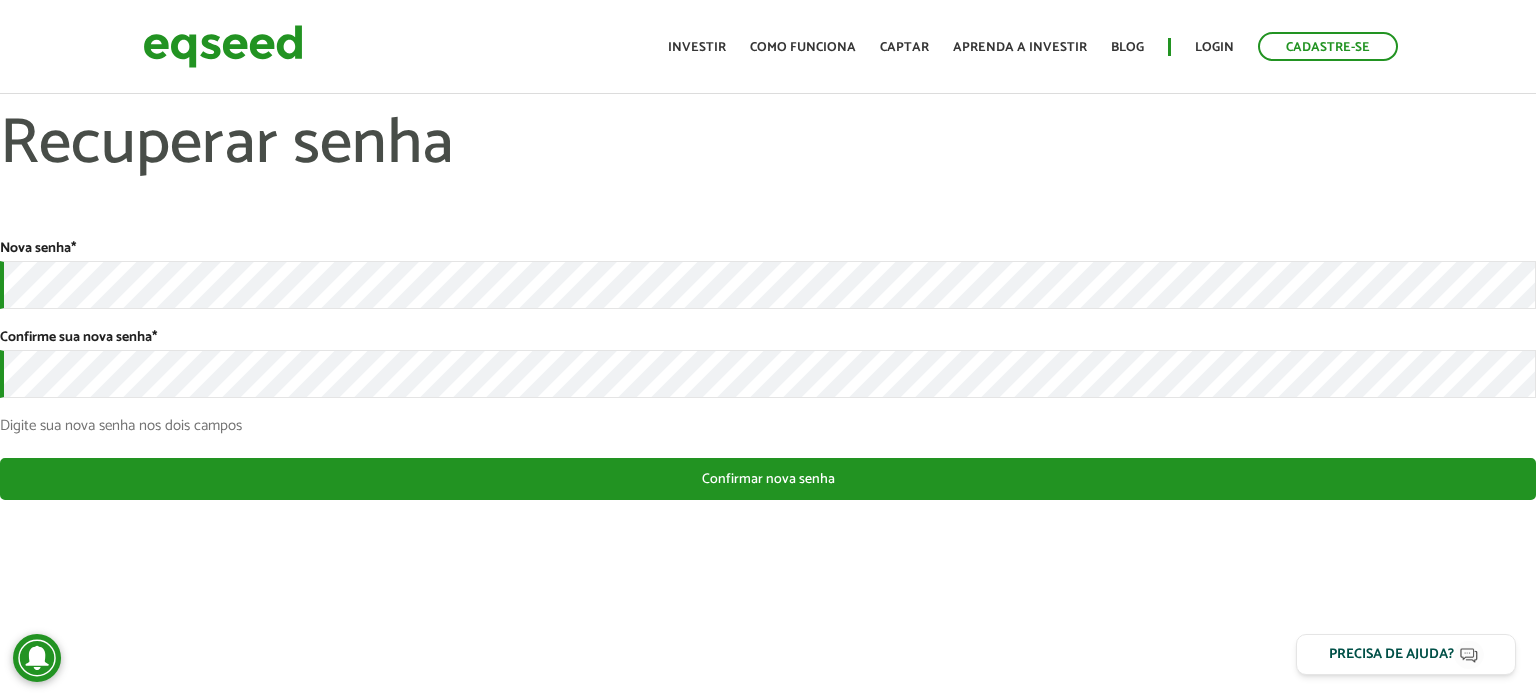 click on "Nova senha  *
Confirme sua nova senha  *
Digite sua nova senha nos dois campos Este lembrete de senha para o usuário  [FIRST] [LAST]  vai expirar em  [DAY], [DD]/[MM]/[YYYY] - [HH]:[MM] . Clique neste botão para entrar no site e trocar sua senha.
Confirmar nova senha" at bounding box center (768, 380) 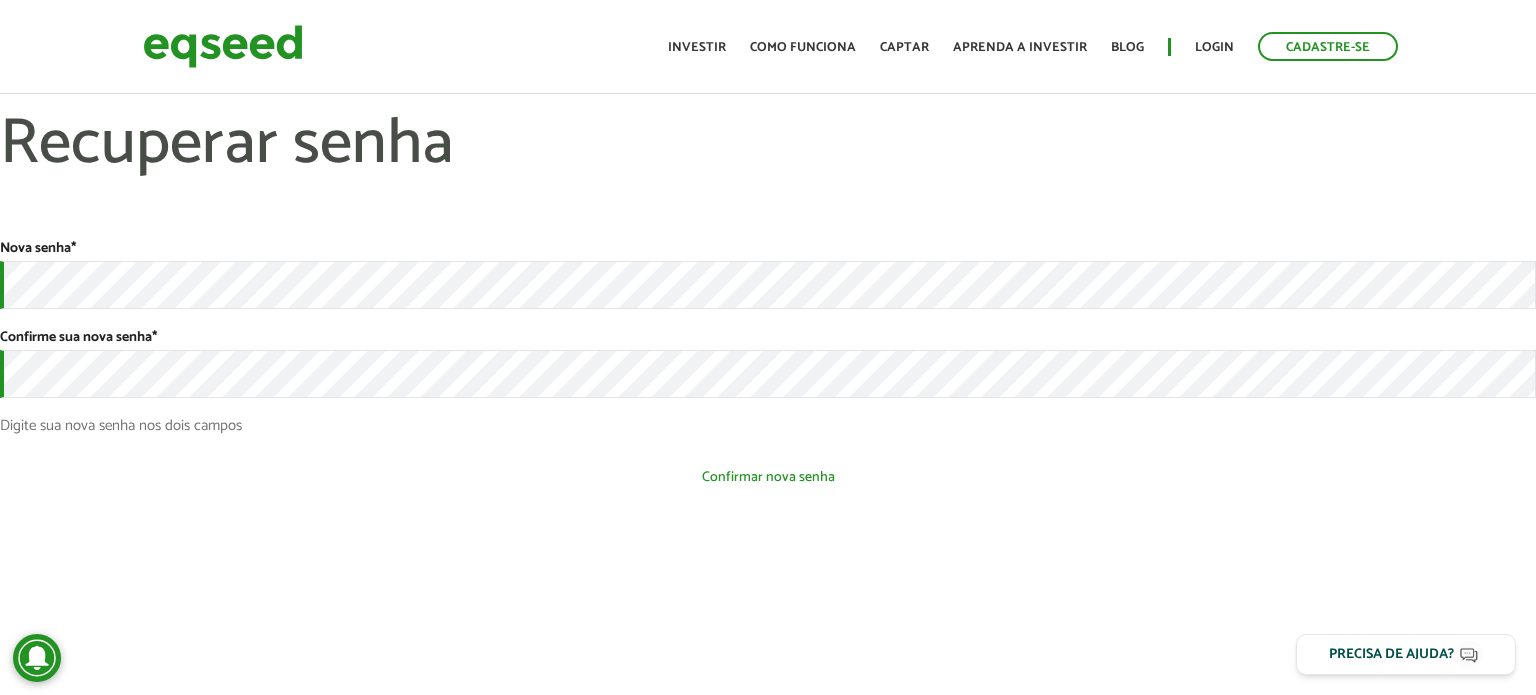 click on "Confirmar nova senha" at bounding box center [768, 477] 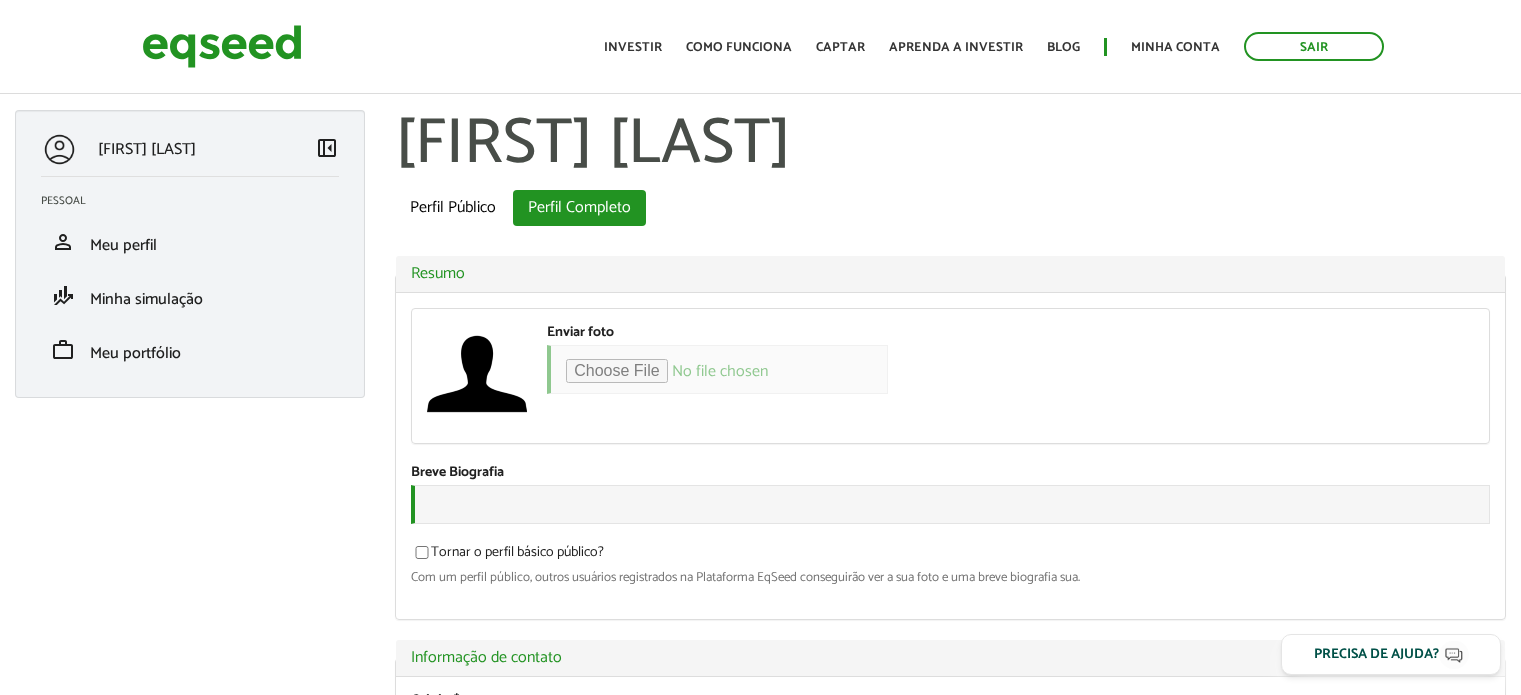 scroll, scrollTop: 0, scrollLeft: 0, axis: both 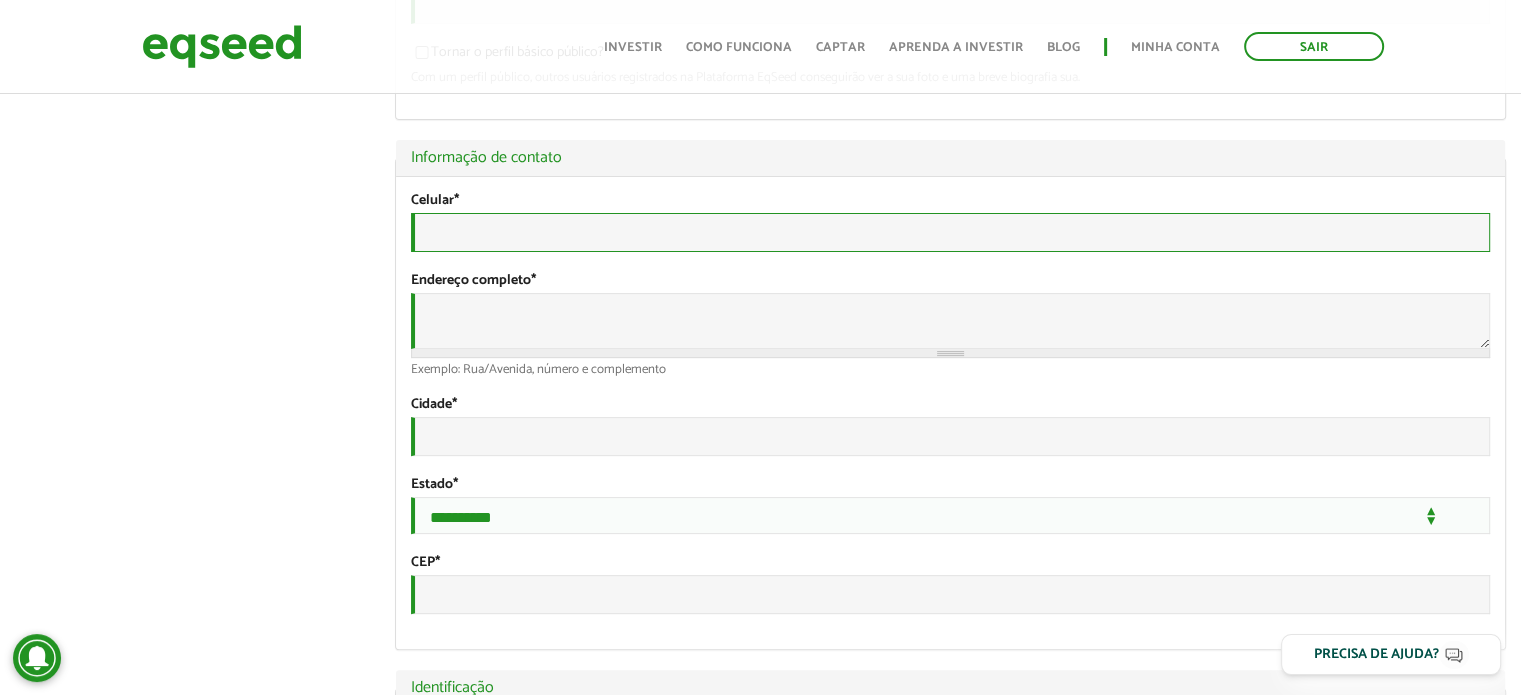 click on "Celular  *" at bounding box center [950, 232] 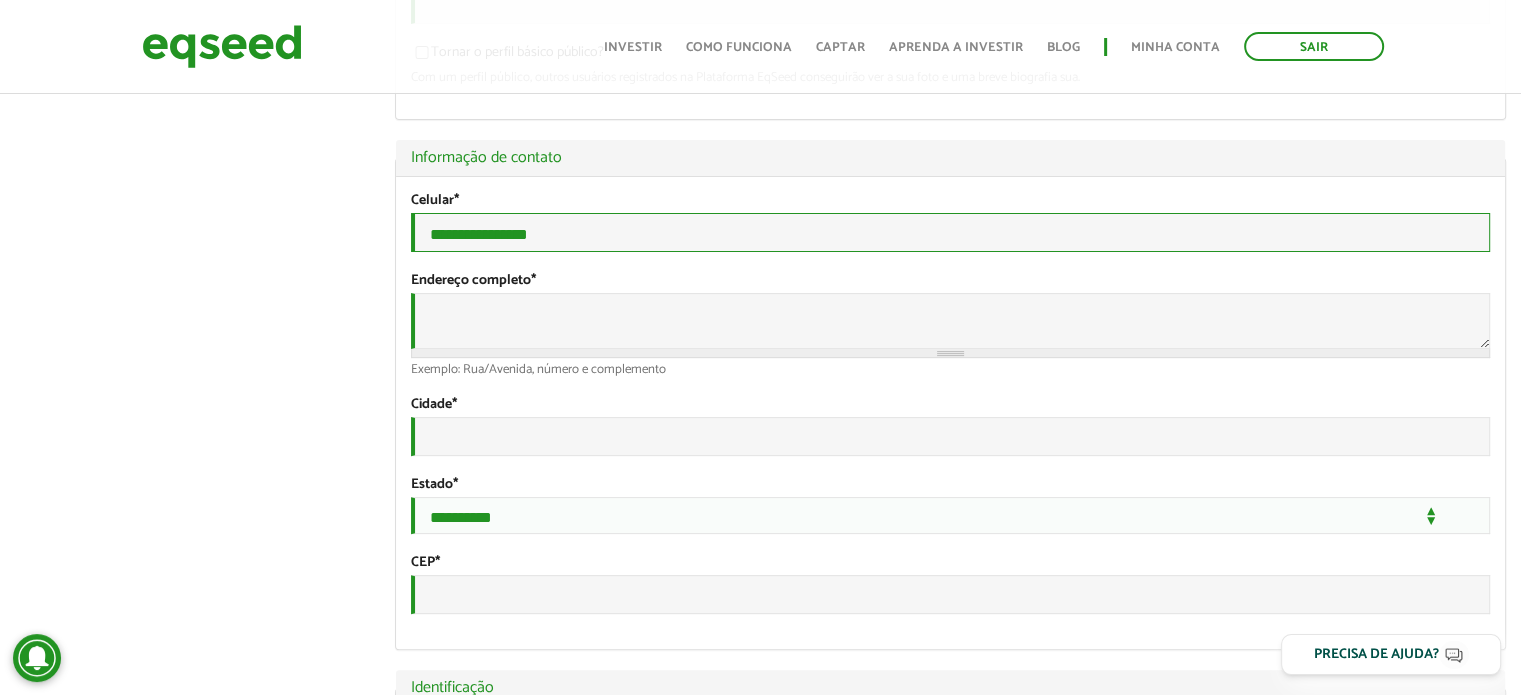 type on "**********" 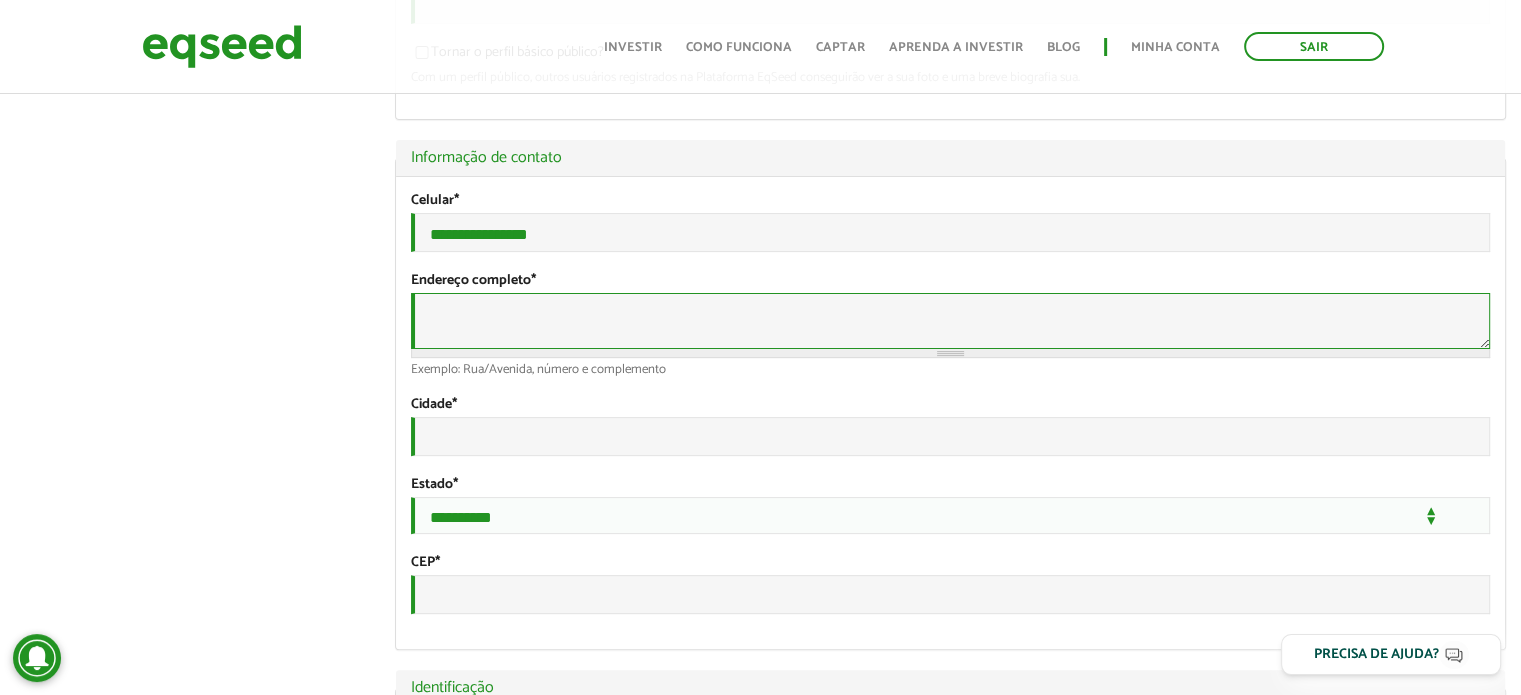 drag, startPoint x: 622, startPoint y: 367, endPoint x: 626, endPoint y: 350, distance: 17.464249 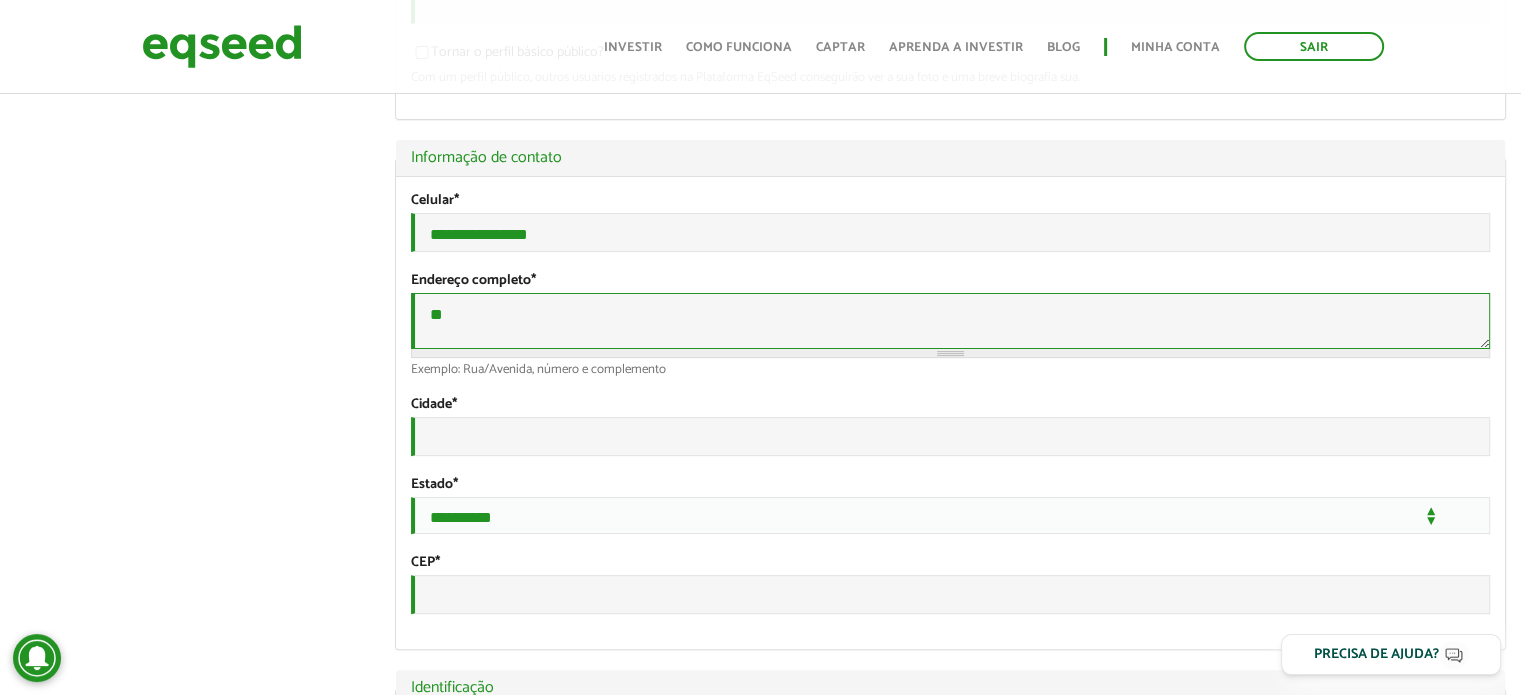 type on "*" 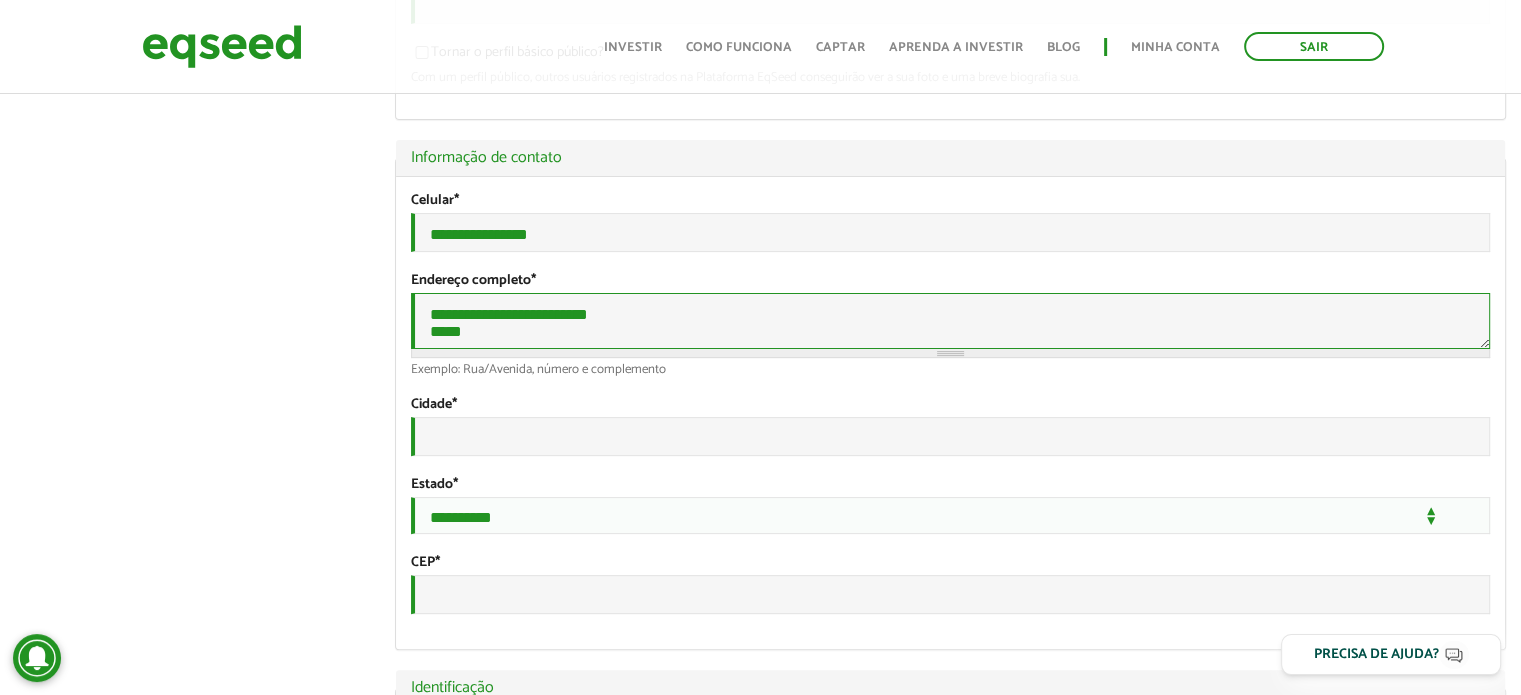 type on "**********" 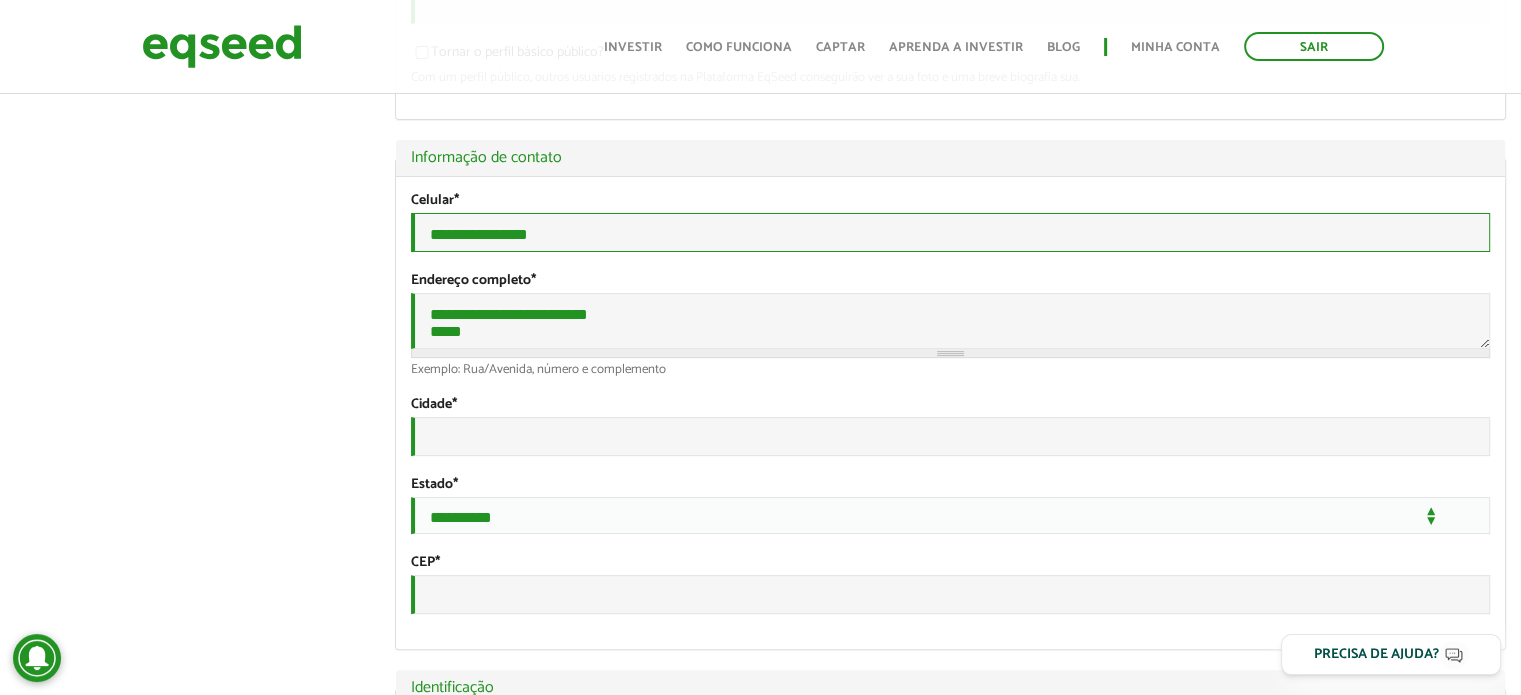 click on "**********" at bounding box center (950, 232) 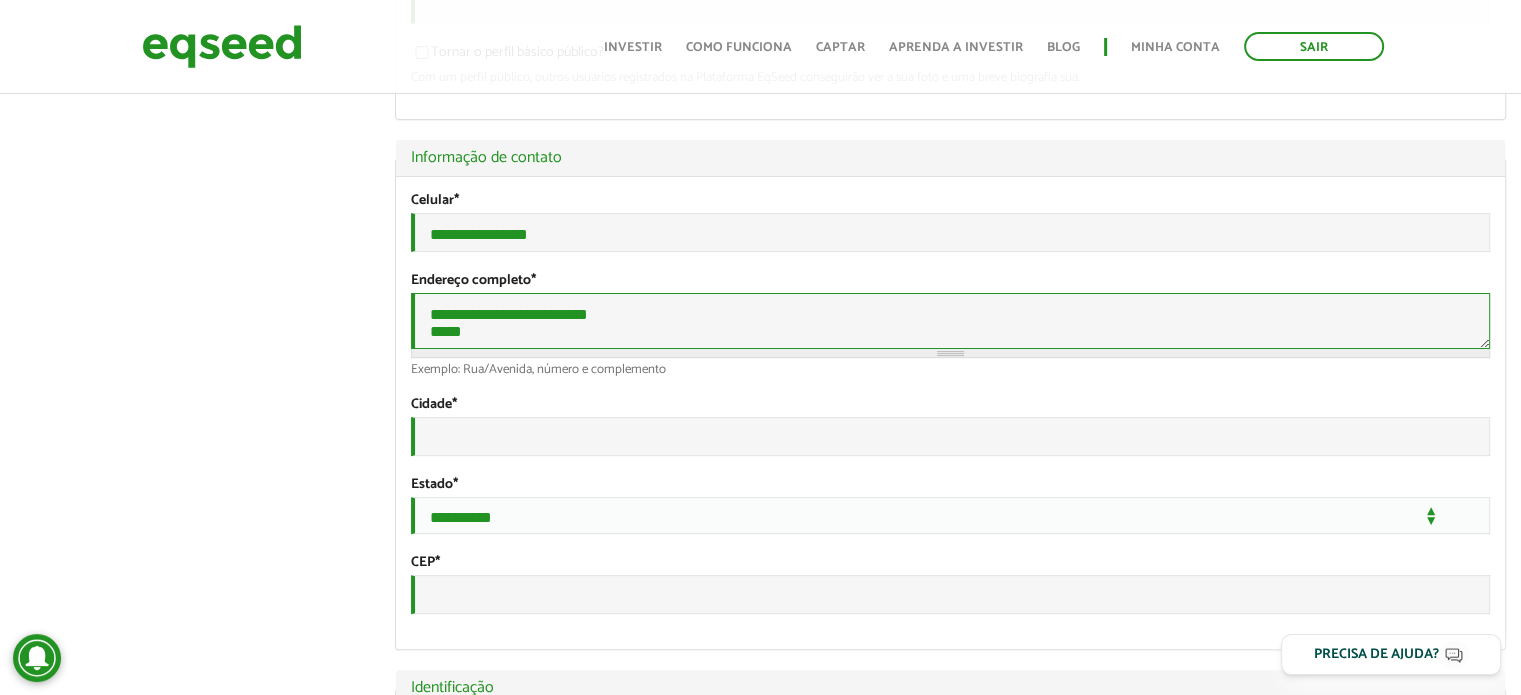 click on "**********" at bounding box center (950, 321) 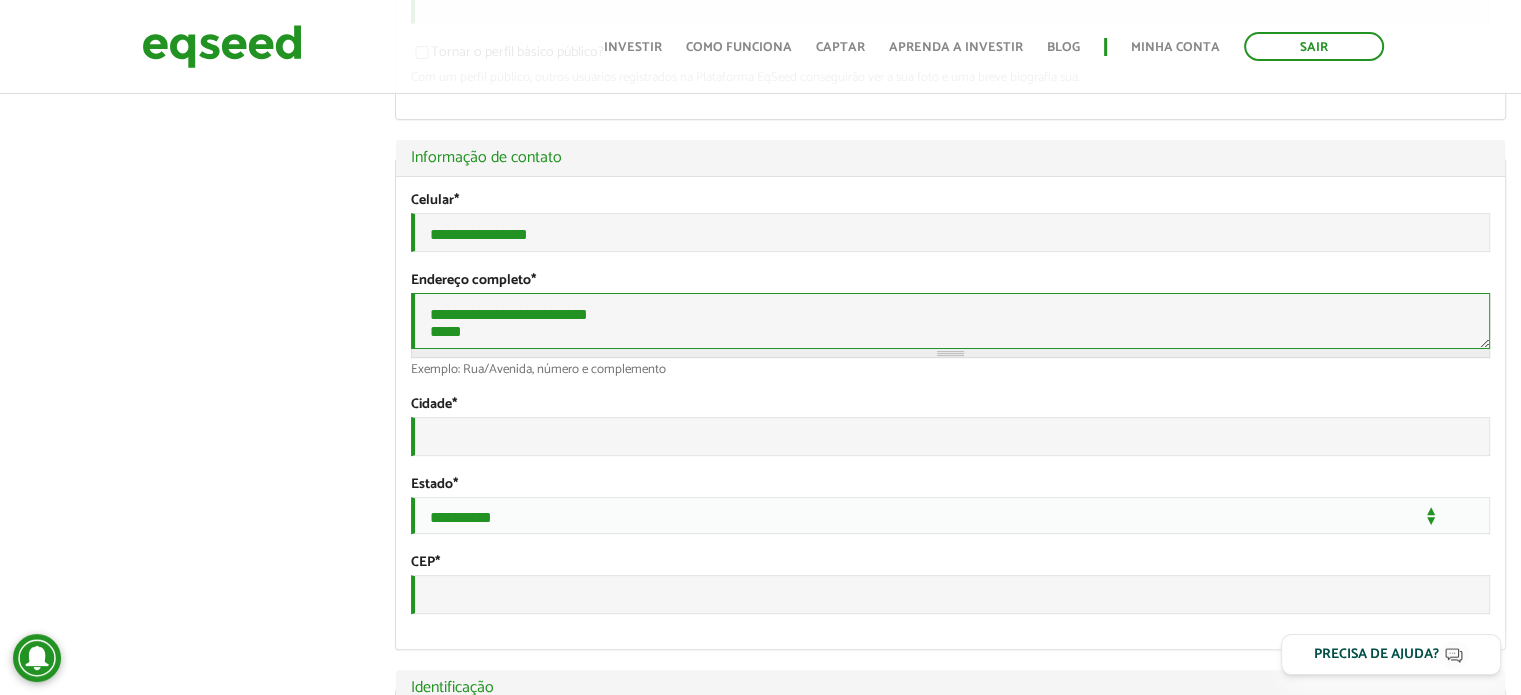 click on "**********" at bounding box center (950, 321) 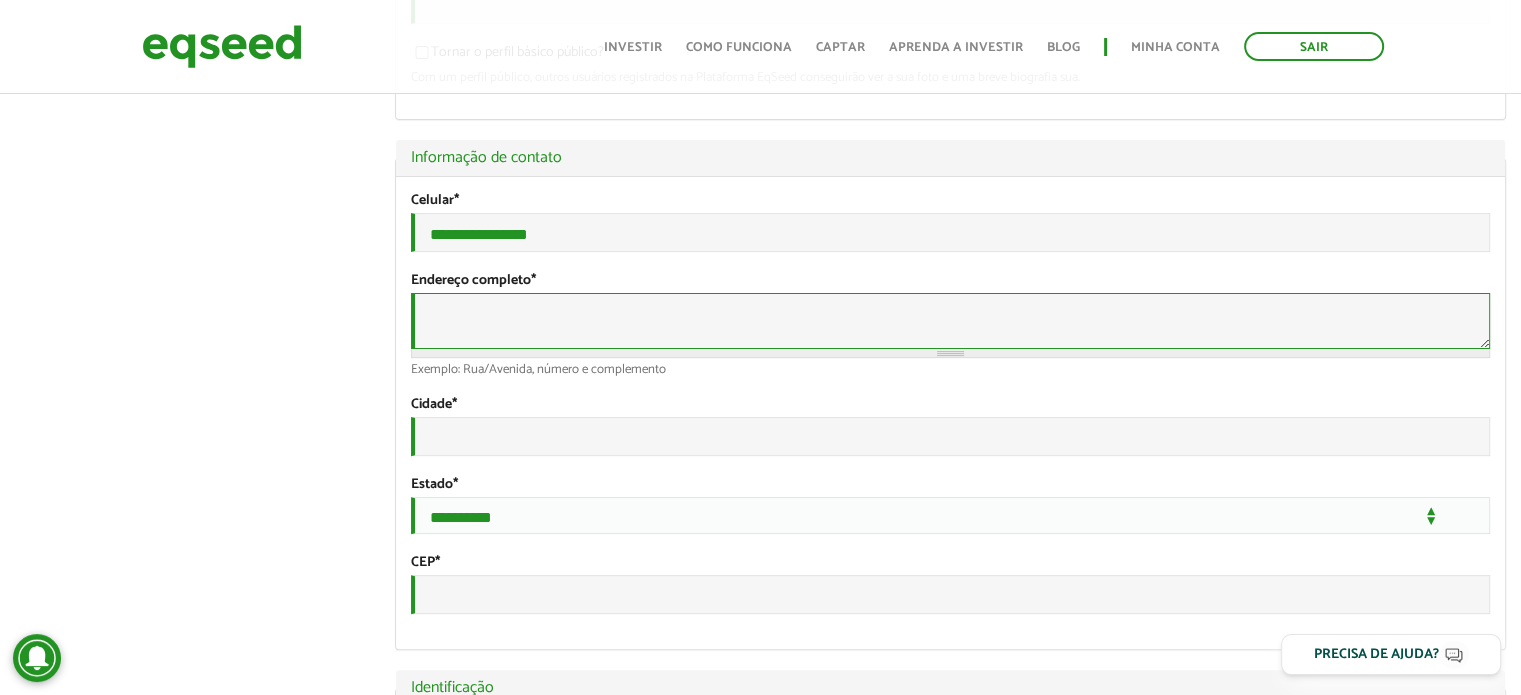 click on "Endereço completo  *" at bounding box center (950, 321) 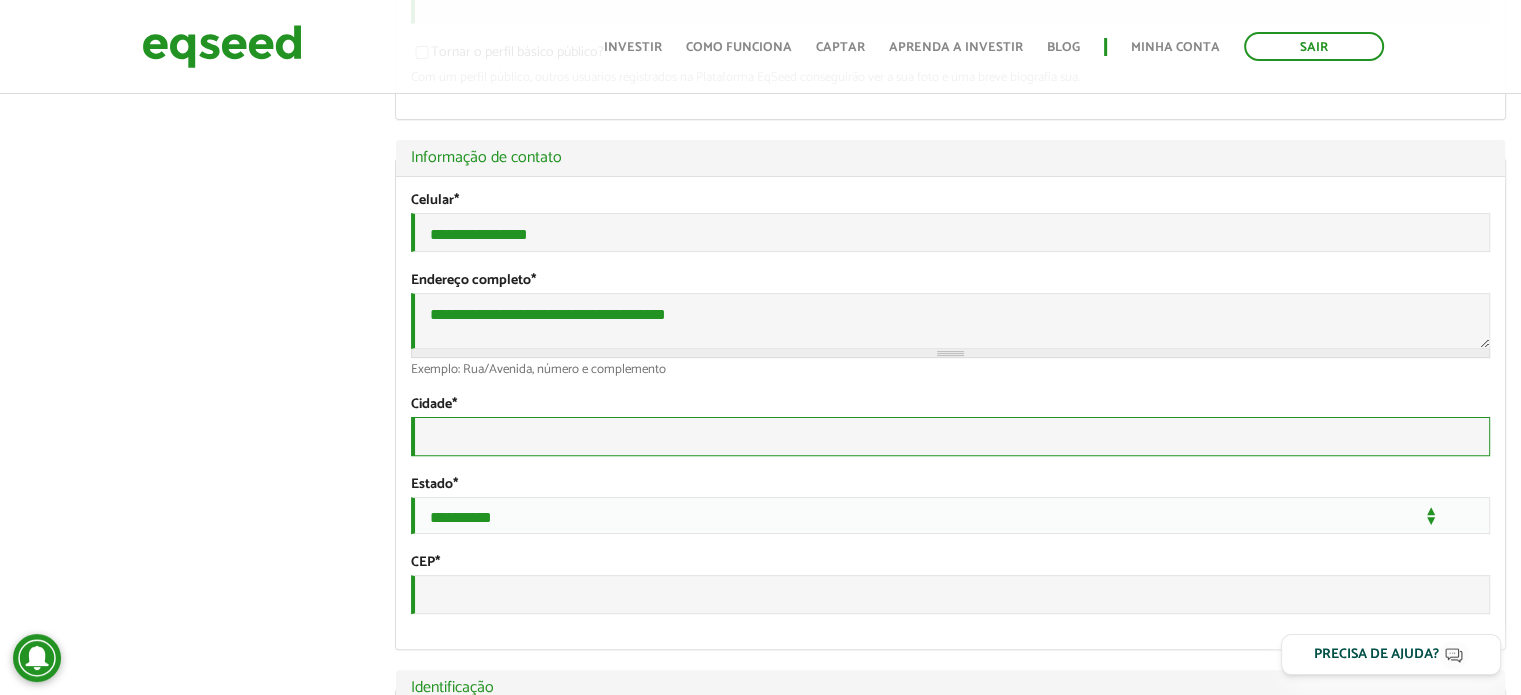 type on "********" 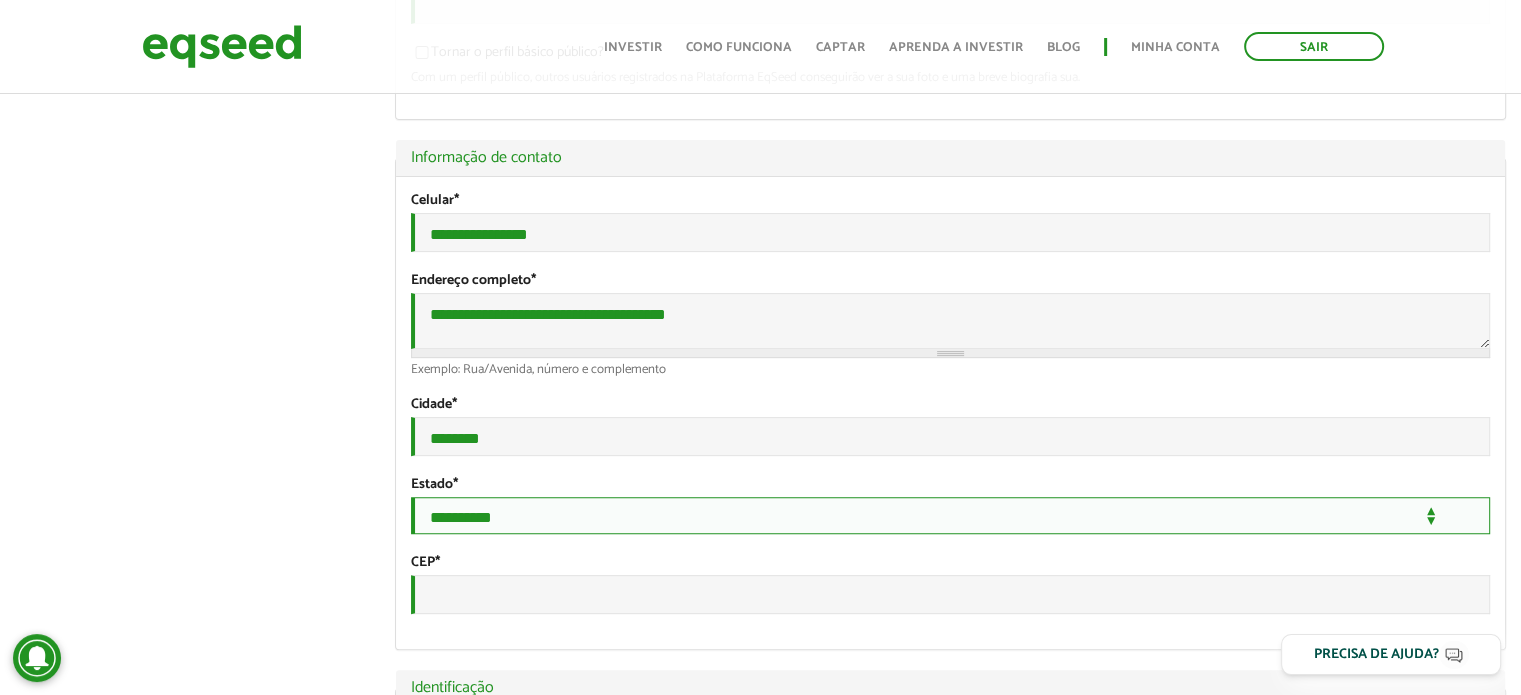select on "**" 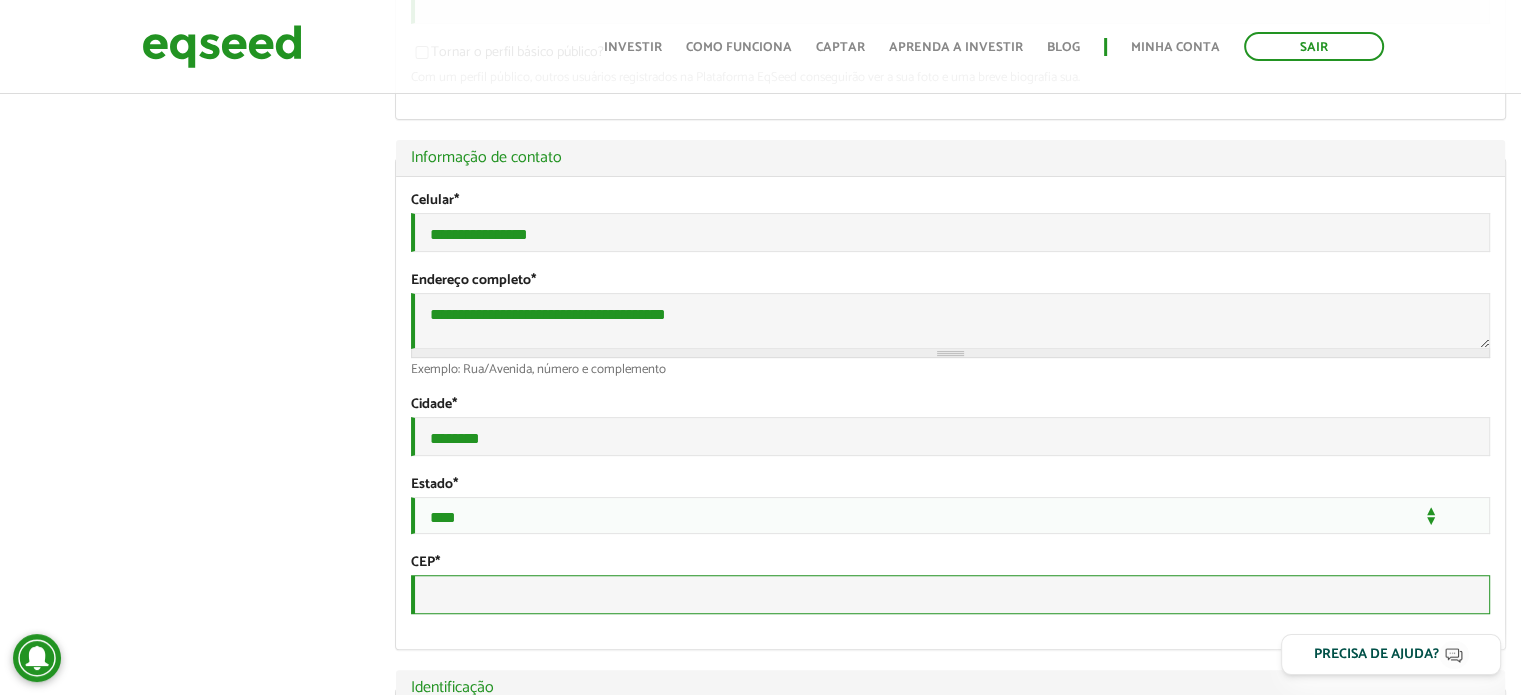type on "*********" 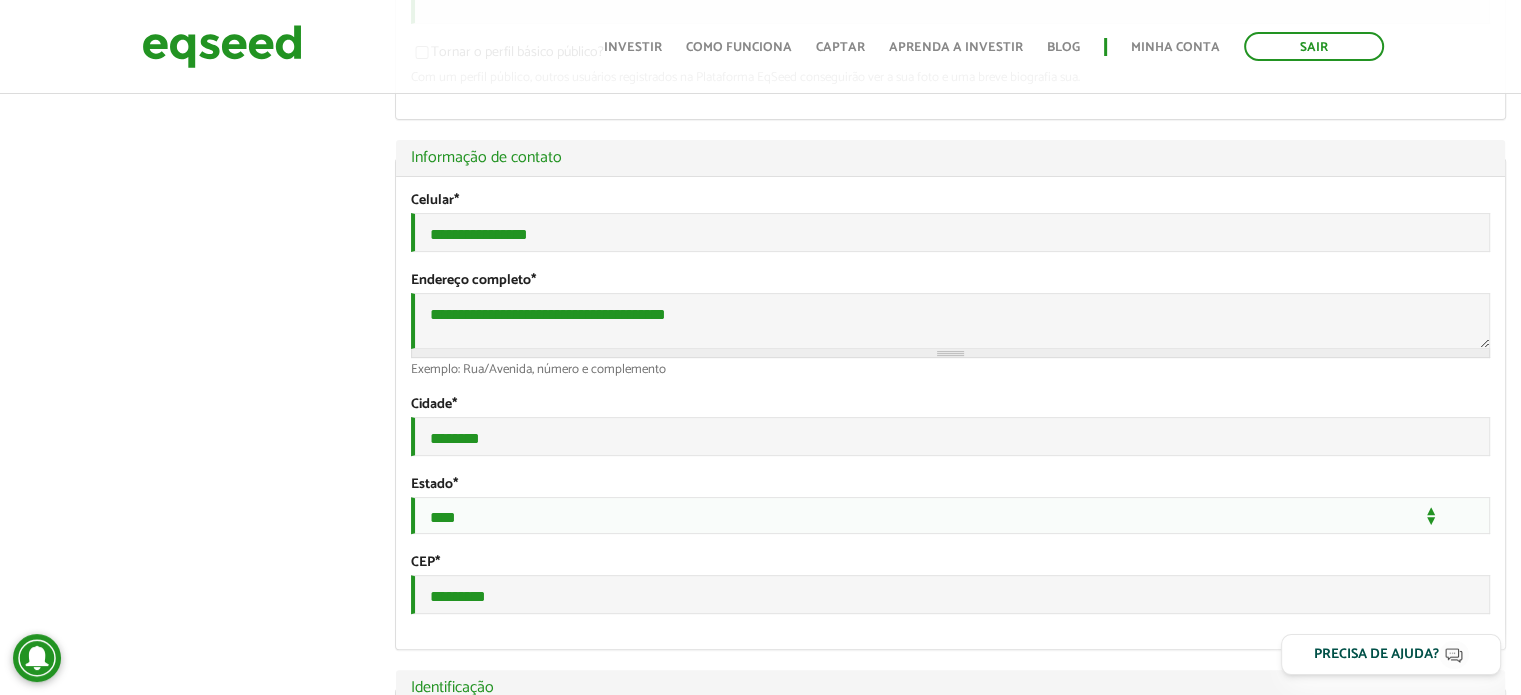 type on "**********" 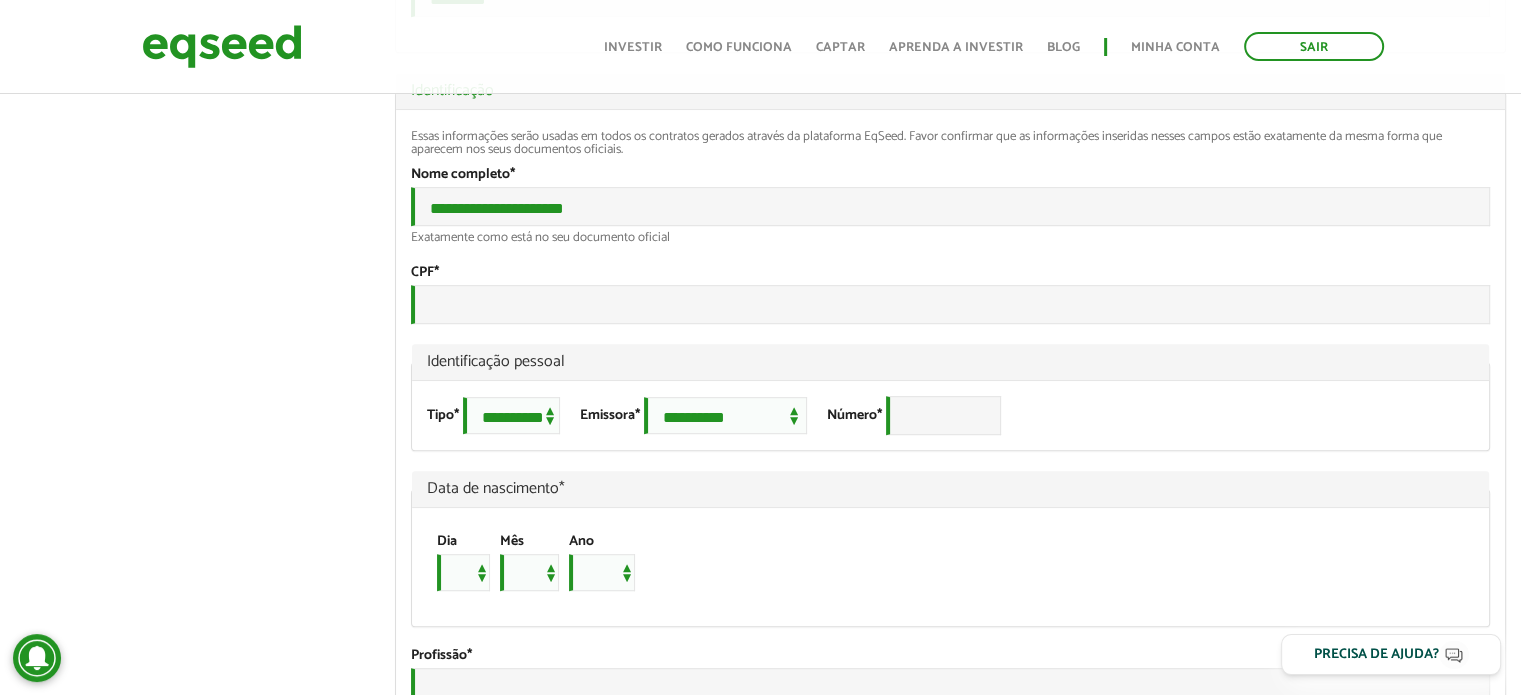 scroll, scrollTop: 1100, scrollLeft: 0, axis: vertical 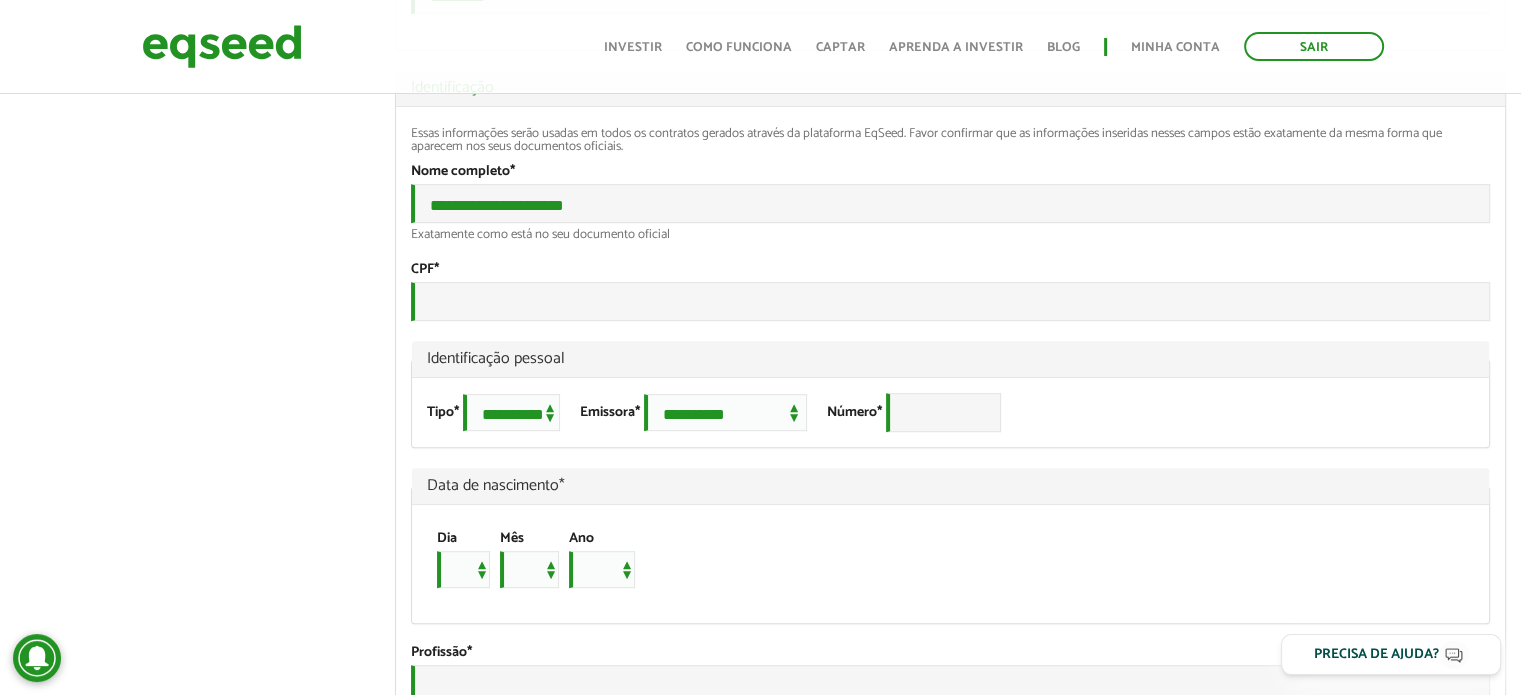 type on "**********" 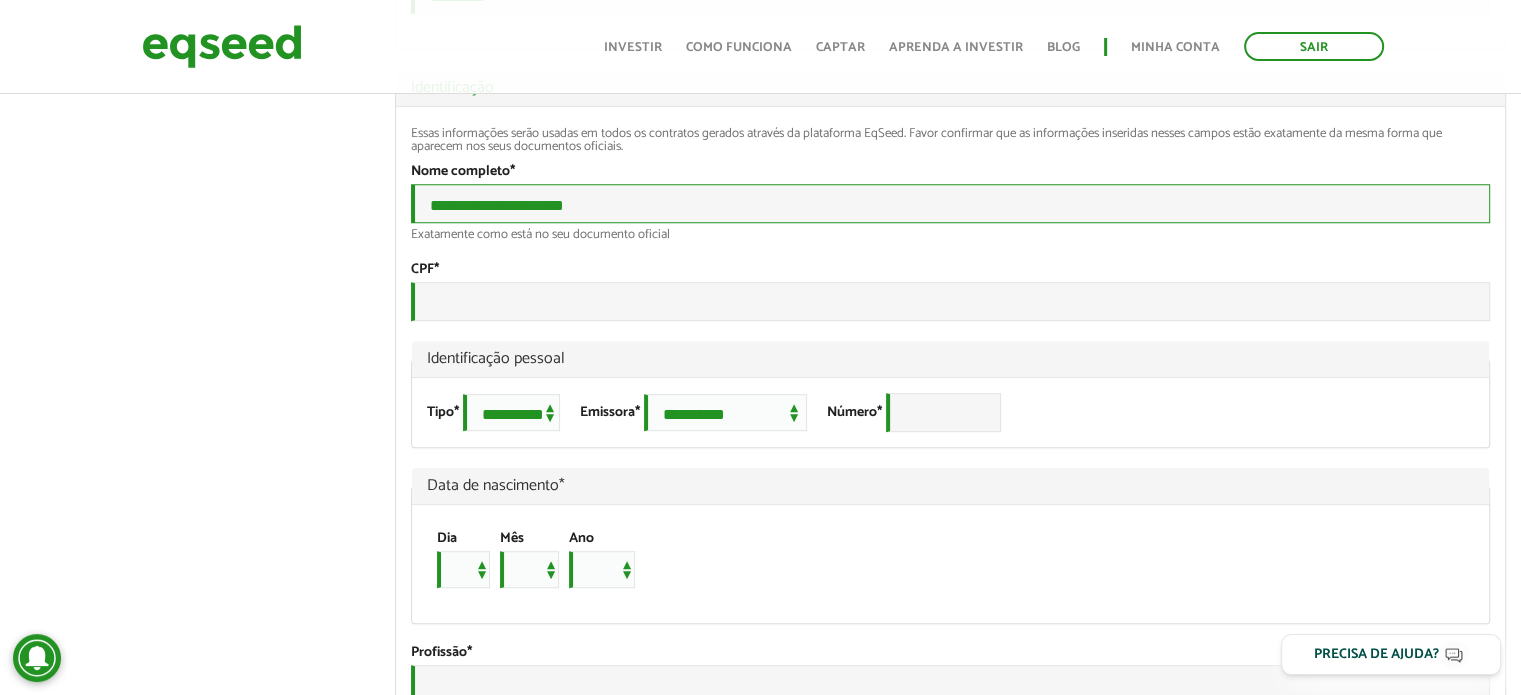 drag, startPoint x: 688, startPoint y: 283, endPoint x: 105, endPoint y: 256, distance: 583.6249 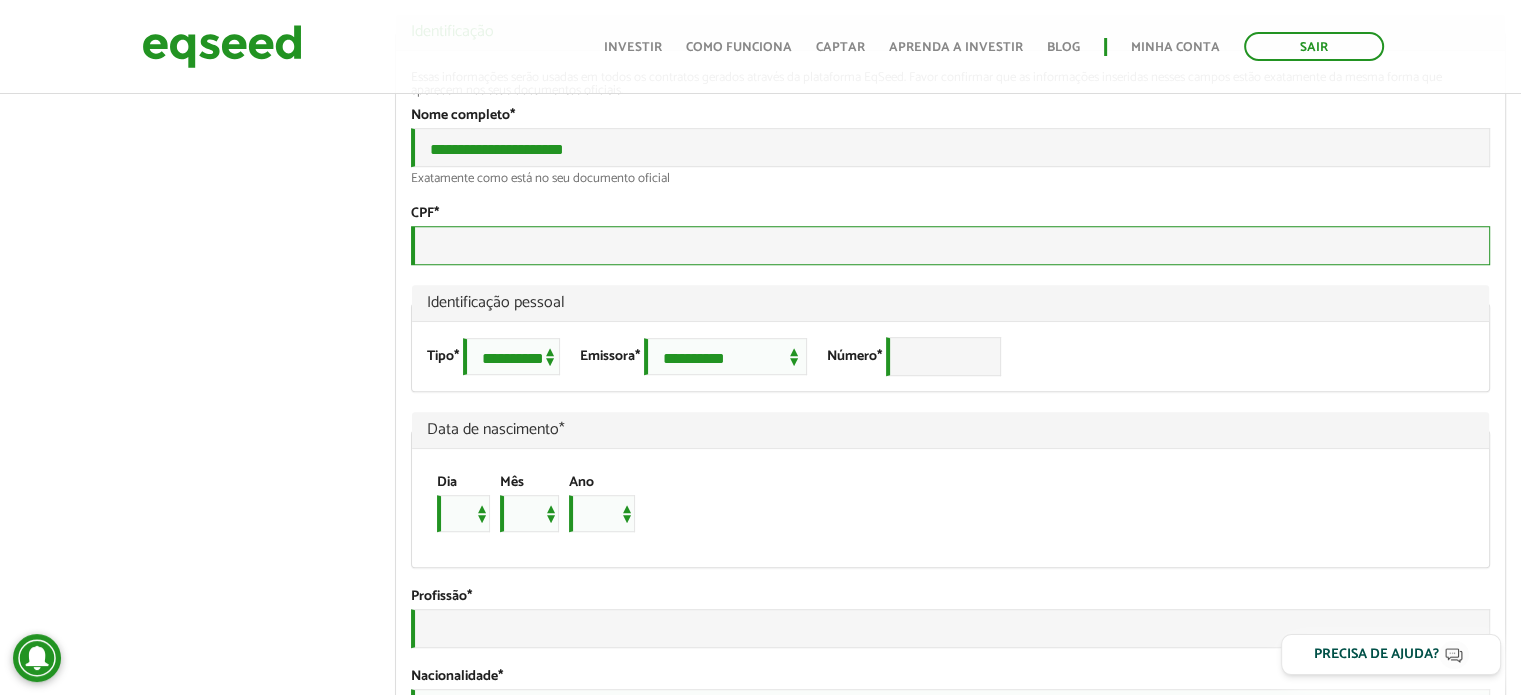 scroll, scrollTop: 1008, scrollLeft: 0, axis: vertical 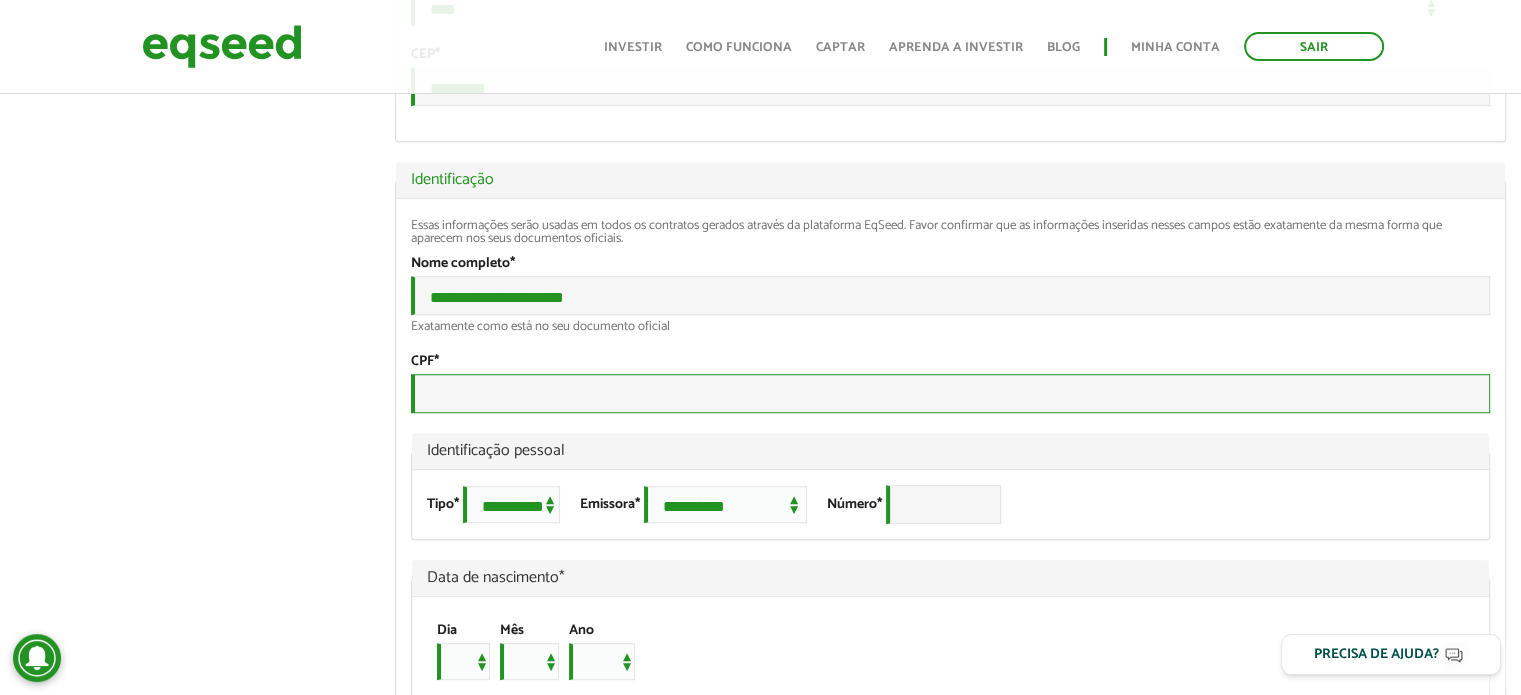 click on "CPF  *" at bounding box center (950, 393) 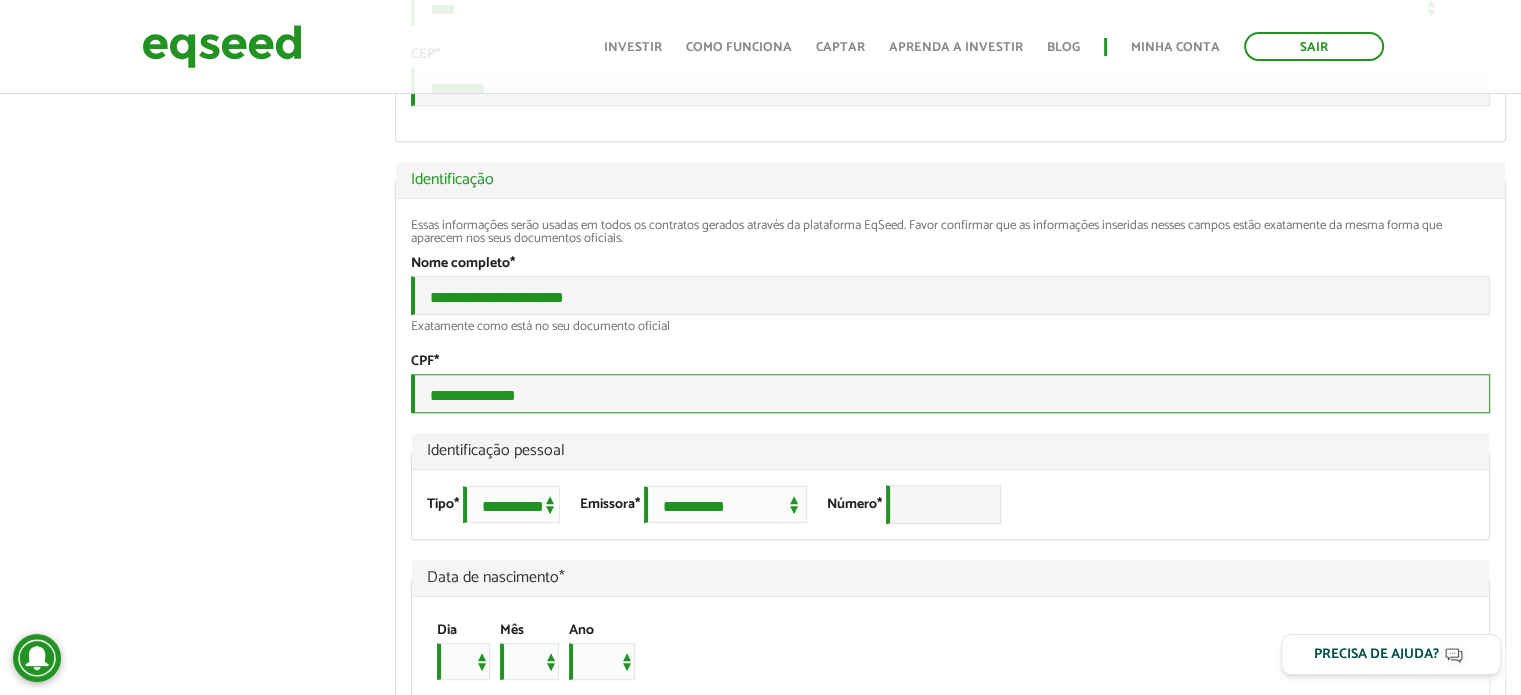 type on "**********" 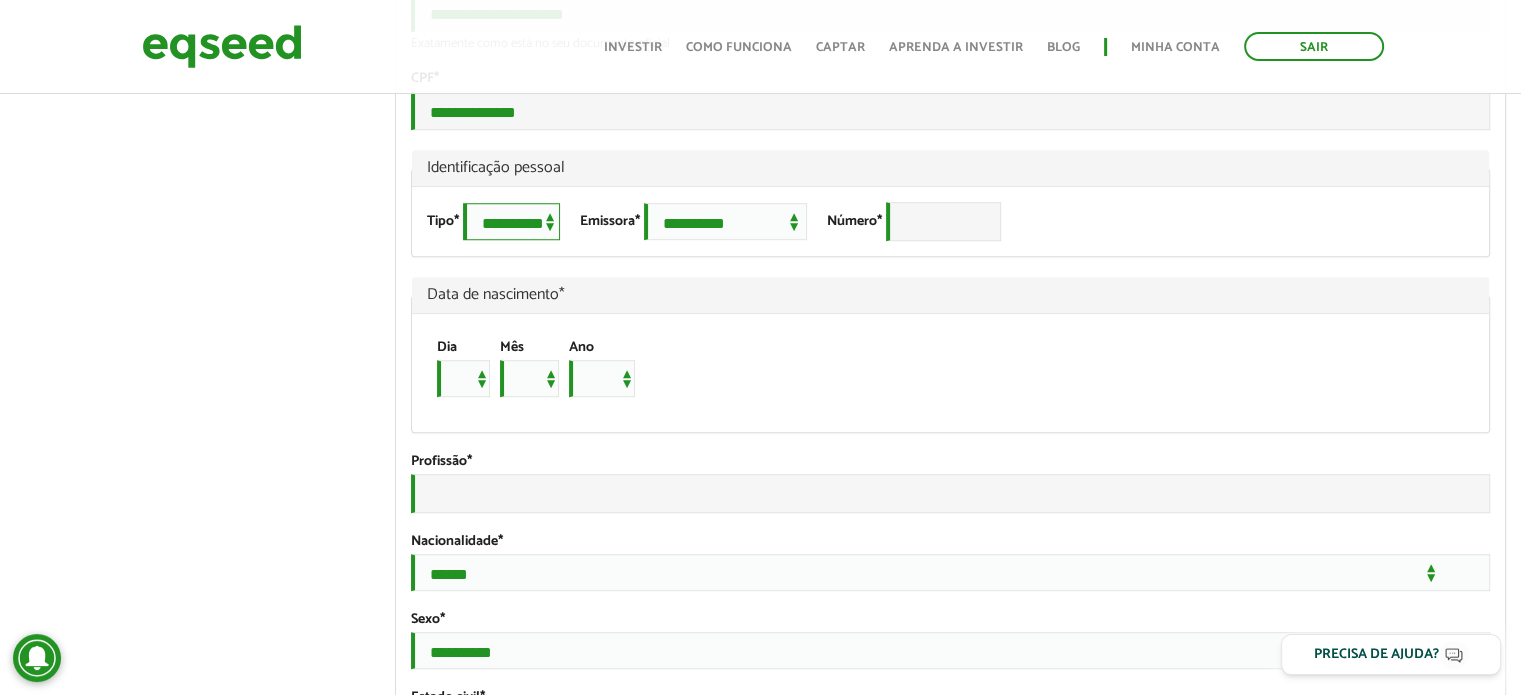 scroll, scrollTop: 1308, scrollLeft: 0, axis: vertical 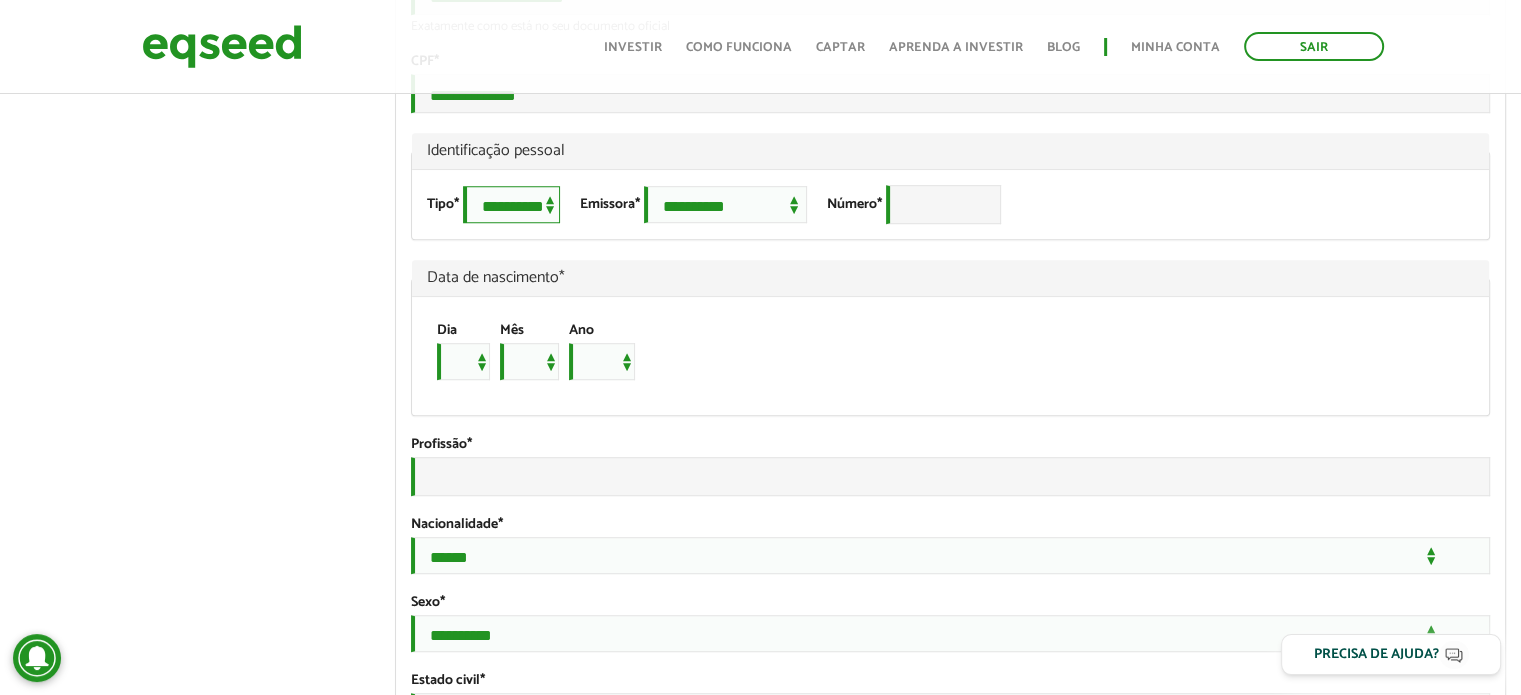 click on "**********" at bounding box center [511, 204] 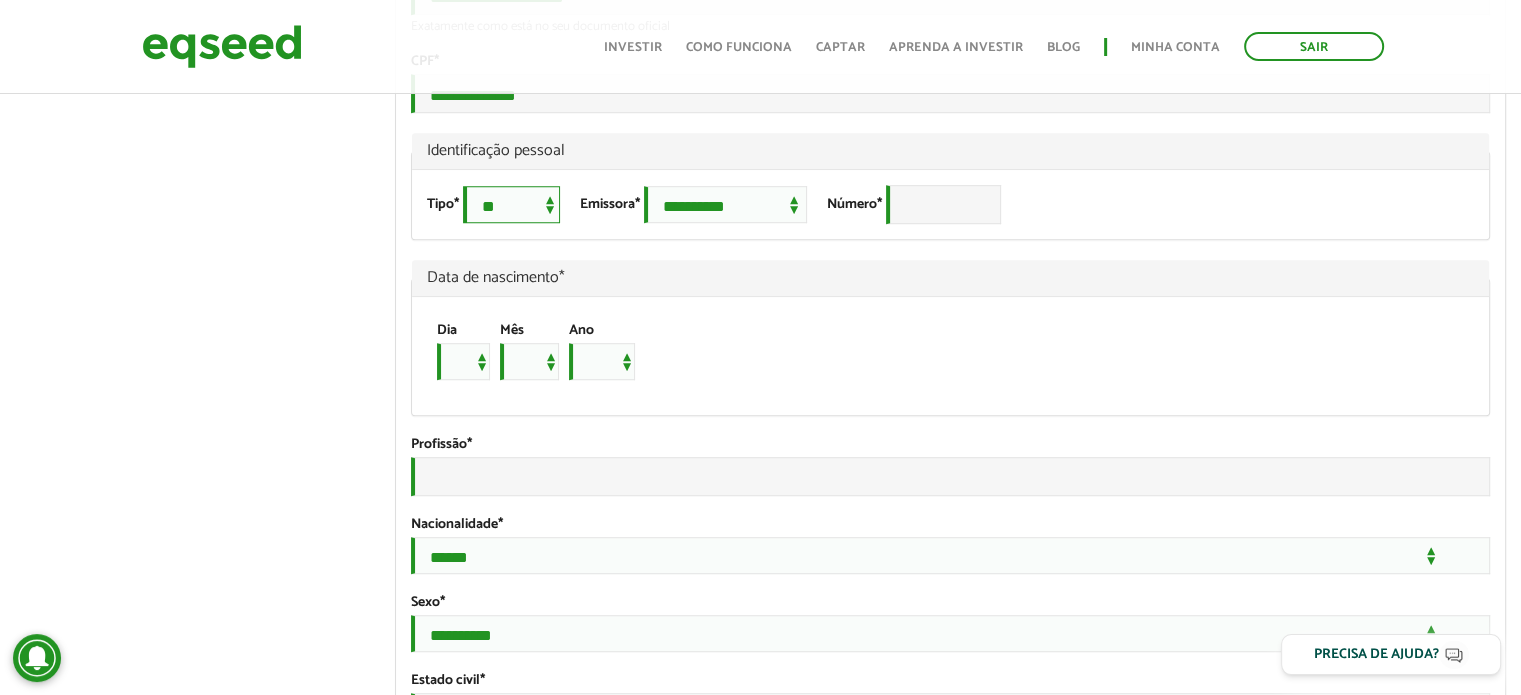 click on "**********" at bounding box center [511, 204] 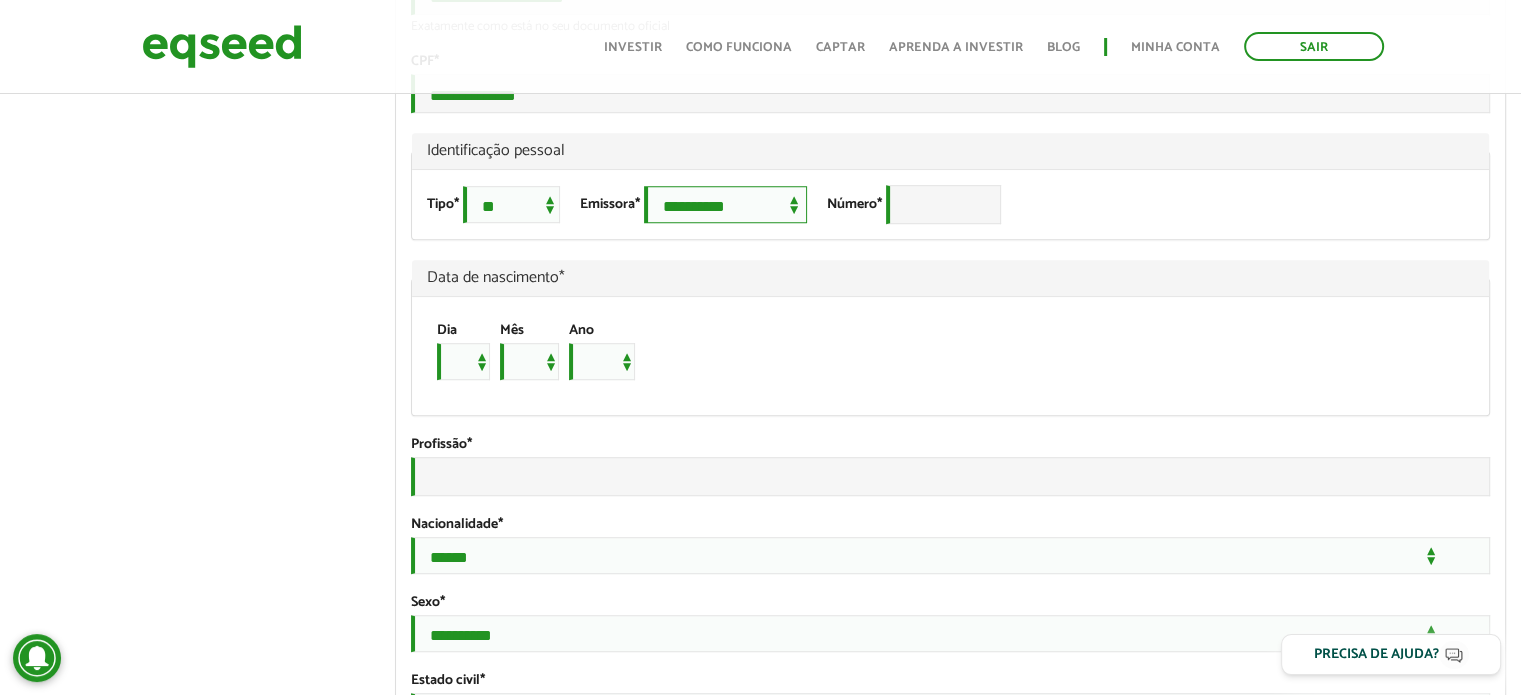 click on "**********" at bounding box center [725, 204] 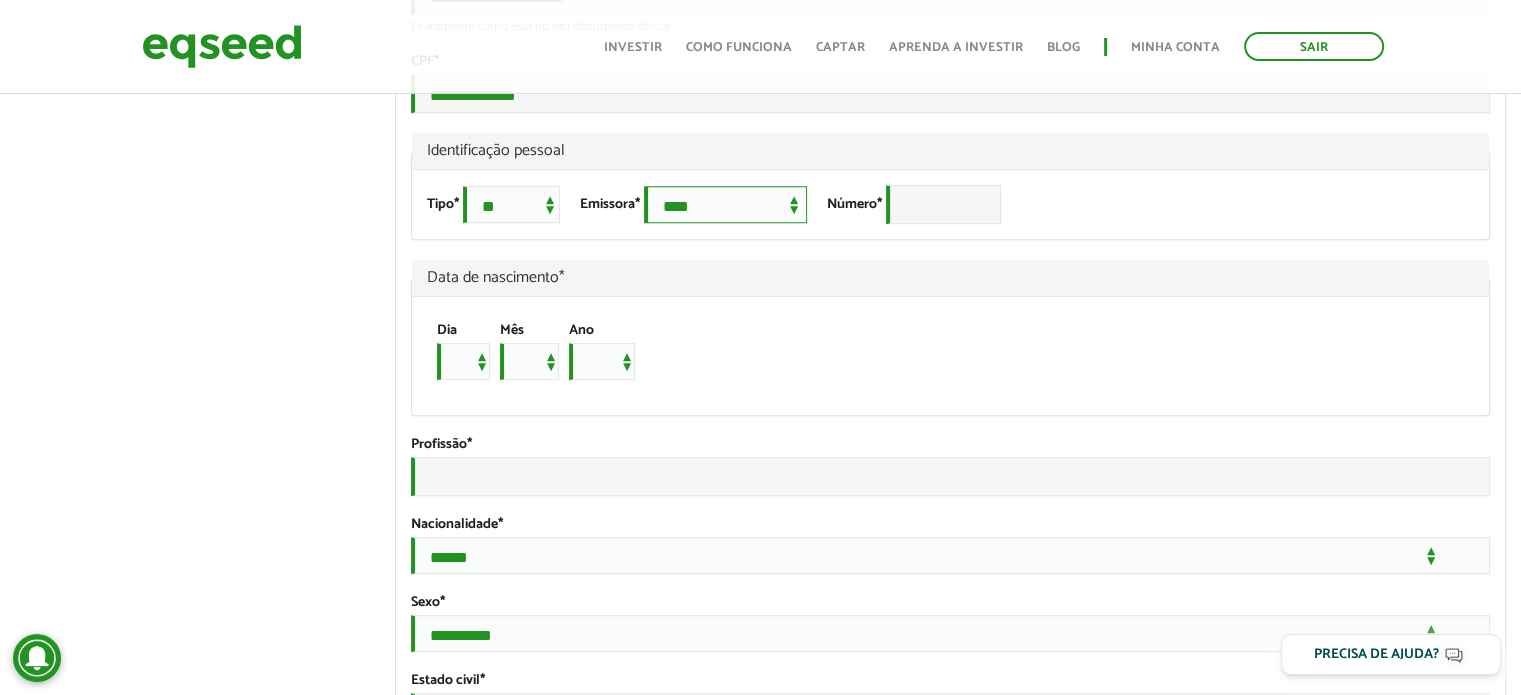 click on "**********" at bounding box center (725, 204) 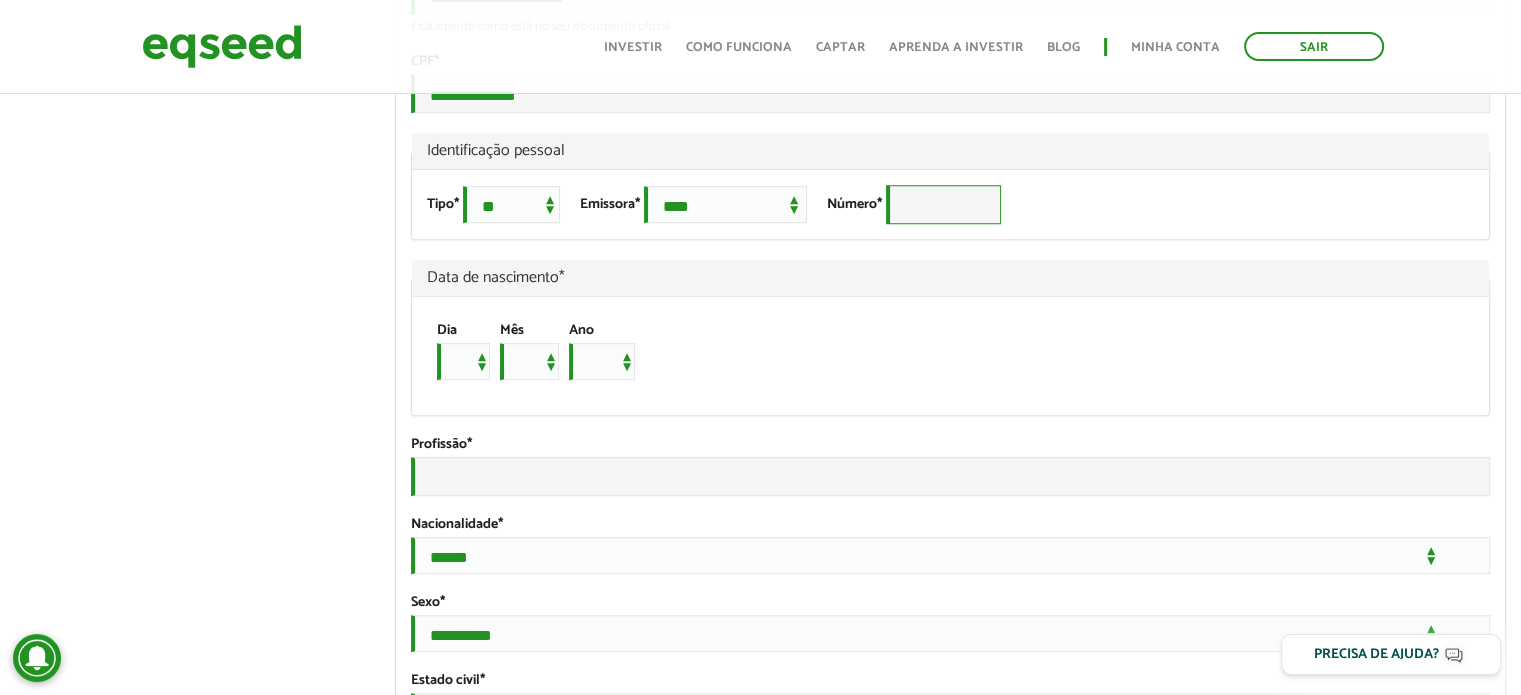 click on "Número  *" at bounding box center (943, 204) 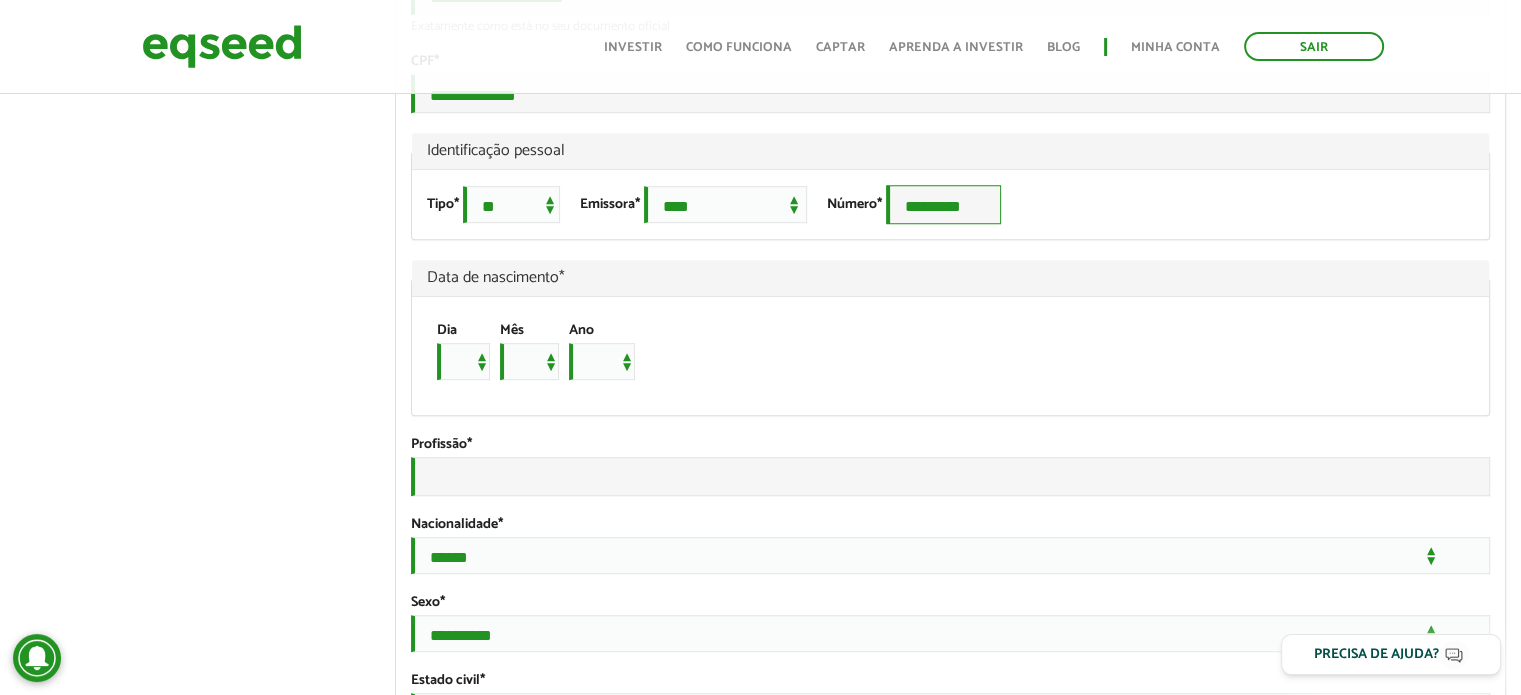 type on "*********" 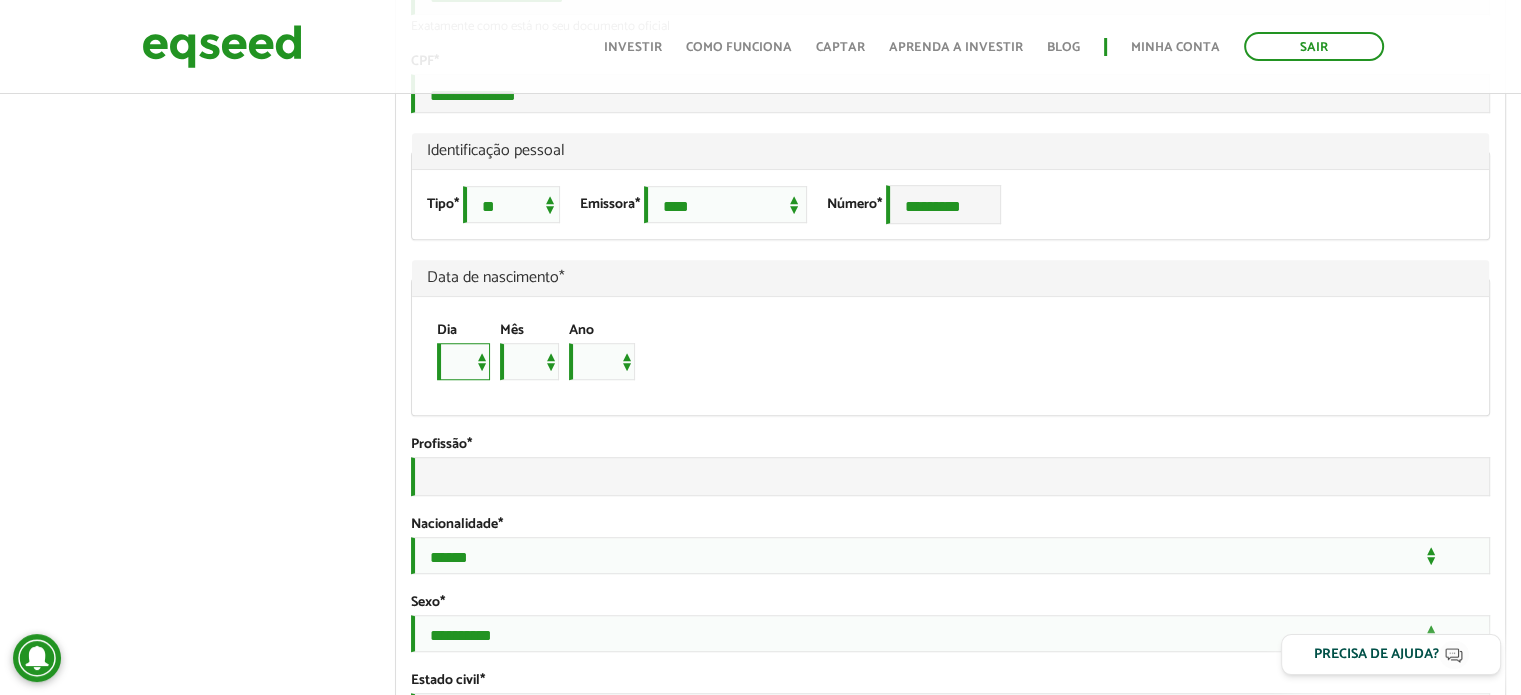 click on "* * * * * * * * * ** ** ** ** ** ** ** ** ** ** ** ** ** ** ** ** ** ** ** ** ** **" at bounding box center [463, 361] 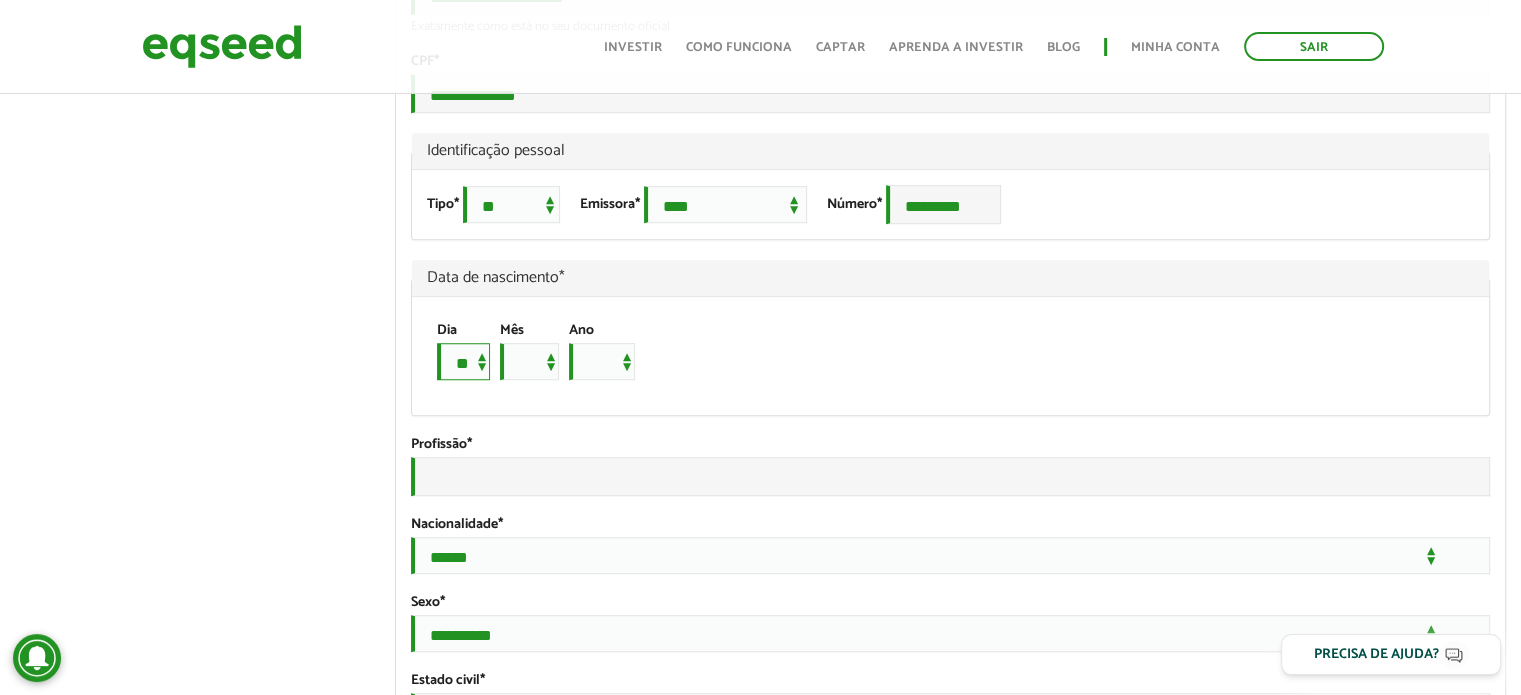 click on "* * * * * * * * * ** ** ** ** ** ** ** ** ** ** ** ** ** ** ** ** ** ** ** ** ** **" at bounding box center (463, 361) 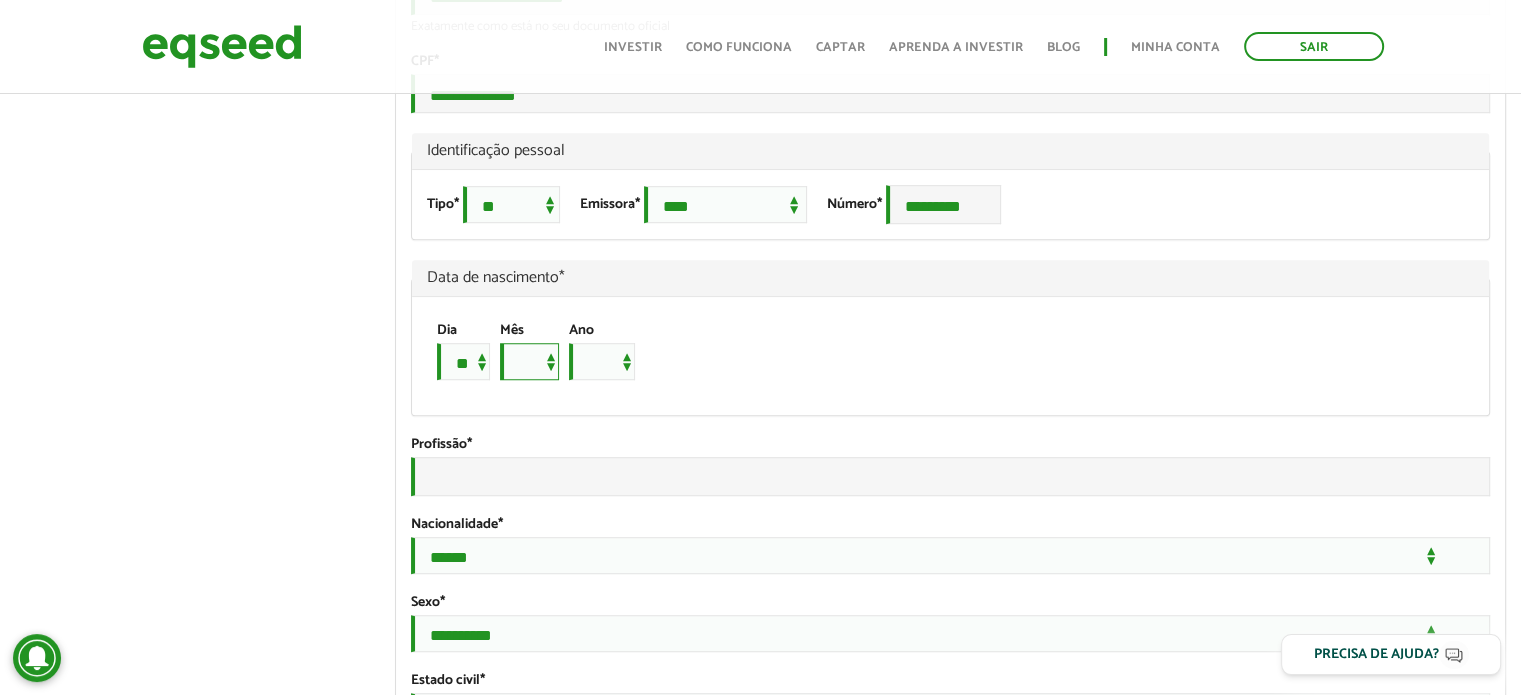 click on "*** *** *** *** *** *** *** *** *** *** *** ***" at bounding box center (529, 361) 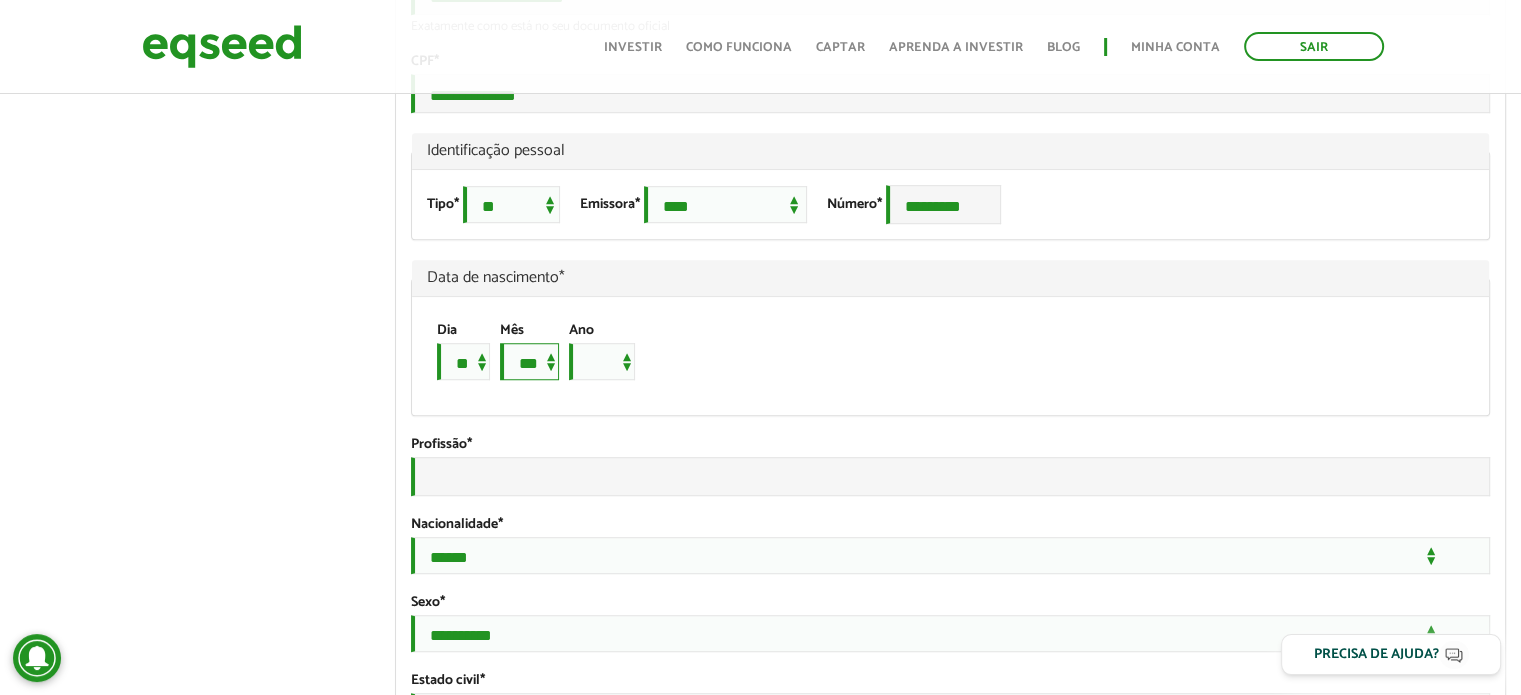 click on "*** *** *** *** *** *** *** *** *** *** *** ***" at bounding box center (529, 361) 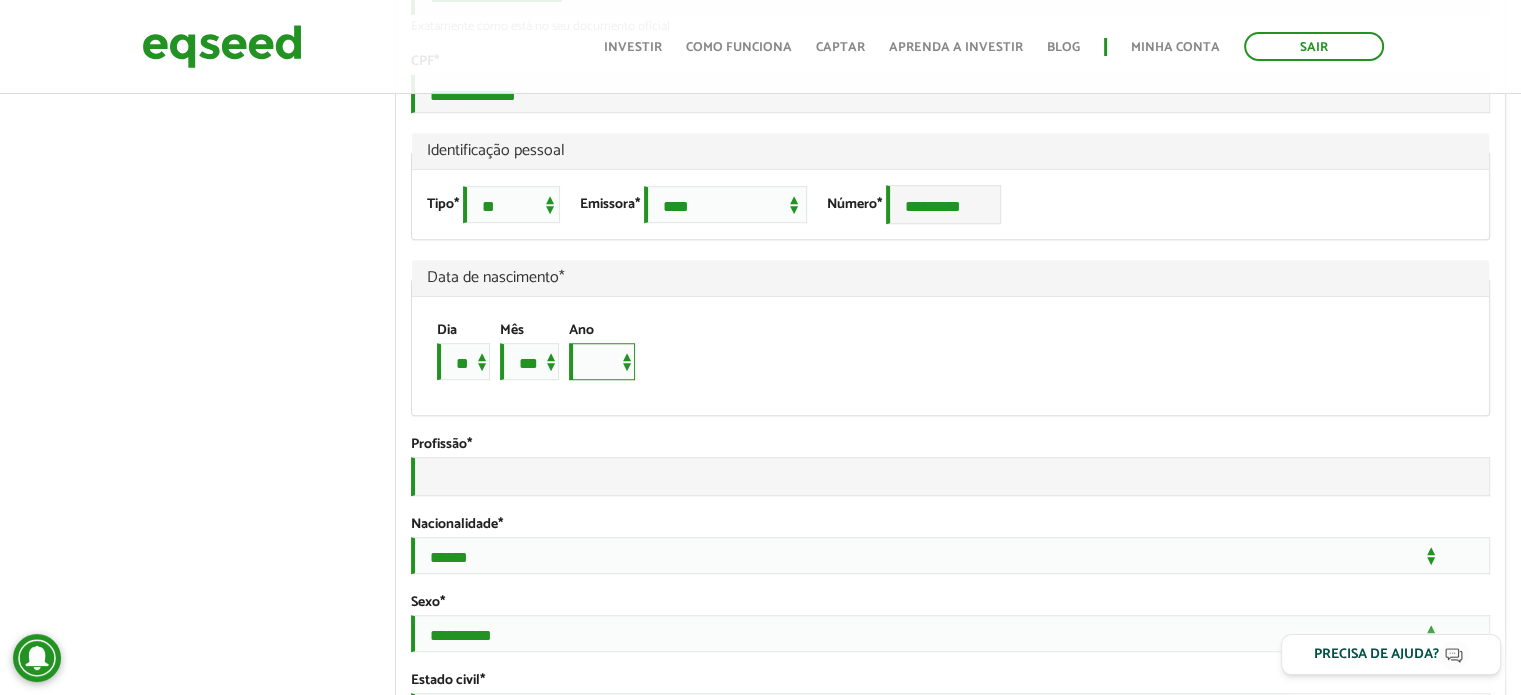 click on "**** **** **** **** **** **** **** **** **** **** **** **** **** **** **** **** **** **** **** **** **** **** **** **** **** **** **** **** **** **** **** **** **** **** **** **** **** **** **** **** **** **** **** **** **** **** **** **** **** **** **** **** **** **** **** **** **** **** **** **** **** **** **** **** **** **** **** **** **** **** **** **** **** **** **** **** **** **** **** **** **** **** **** **** **** **** **** **** **** **** **** **** **** **** **** **** **** **** **** **** **** **** **** **** **** **** **** **** **** **** **** **** **** **** **** **** **** **** **** **** **** **** **** **** **** ****" at bounding box center (602, 361) 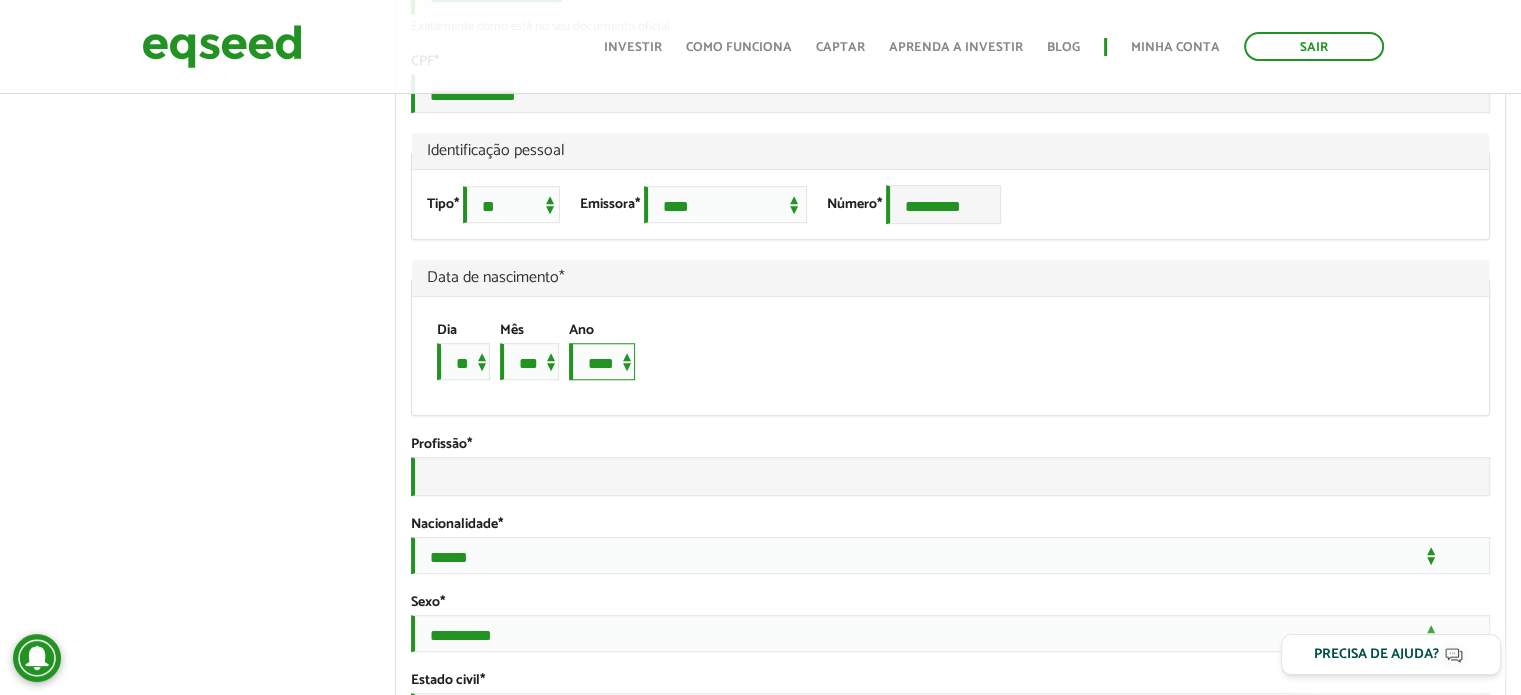 click on "**** **** **** **** **** **** **** **** **** **** **** **** **** **** **** **** **** **** **** **** **** **** **** **** **** **** **** **** **** **** **** **** **** **** **** **** **** **** **** **** **** **** **** **** **** **** **** **** **** **** **** **** **** **** **** **** **** **** **** **** **** **** **** **** **** **** **** **** **** **** **** **** **** **** **** **** **** **** **** **** **** **** **** **** **** **** **** **** **** **** **** **** **** **** **** **** **** **** **** **** **** **** **** **** **** **** **** **** **** **** **** **** **** **** **** **** **** **** **** **** **** **** **** **** **** ****" at bounding box center [602, 361] 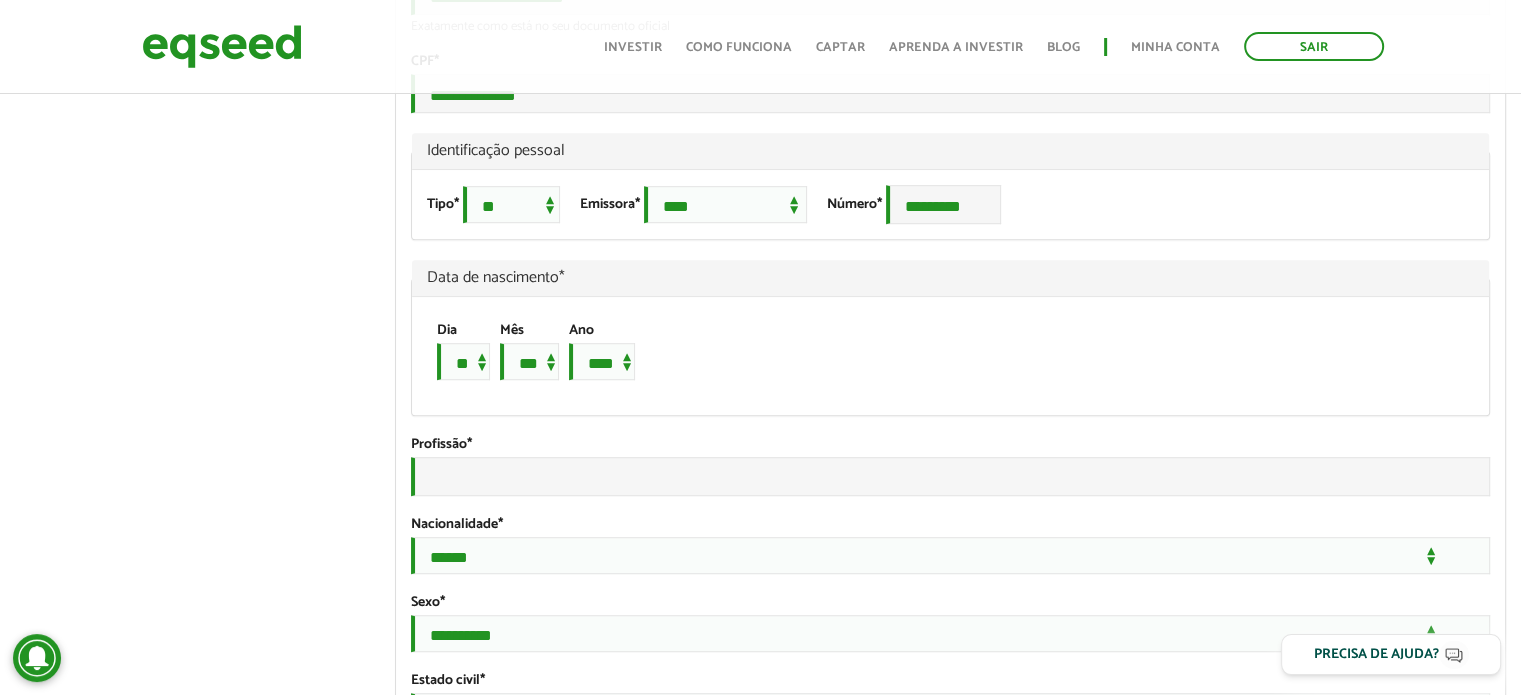 click on "Dia
* * * * * * * * * ** ** ** ** ** ** ** ** ** ** ** ** ** ** ** ** ** ** ** ** ** **   Mês
*** *** *** *** *** *** *** *** *** *** *** ***   Ano
**** **** **** **** **** **** **** **** **** **** **** **** **** **** **** **** **** **** **** **** **** **** **** **** **** **** **** **** **** **** **** **** **** **** **** **** **** **** **** **** **** **** **** **** **** **** **** **** **** **** **** **** **** **** **** **** **** **** **** **** **** **** **** **** **** **** **** **** **** **** **** **** **** **** **** **** **** **** **** **** **** **** **** **** **** **** **** **** **** **** **** **** **** **** **** **** **** **** **** **** **** **** **** **** **** **** **** **** **** **** **** **** **** **** **** **** **** **** **** **** **** **** **** **** **** ****" at bounding box center (940, 356) 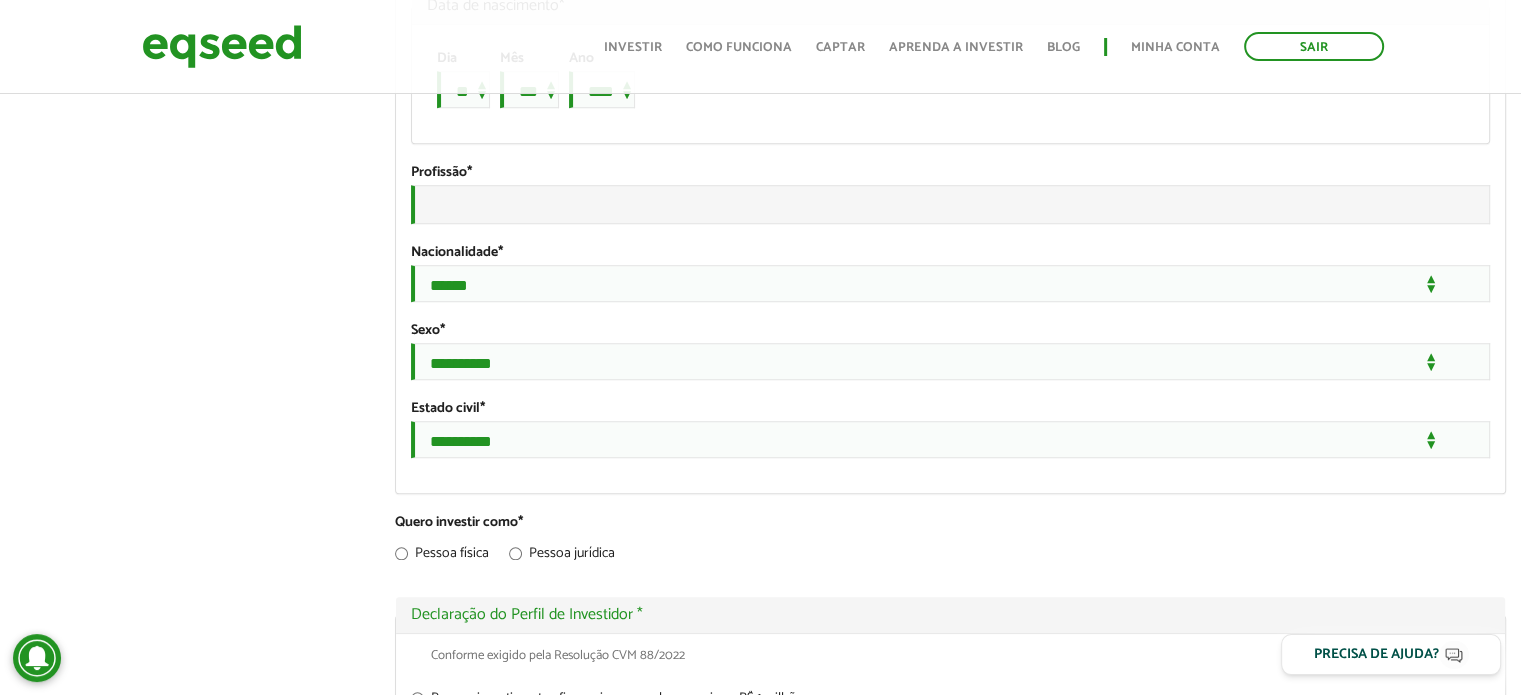scroll, scrollTop: 1608, scrollLeft: 0, axis: vertical 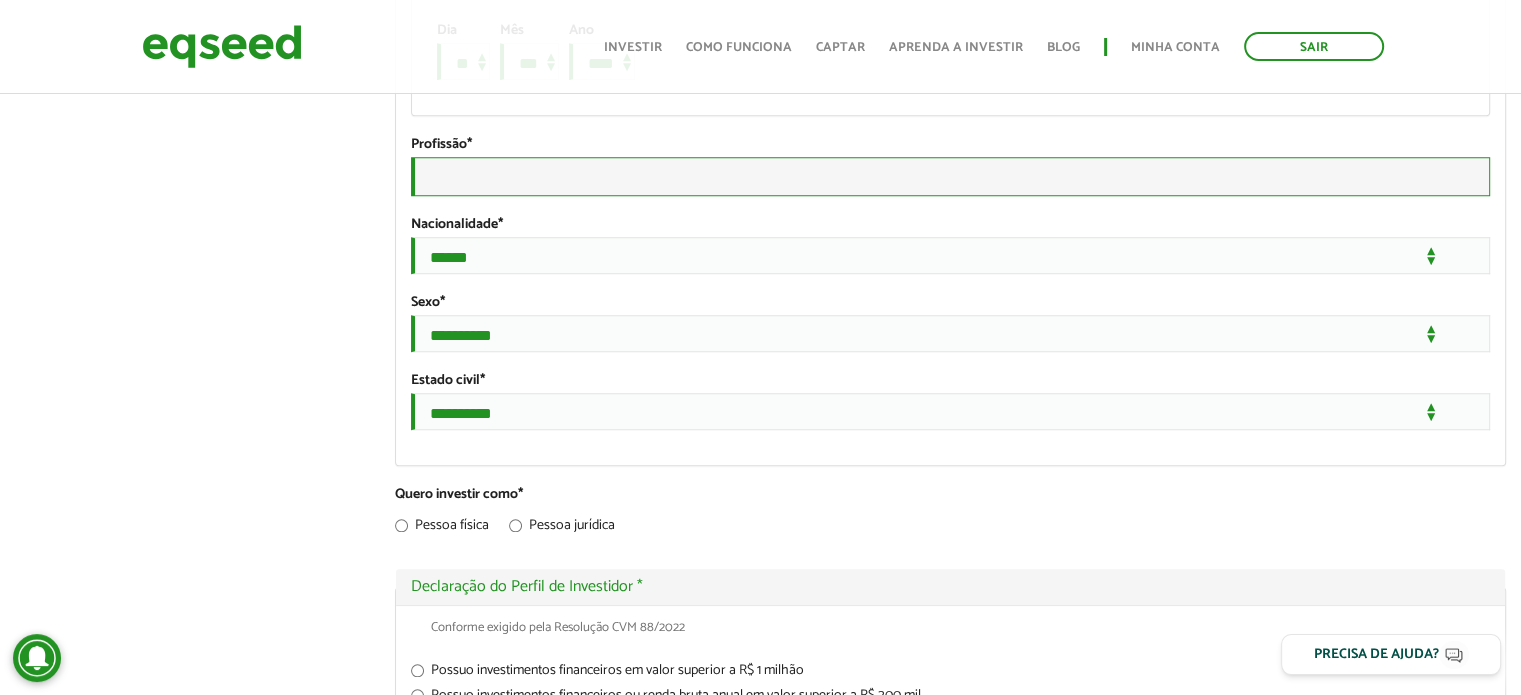 click on "Profissão  *" at bounding box center [950, 176] 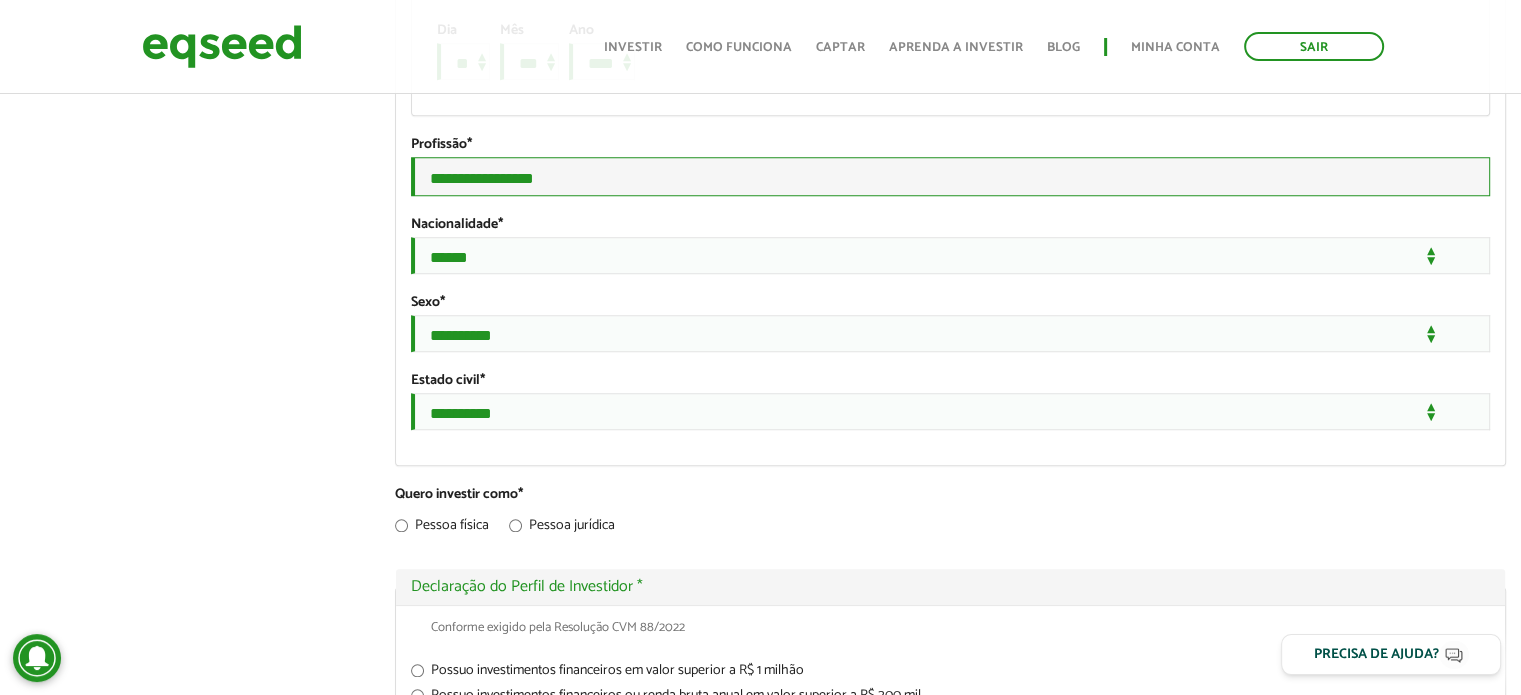 type on "**********" 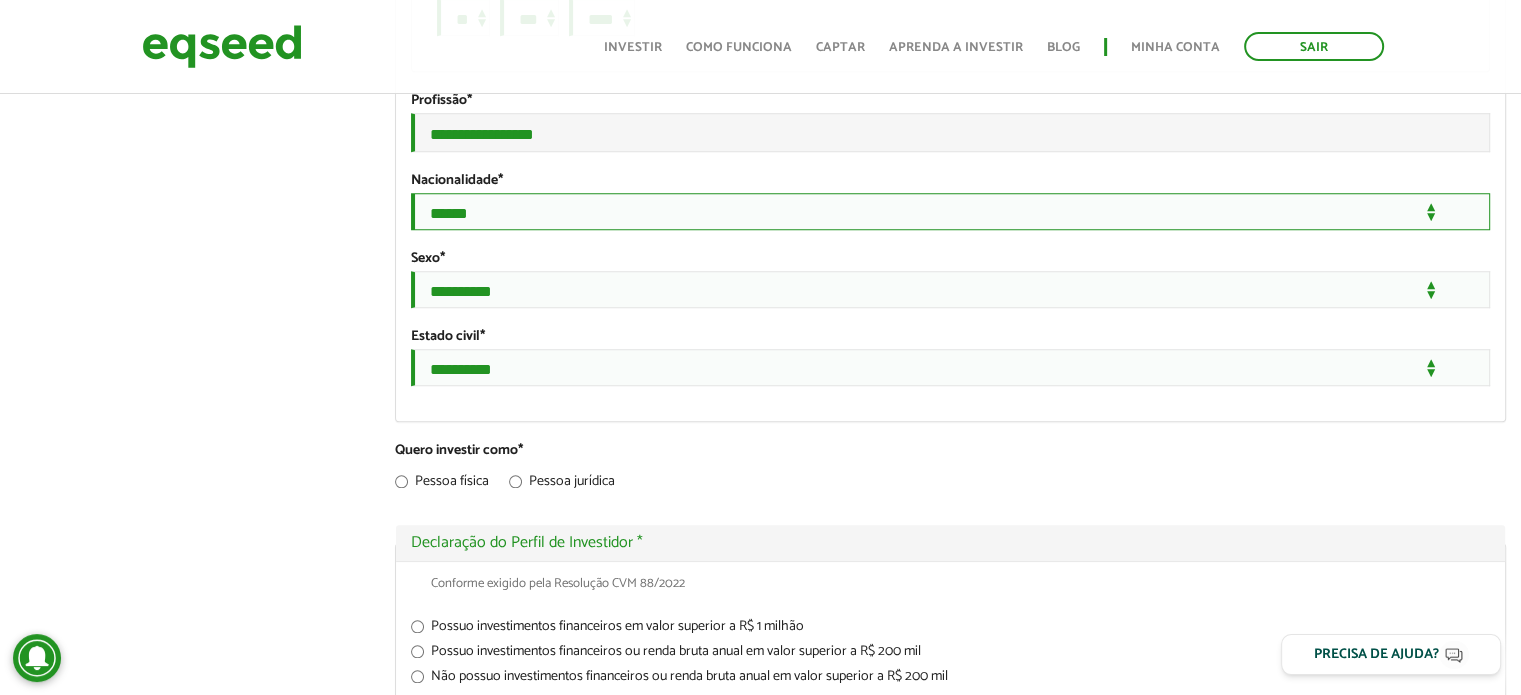 scroll, scrollTop: 1708, scrollLeft: 0, axis: vertical 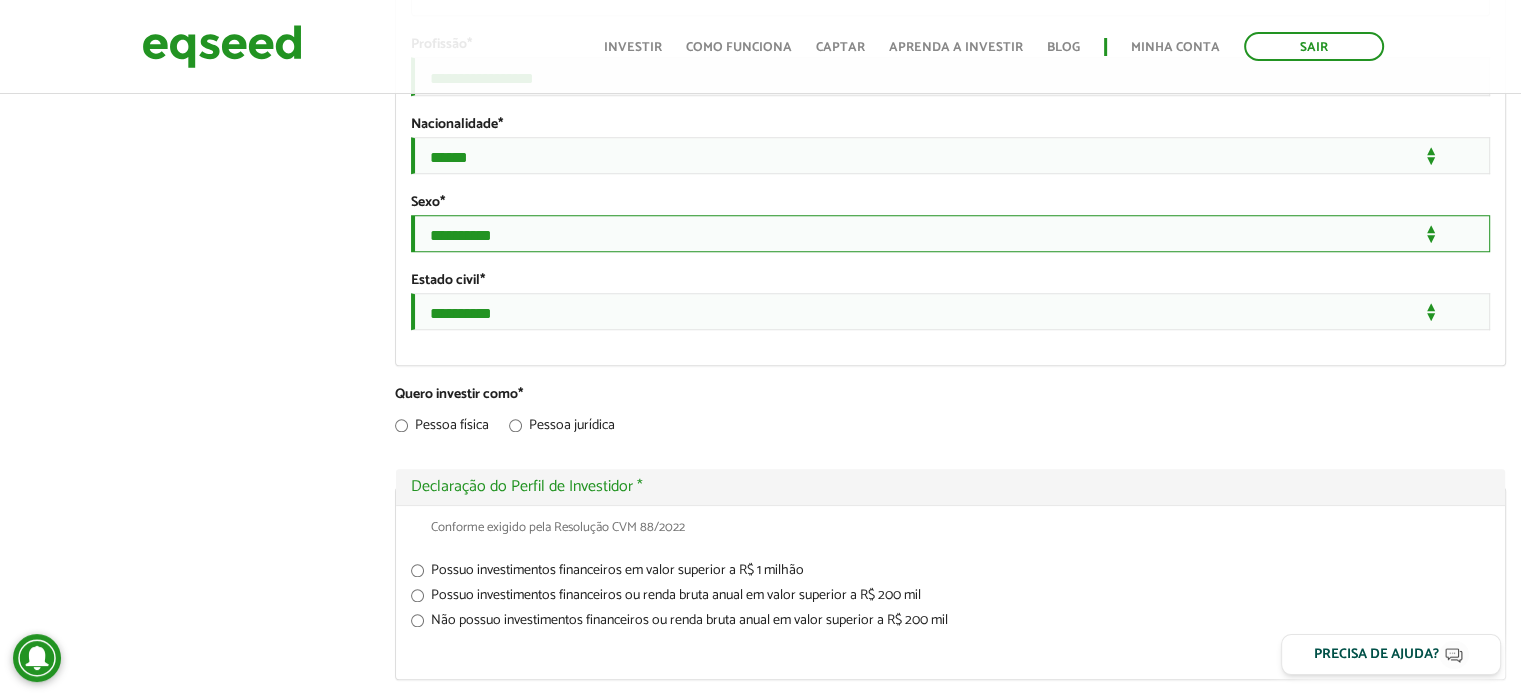 click on "**********" at bounding box center [950, 233] 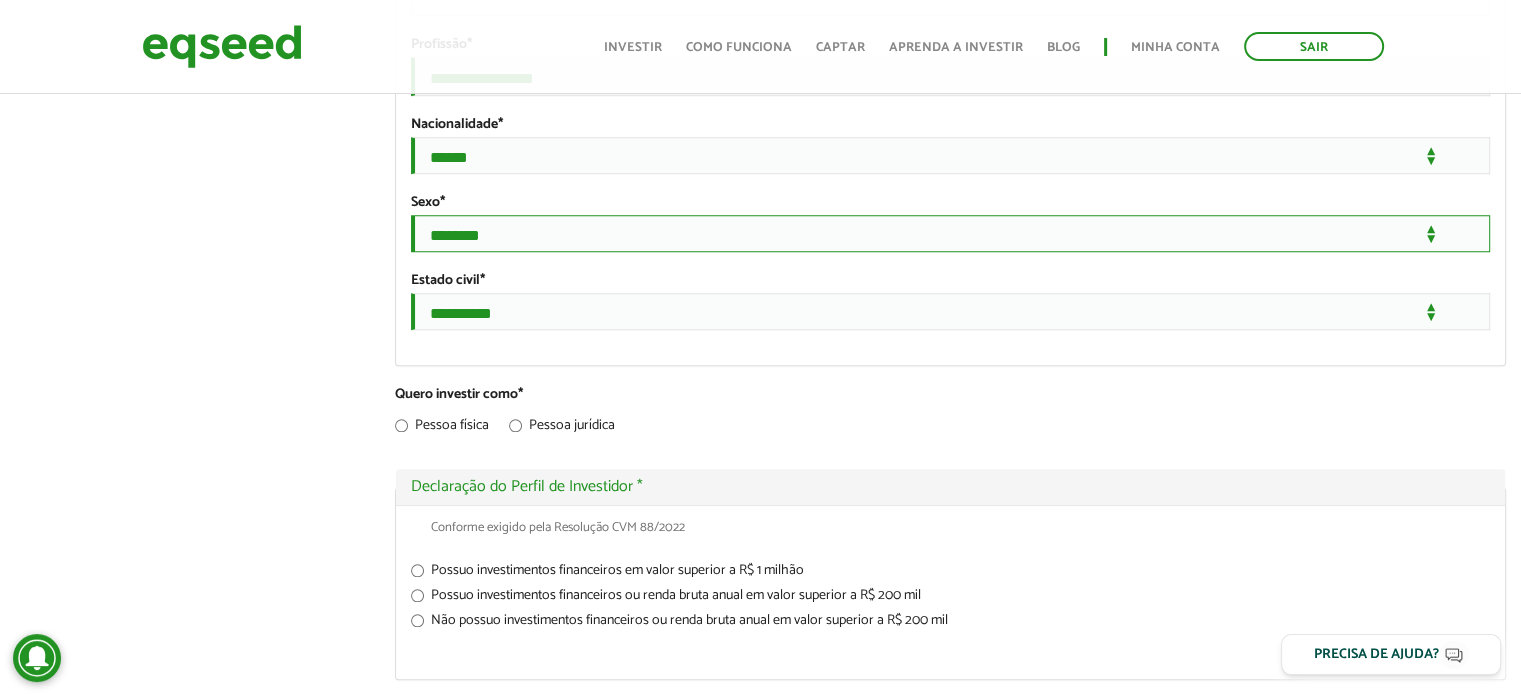 click on "**********" at bounding box center [950, 233] 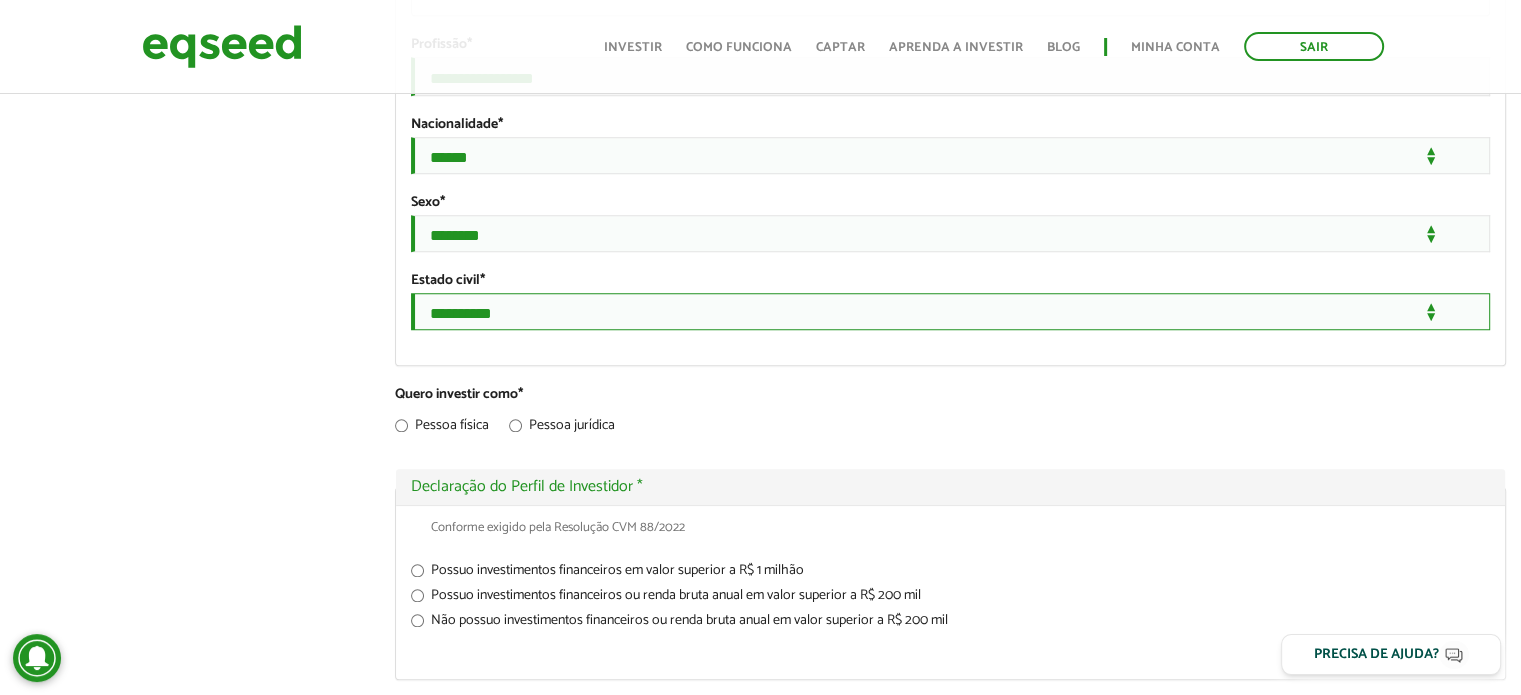 click on "**********" at bounding box center [950, 311] 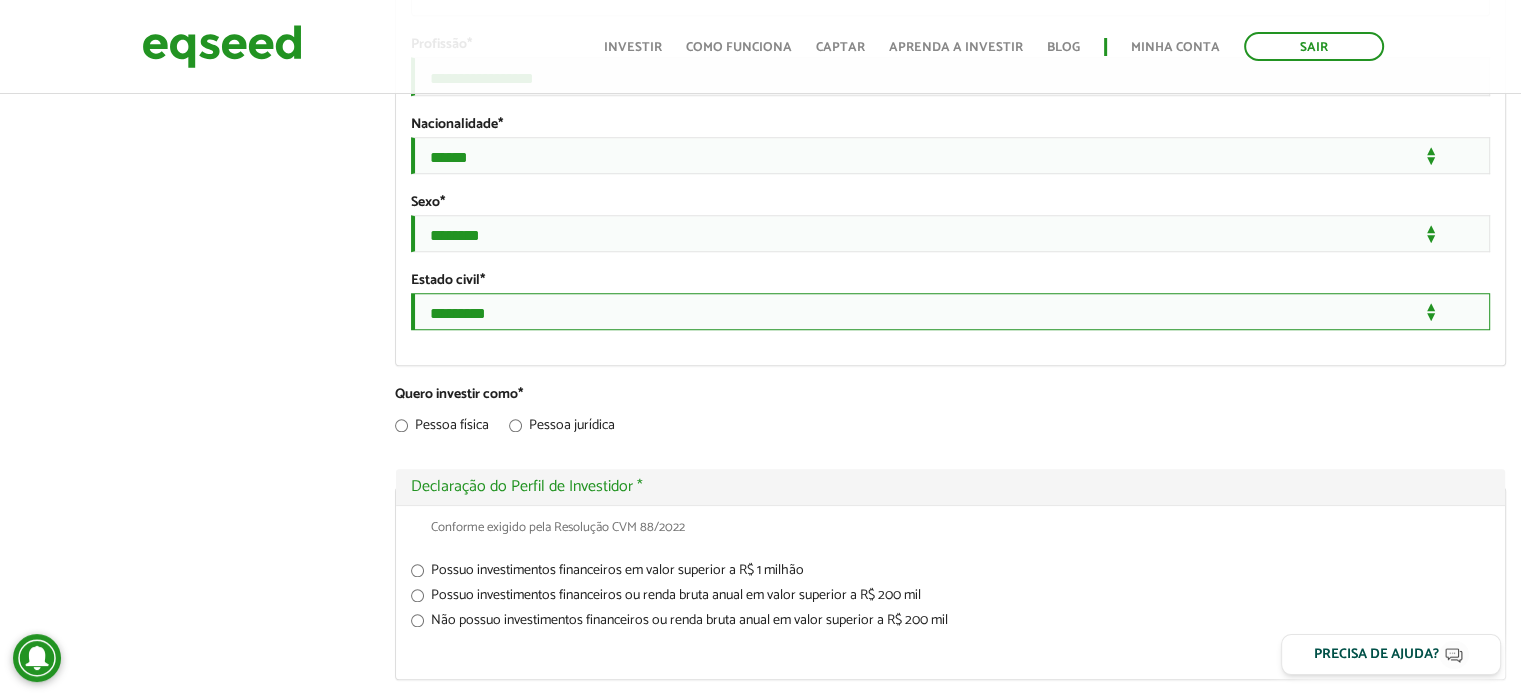 click on "**********" at bounding box center [950, 311] 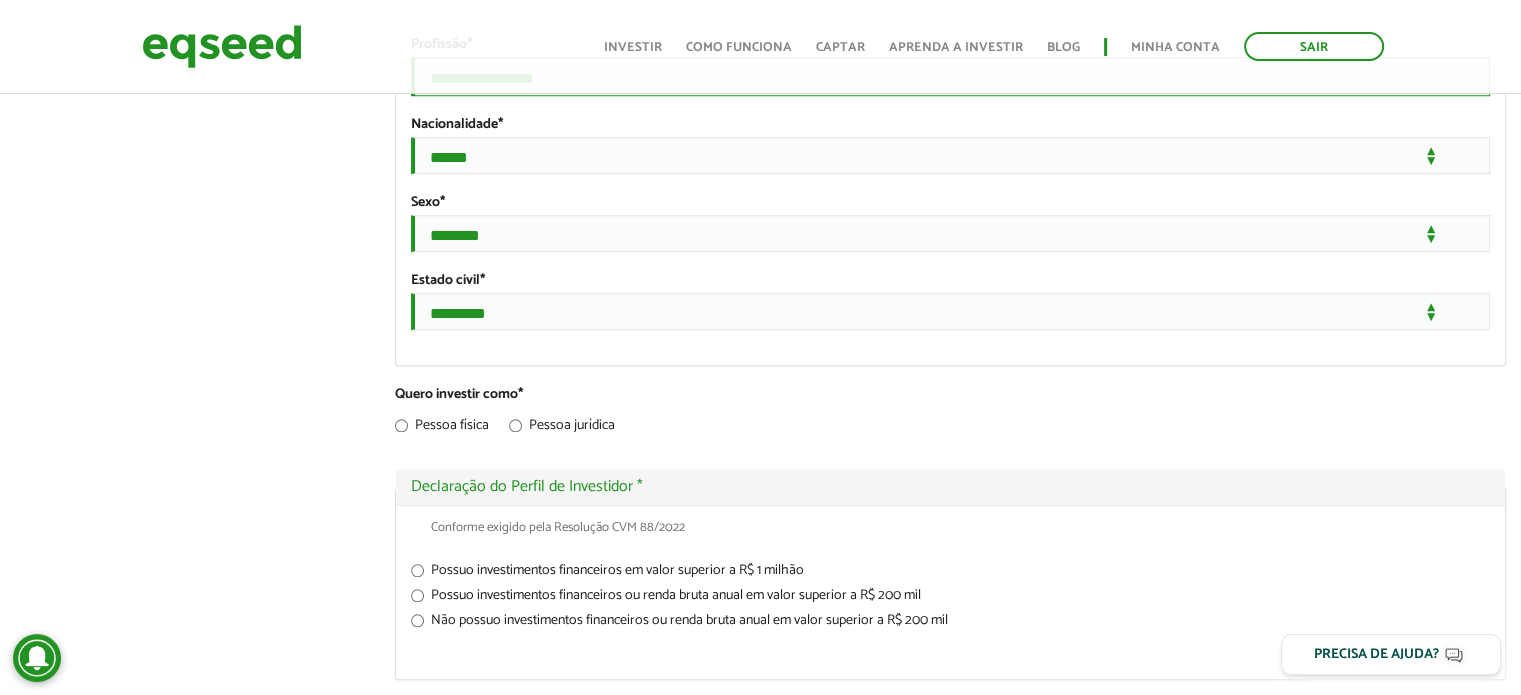 drag, startPoint x: 565, startPoint y: 185, endPoint x: 109, endPoint y: 188, distance: 456.00986 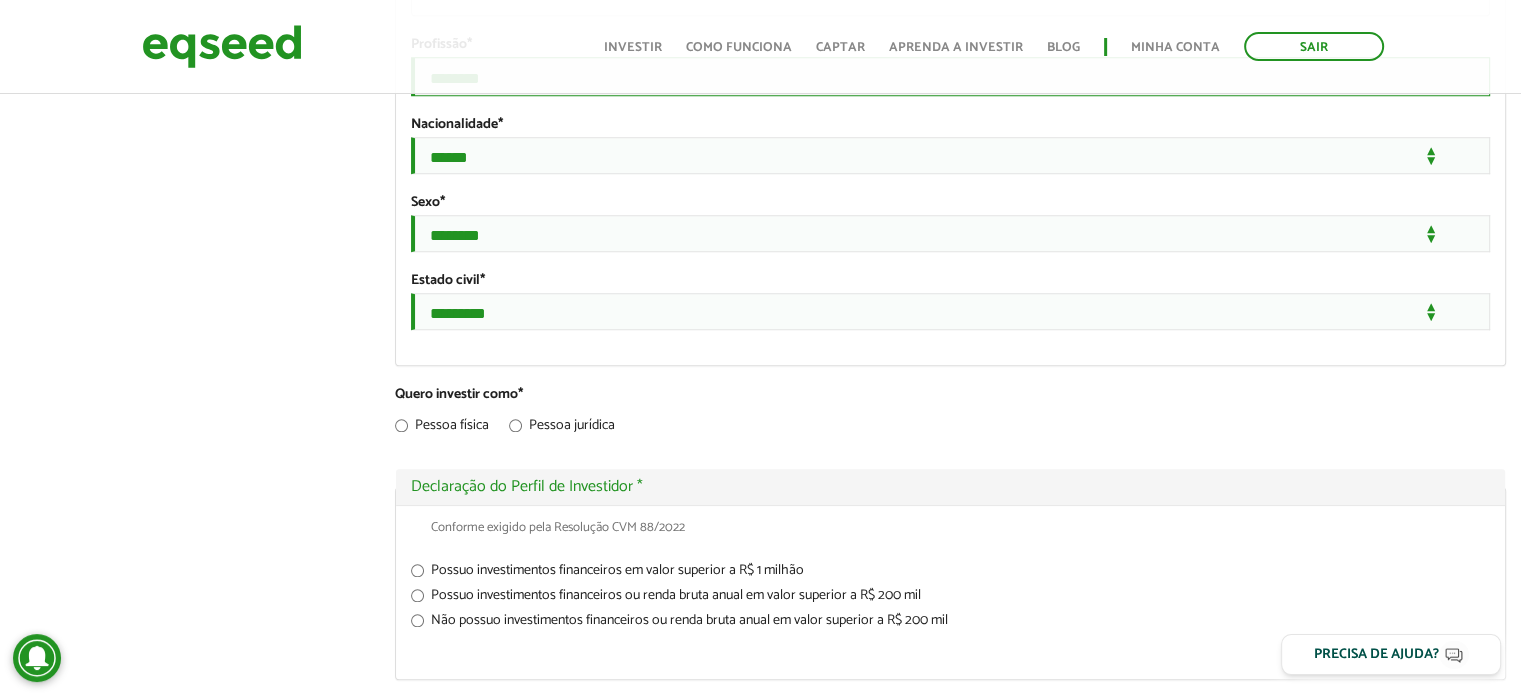 type on "********" 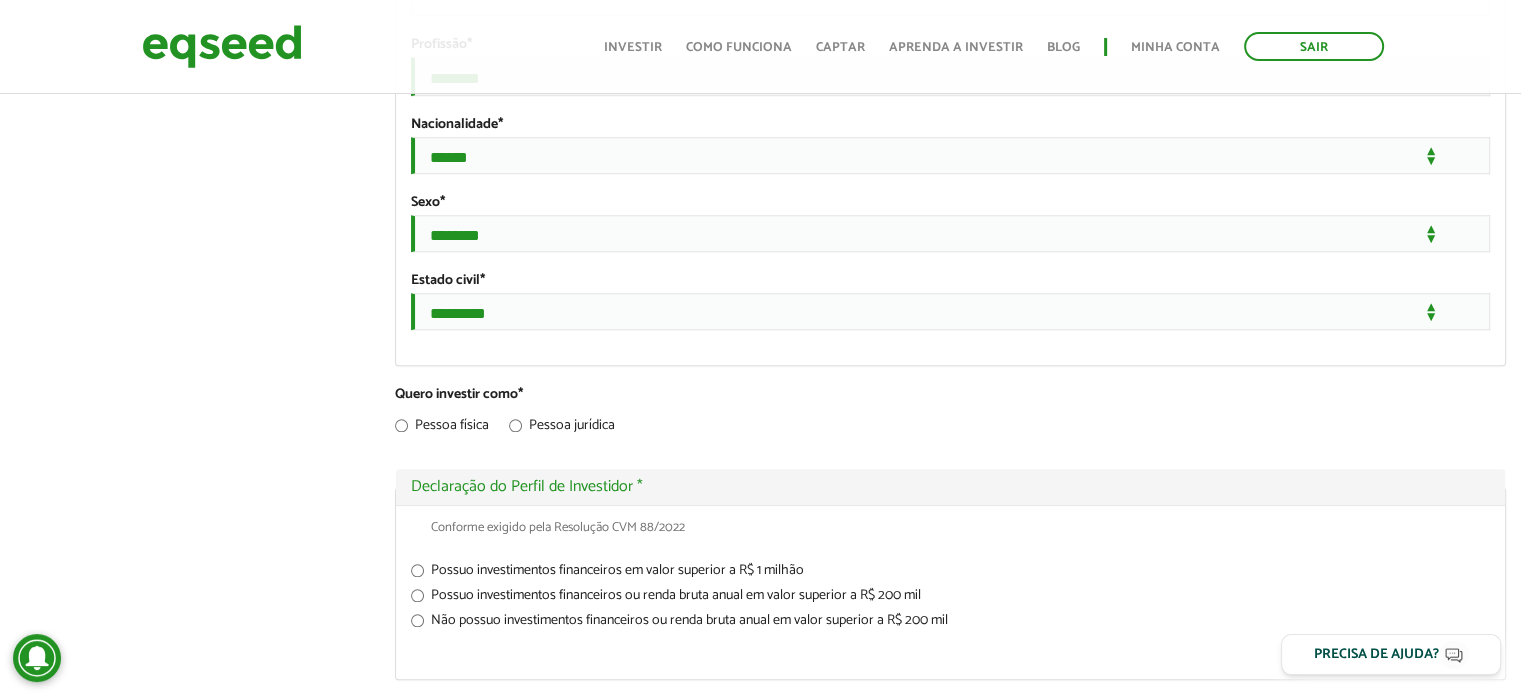 click on "Rafael Maioli
left_panel_close
Pessoal
person Meu perfil
finance_mode Minha simulação
work Meu portfólio
Rafael Maioli
Abas primárias Perfil Público
Perfil Completo (aba ativa)
Ocultar Resumo
Foto
Enviar foto
Seu rosto virtual ou imagem. Imagens maiores que 1024x1024 pixels serão reduzidas.
Breve Biografia
Tornar o perfil básico público?
Com um perfil público, outros usuários registrados na Plataforma EqSeed conseguirão ver a sua foto e uma breve biografia sua." at bounding box center (760, 351) 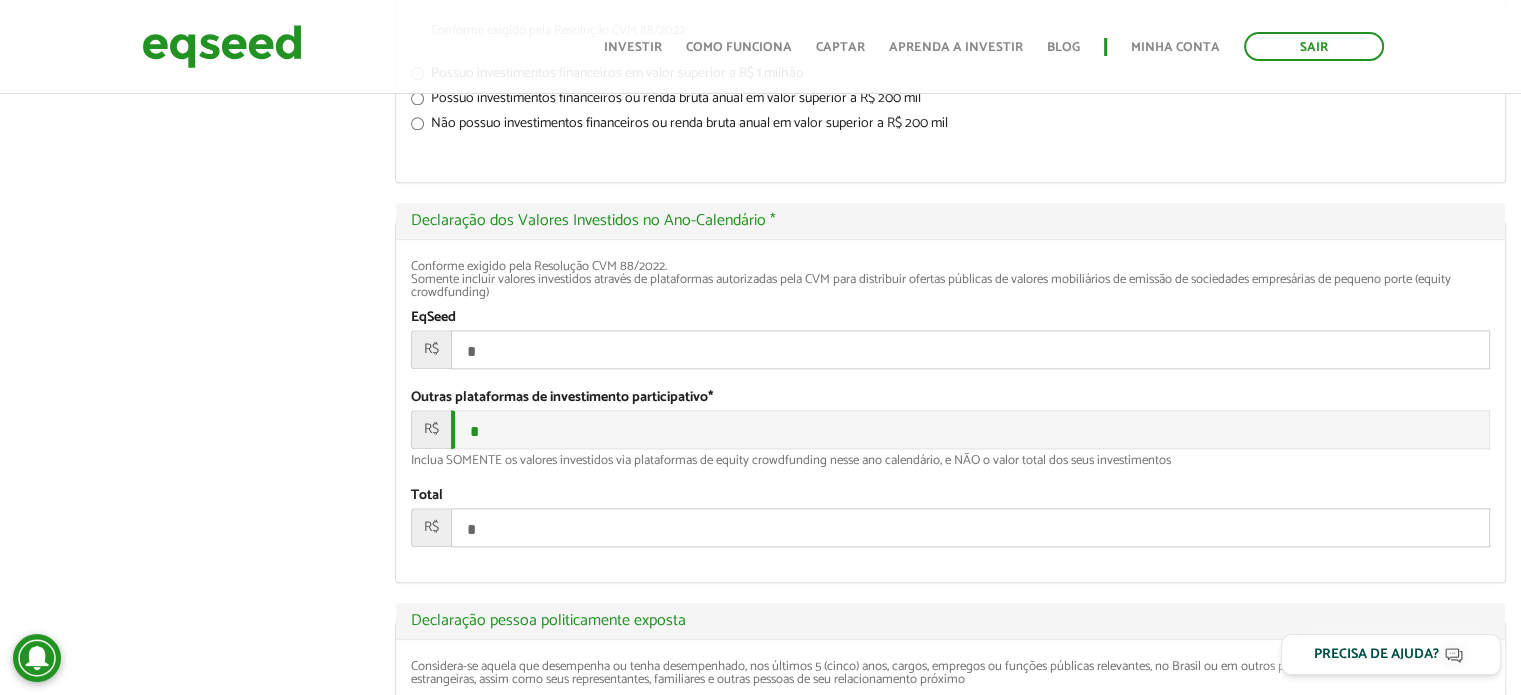 scroll, scrollTop: 2208, scrollLeft: 0, axis: vertical 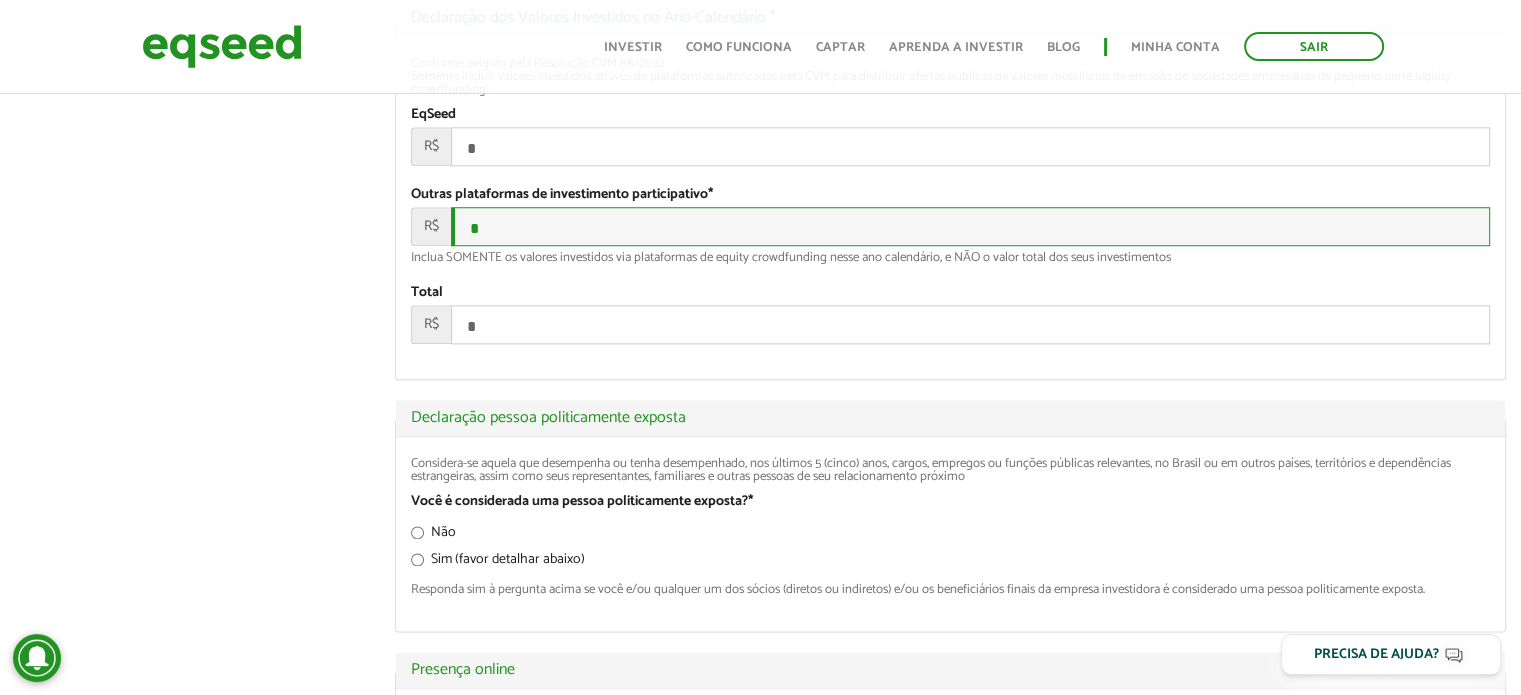 click on "*" at bounding box center (970, 226) 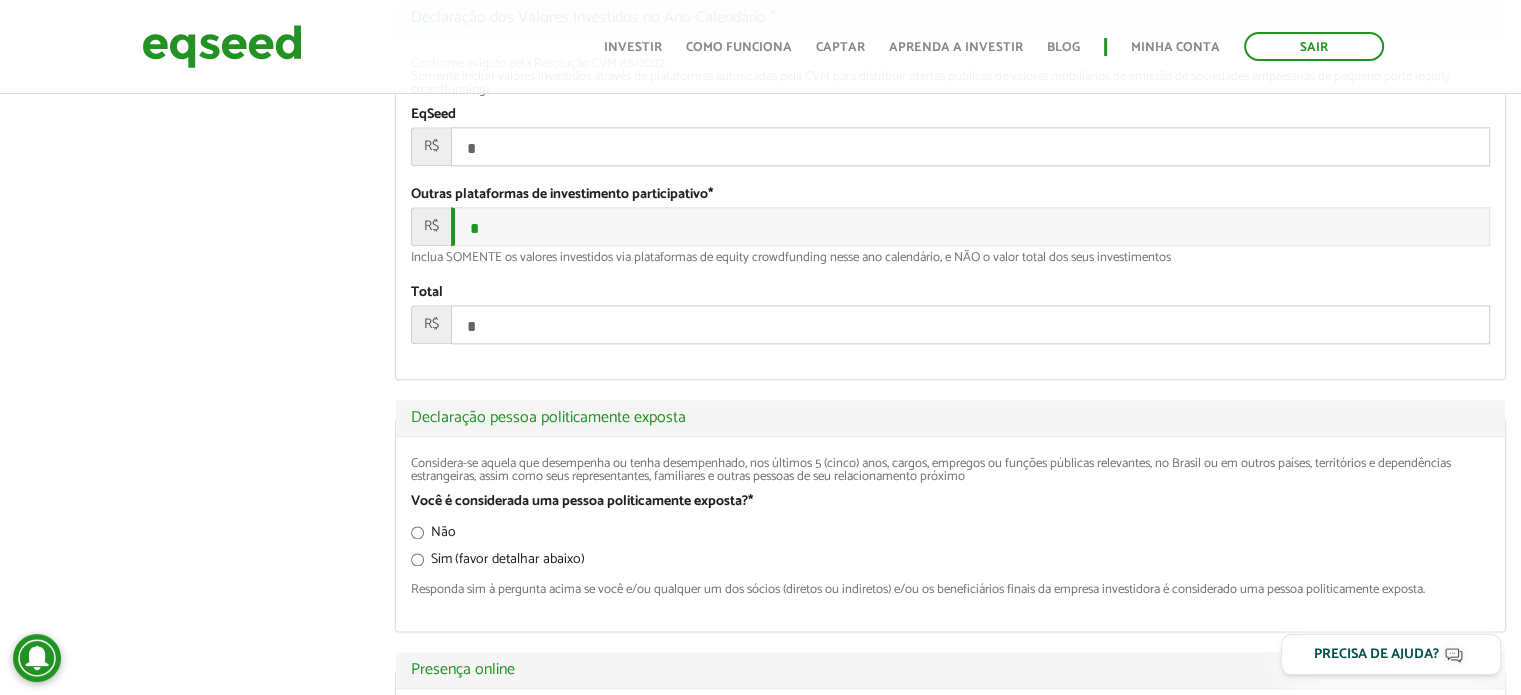 click on "Conforme exigido pela Resolução CVM 88/2022.
Somente incluir valores investidos através de plataformas autorizadas pela CVM para distribuir ofertas públicas de valores mobiliários de emissão de sociedades empresárias de pequeno porte (equity crowdfunding)        EqSeed R$
*   Outras plataformas de investimento participativo  *
R$ * Inclua SOMENTE os valores investidos via plataformas de equity crowdfunding nesse ano calendário, e NÃO o valor total dos seus investimentos   Total R$
*" at bounding box center [950, 208] 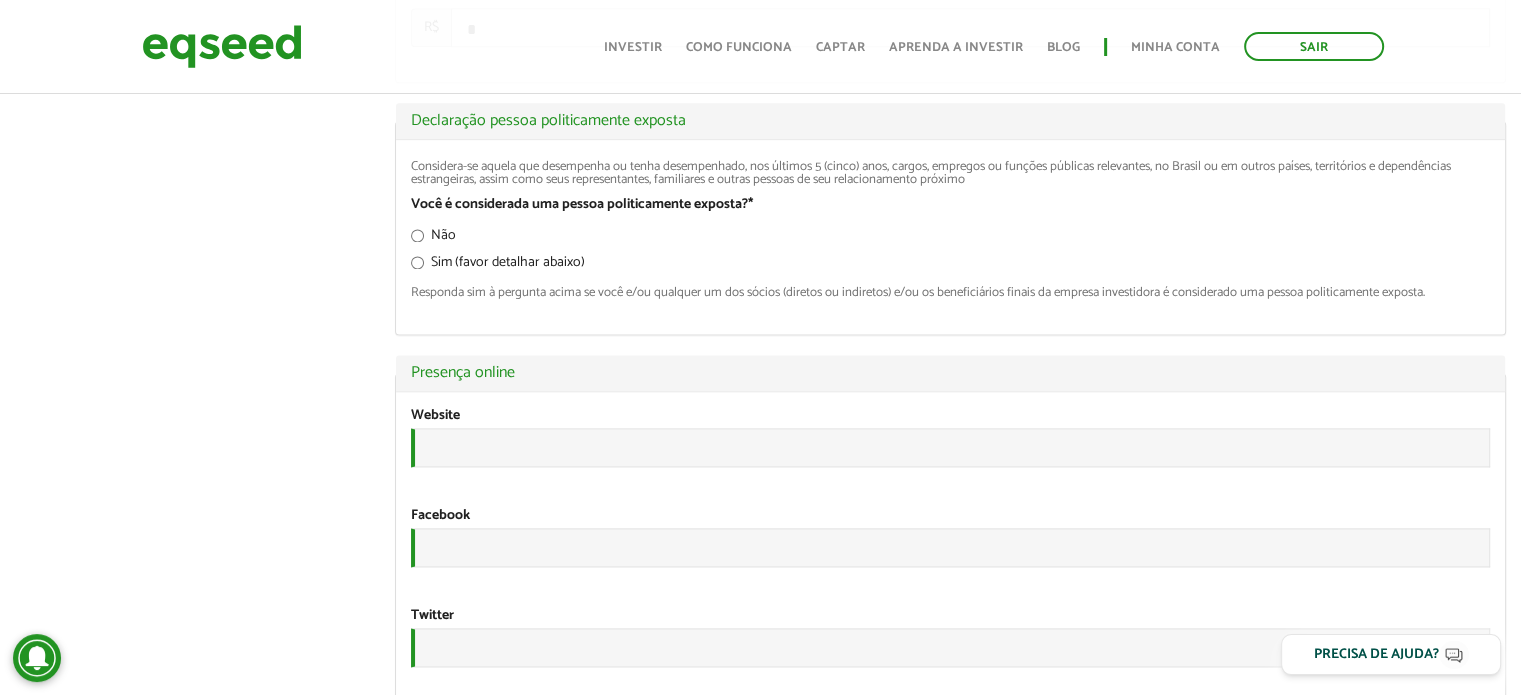 scroll, scrollTop: 2708, scrollLeft: 0, axis: vertical 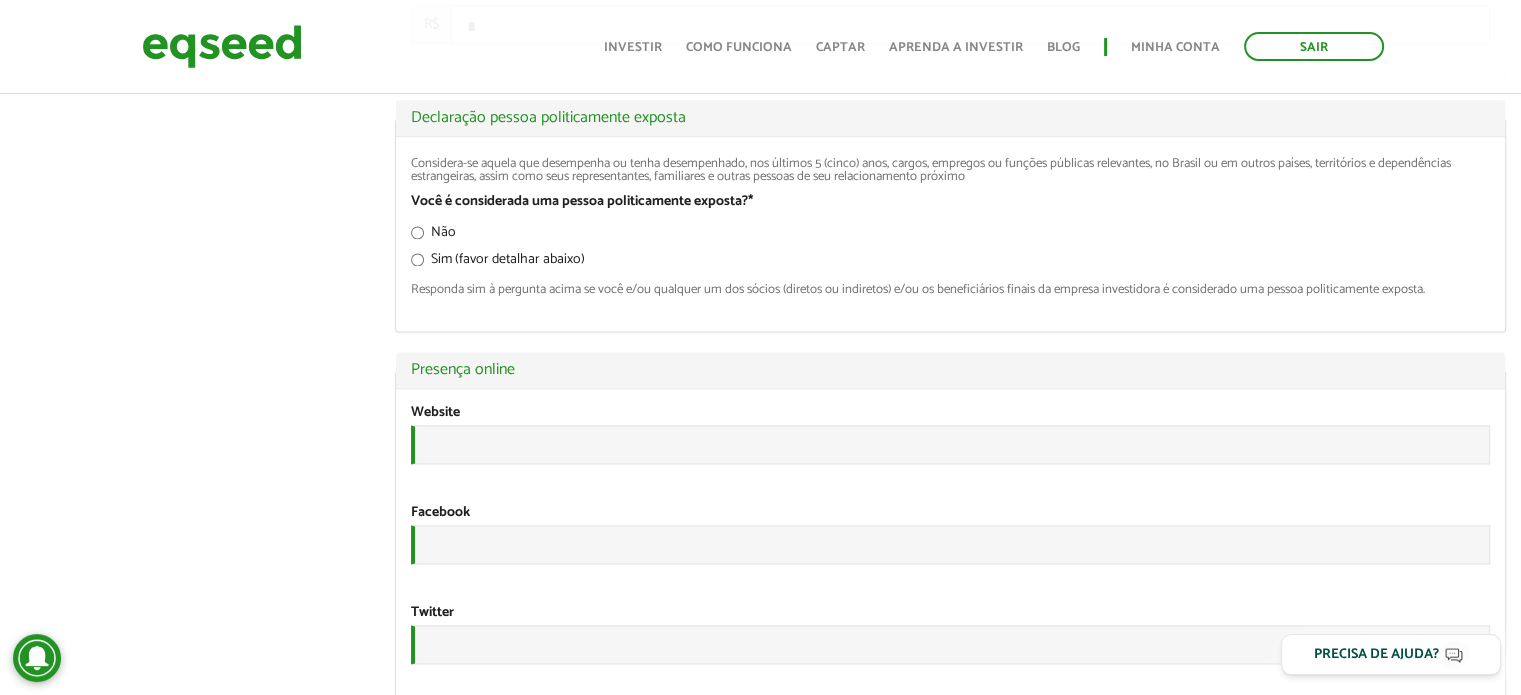 click on "Não" at bounding box center [433, 236] 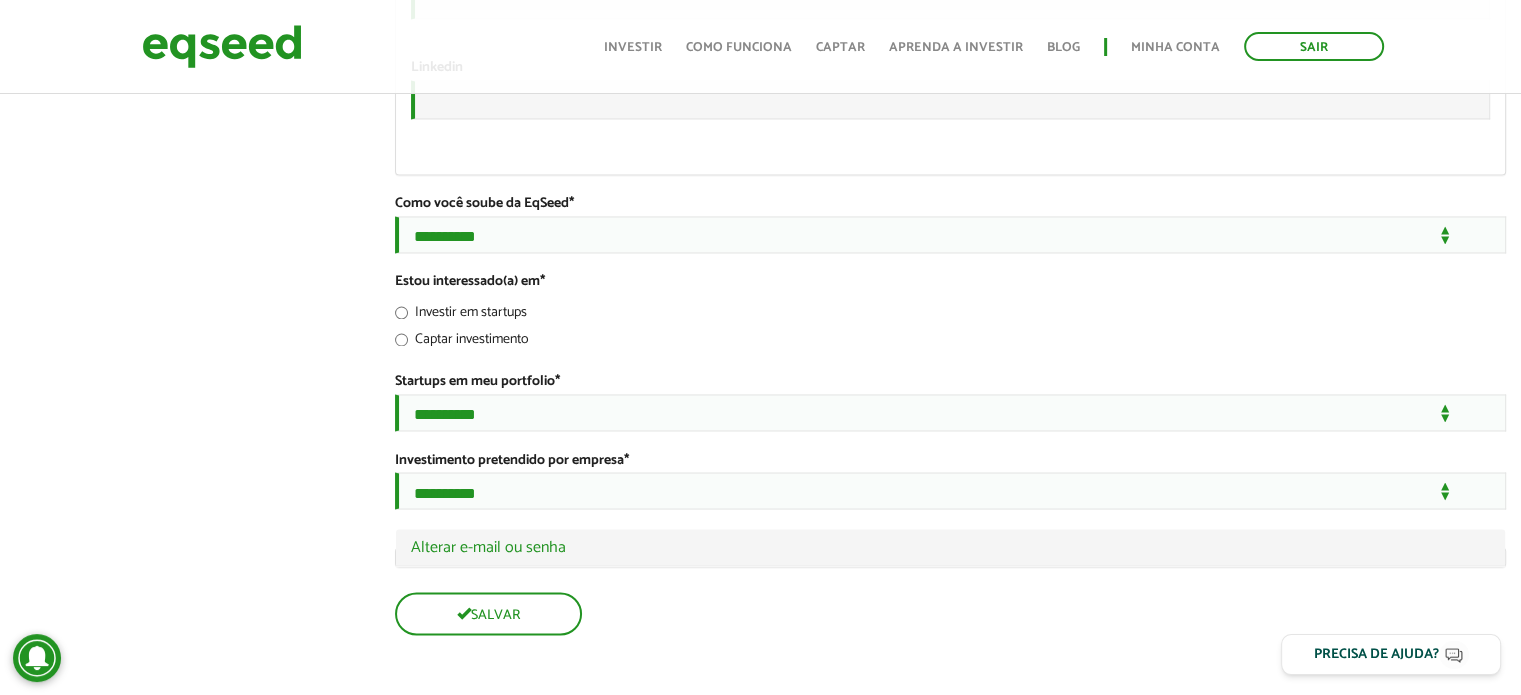 scroll, scrollTop: 3576, scrollLeft: 0, axis: vertical 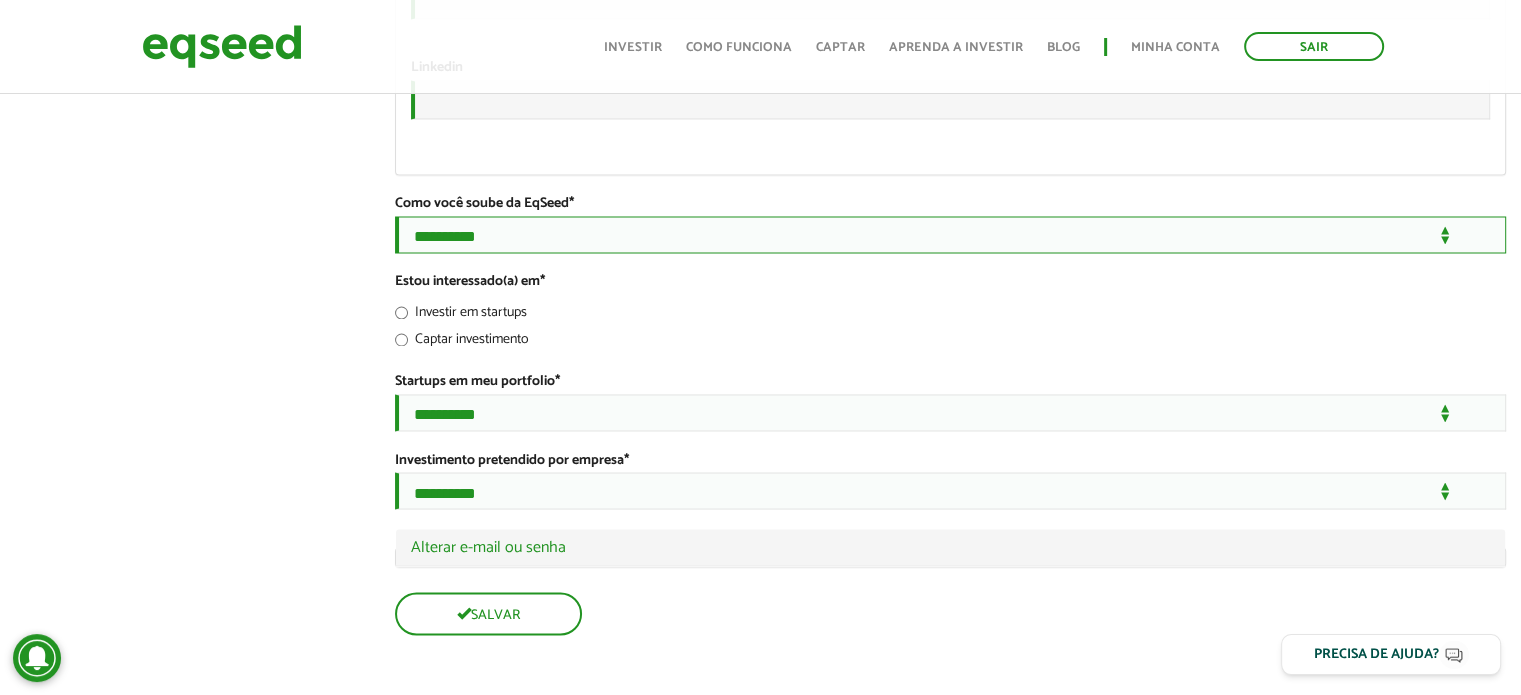 click on "**********" at bounding box center [950, 234] 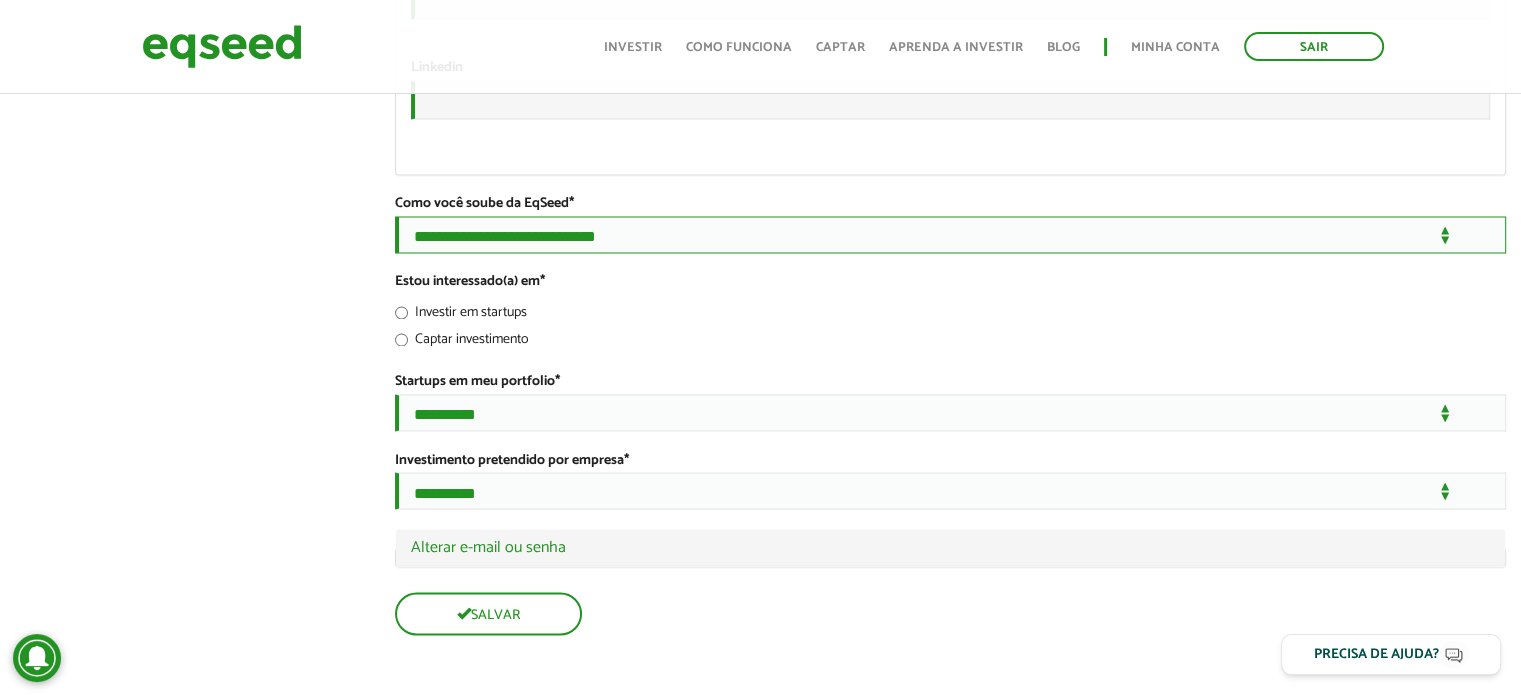 click on "**********" at bounding box center [950, 234] 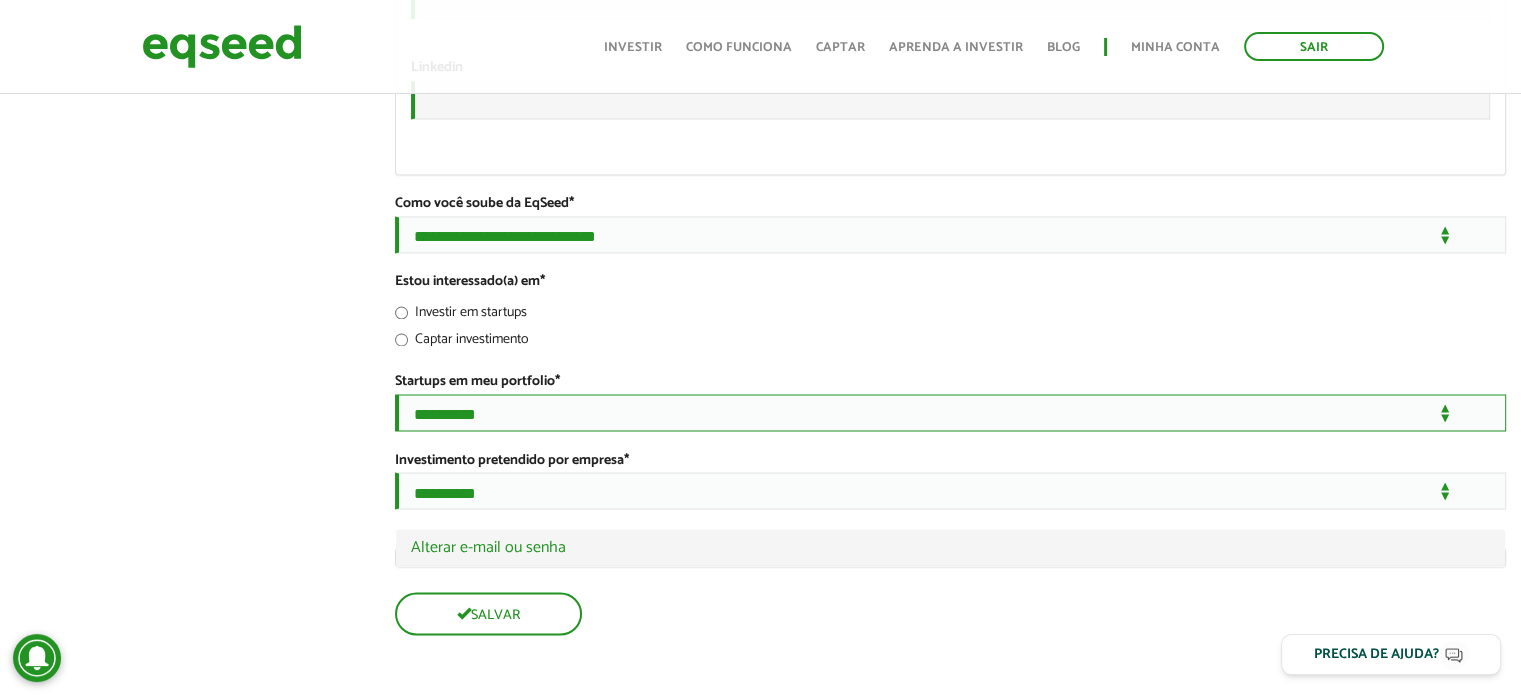 click on "**********" at bounding box center (950, 412) 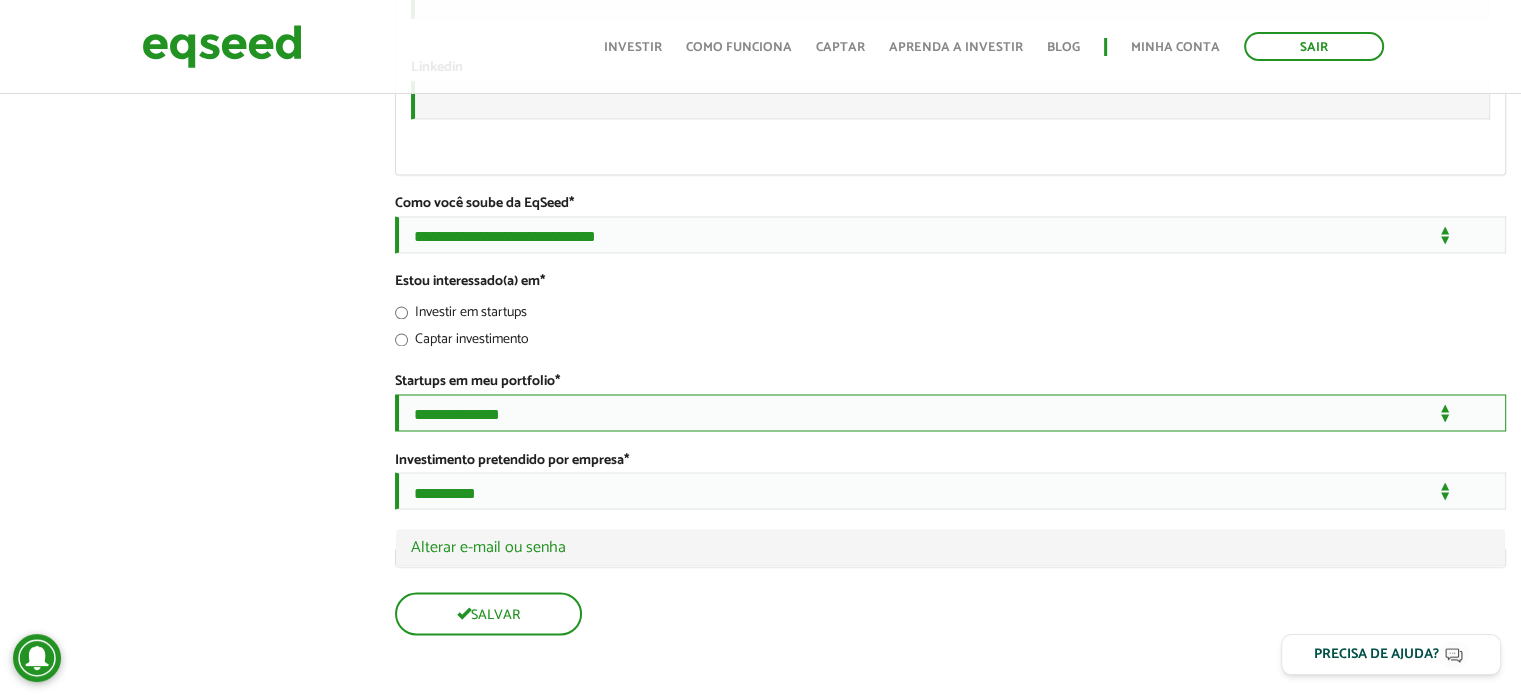 click on "**********" at bounding box center [950, 412] 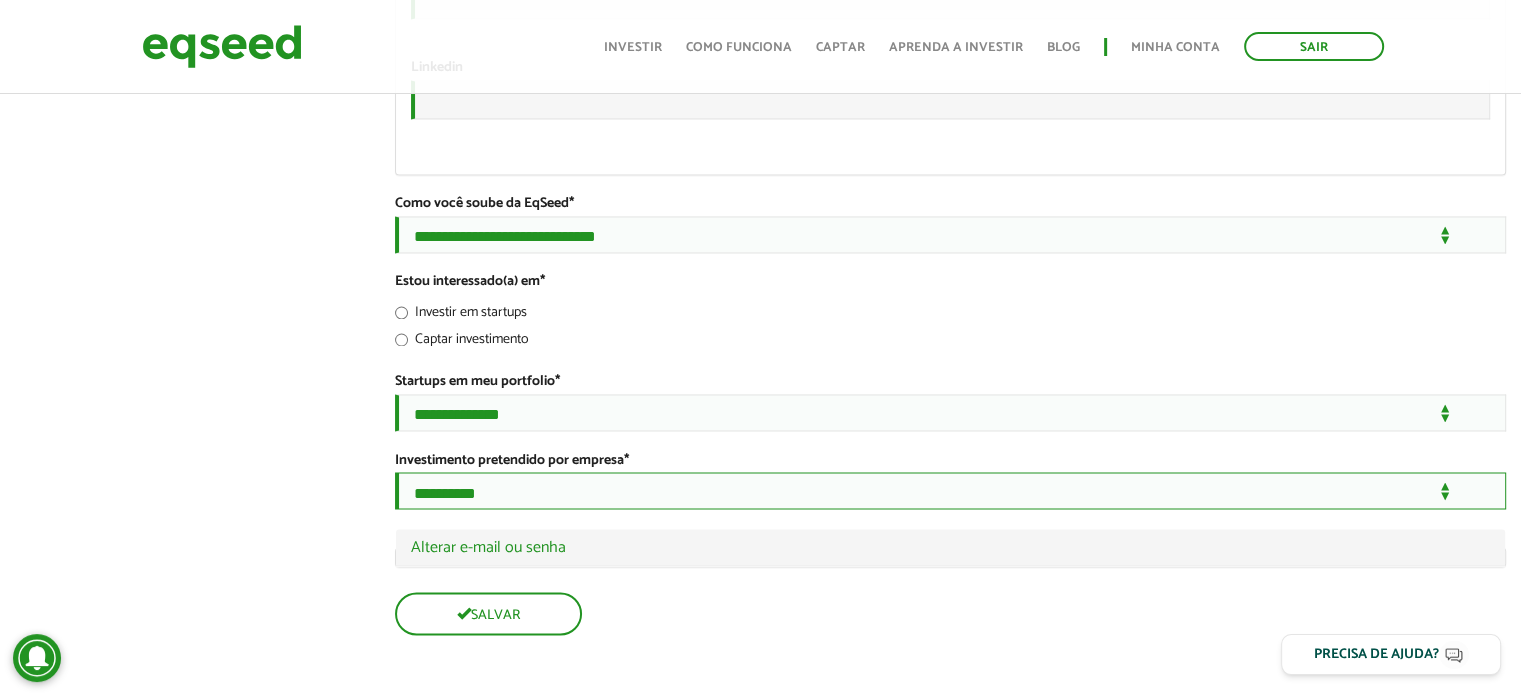 click on "**********" at bounding box center [950, 490] 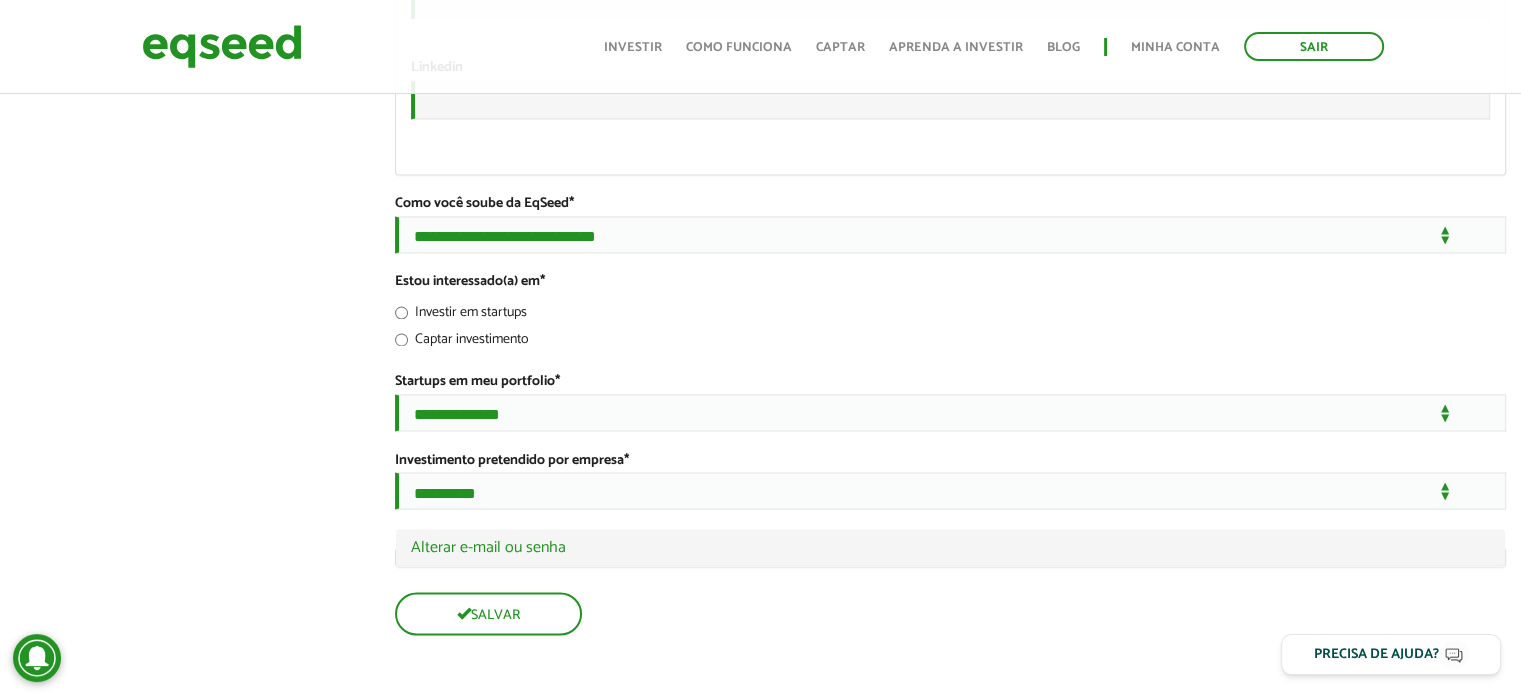 click on "Rafael Maioli
left_panel_close
Pessoal
person Meu perfil
finance_mode Minha simulação
work Meu portfólio
Rafael Maioli
Abas primárias Perfil Público
Perfil Completo (aba ativa)
Ocultar Resumo
Foto
Enviar foto
Seu rosto virtual ou imagem. Imagens maiores que 1024x1024 pixels serão reduzidas.
Breve Biografia
Tornar o perfil básico público?
Com um perfil público, outros usuários registrados na Plataforma EqSeed conseguirão ver a sua foto e uma breve biografia sua." at bounding box center (760, -1294) 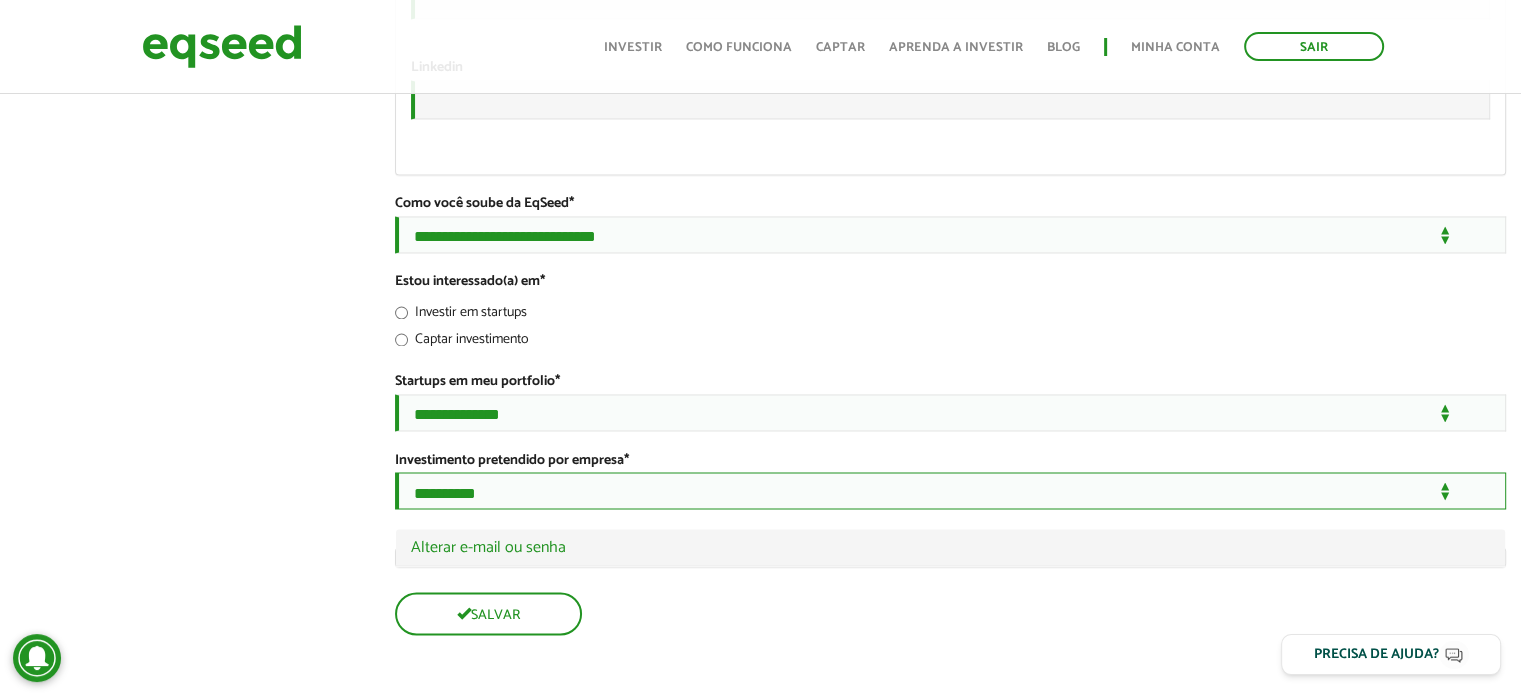 click on "**********" at bounding box center [950, 490] 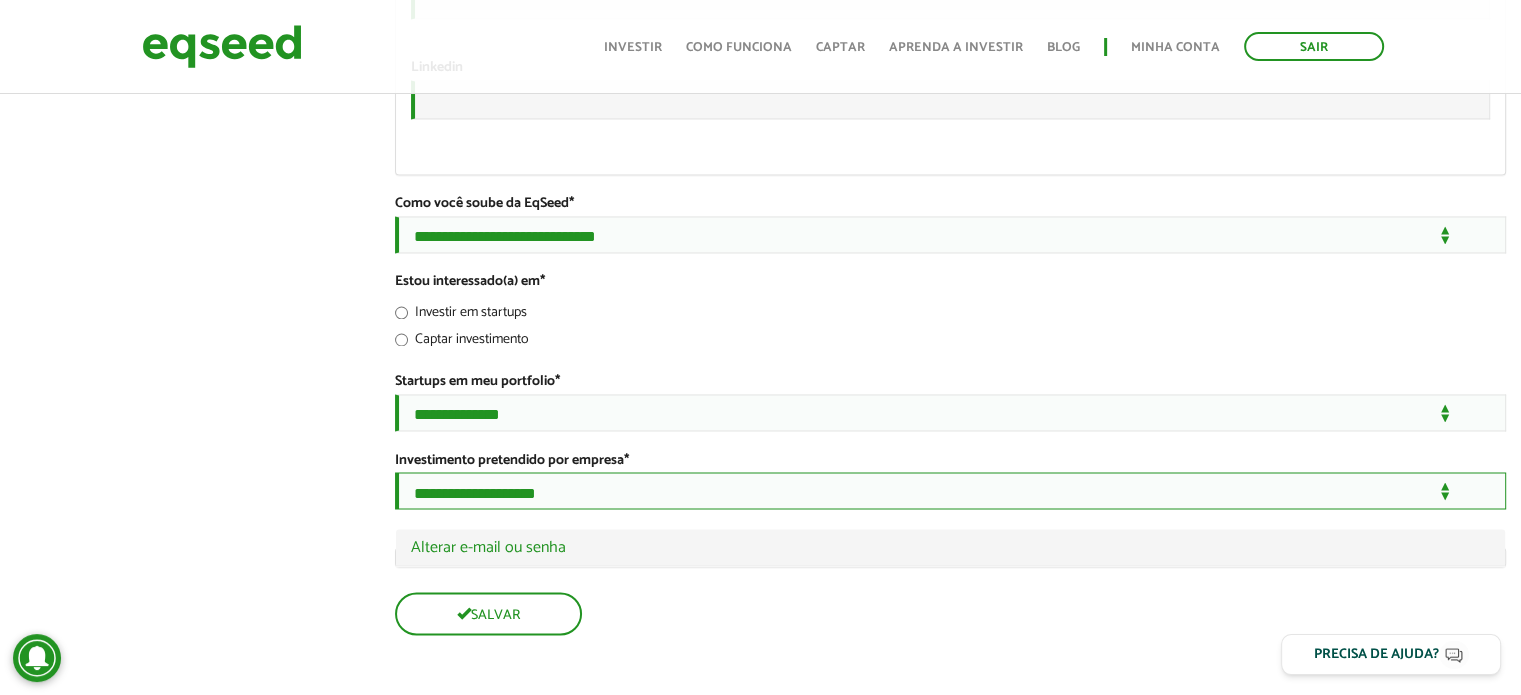click on "**********" at bounding box center [950, 490] 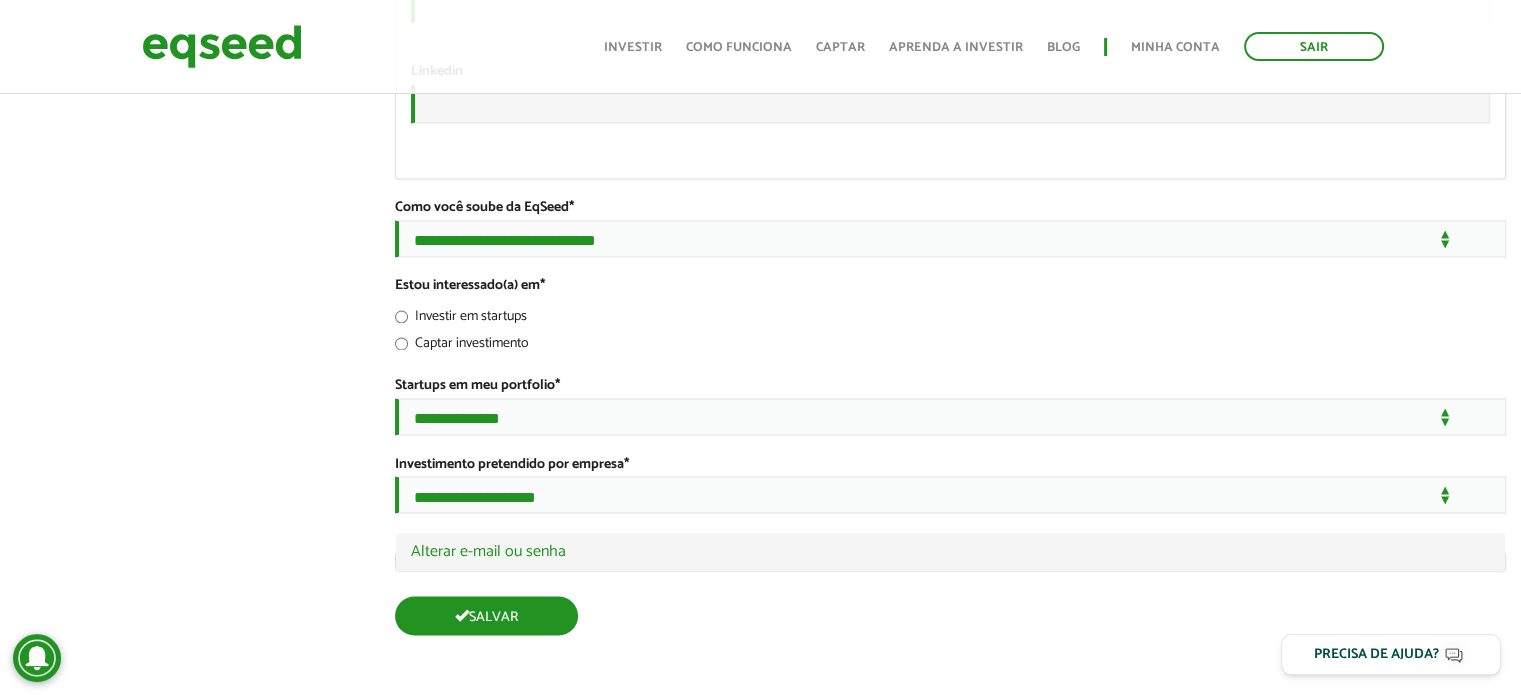 scroll, scrollTop: 3572, scrollLeft: 0, axis: vertical 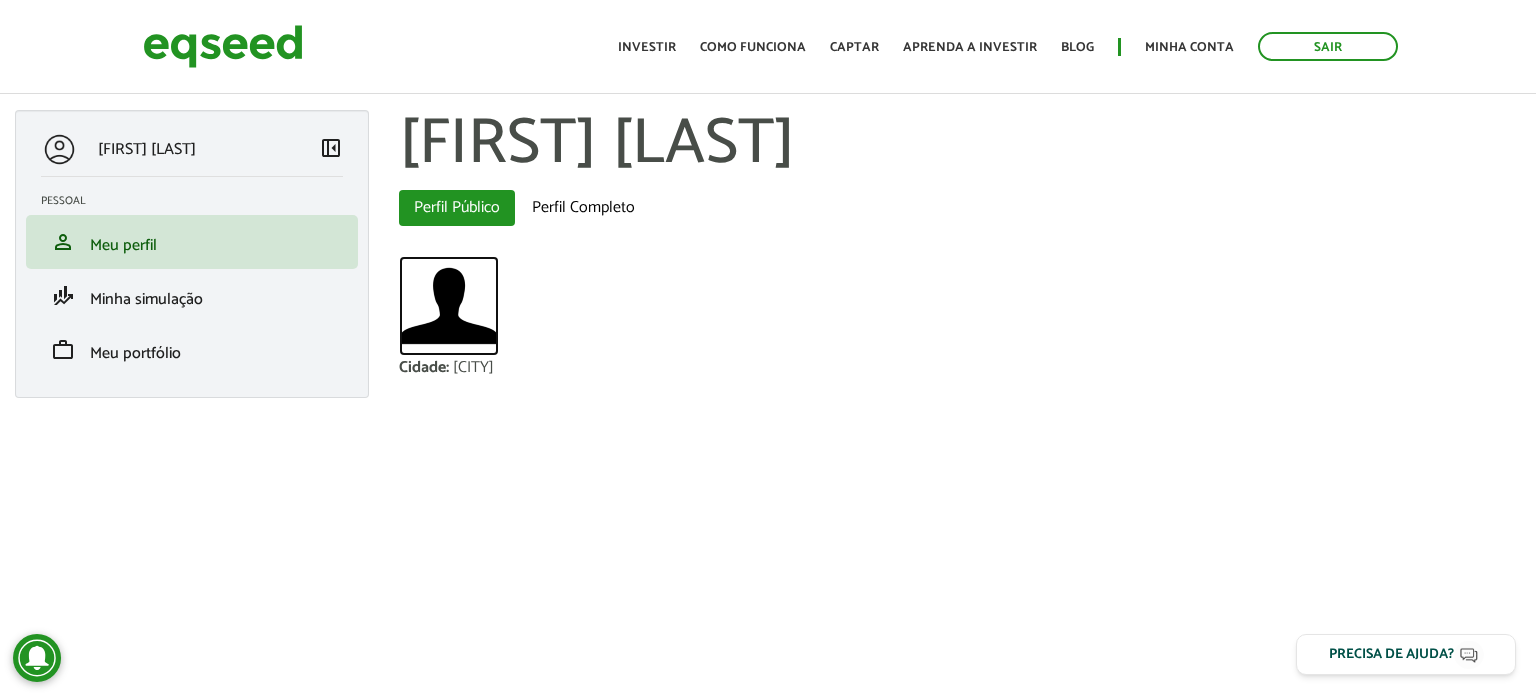 click at bounding box center [449, 306] 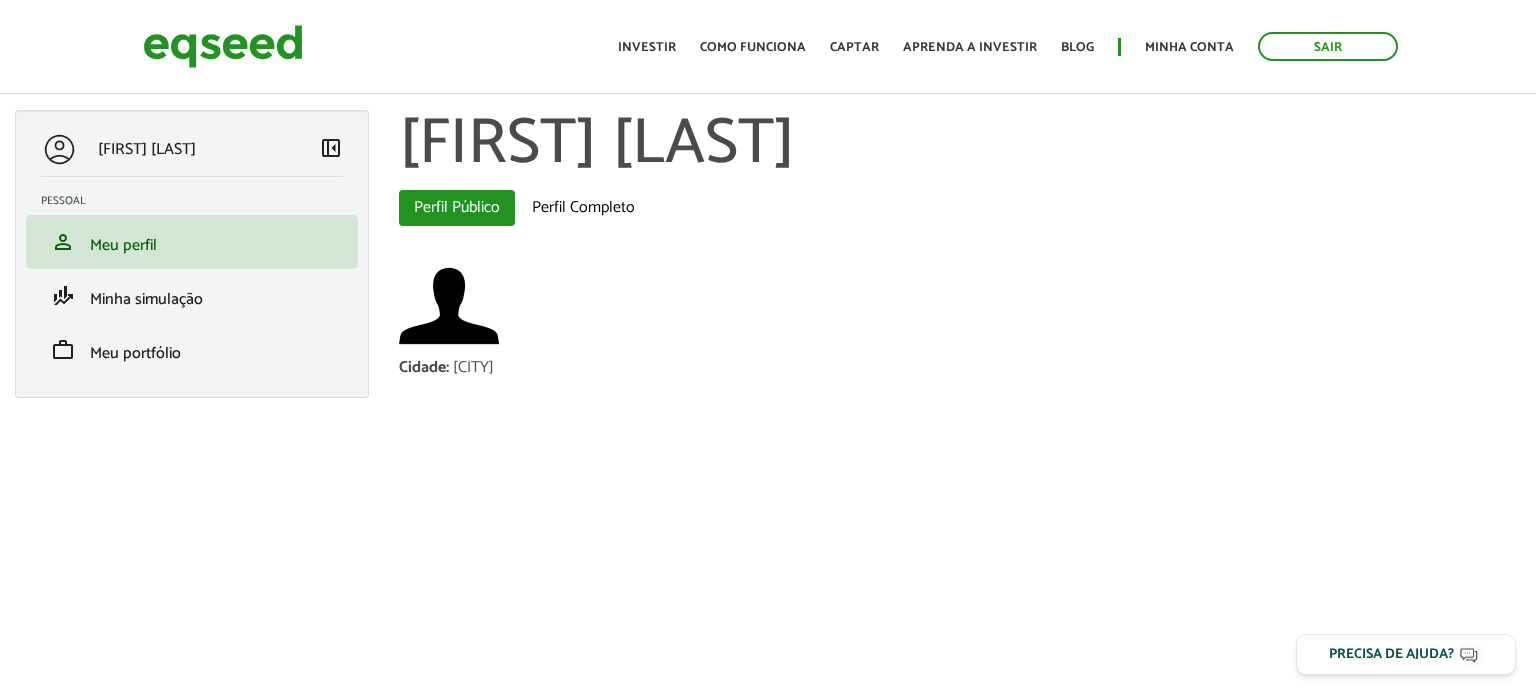 scroll, scrollTop: 0, scrollLeft: 0, axis: both 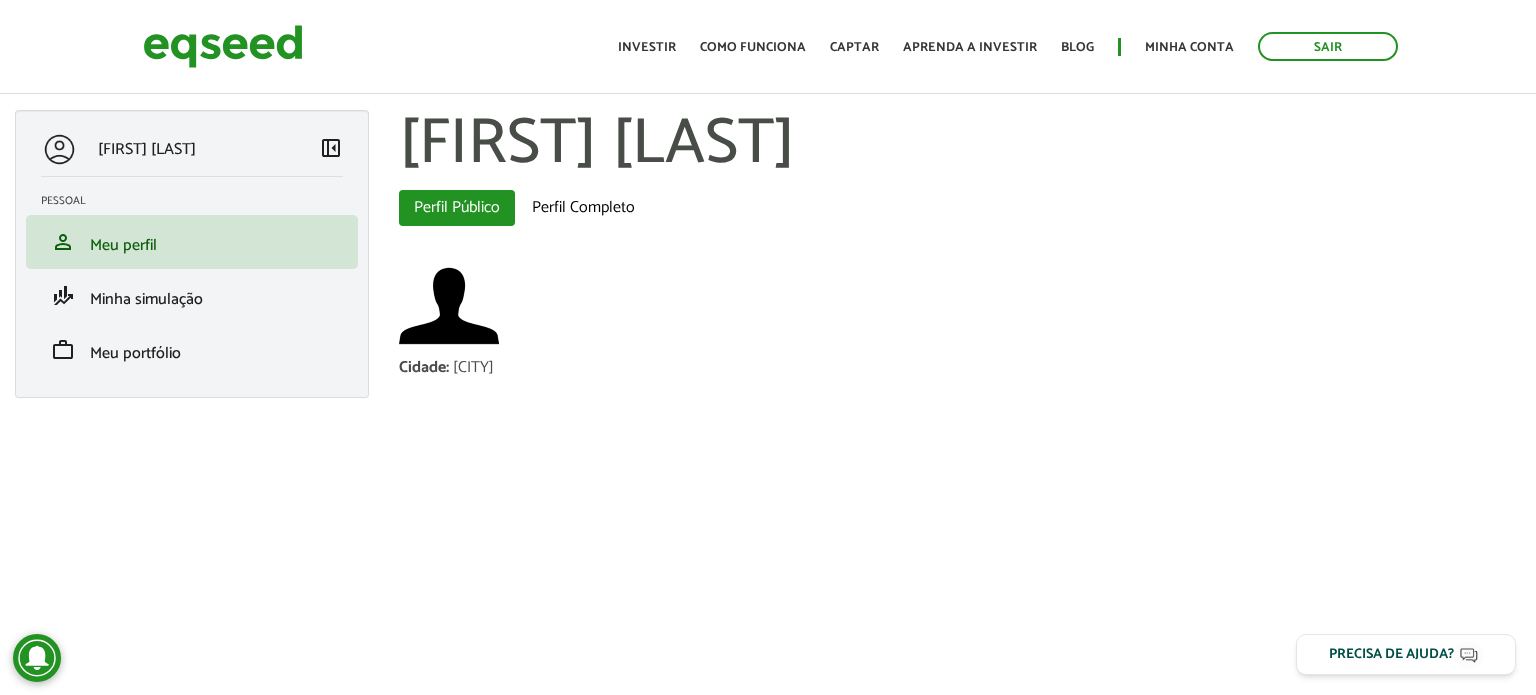 click on "[FIRST] [LAST]" at bounding box center [147, 149] 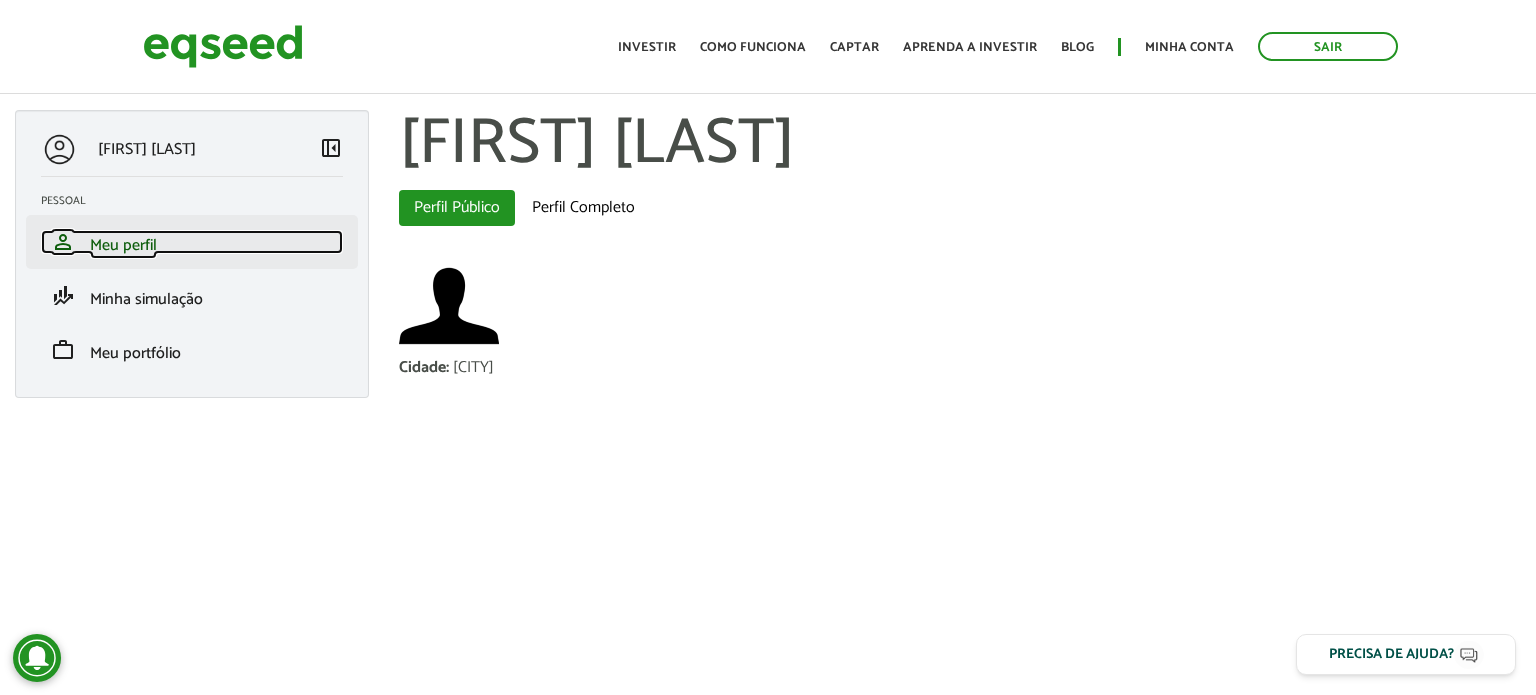 click on "person Meu perfil" at bounding box center [192, 242] 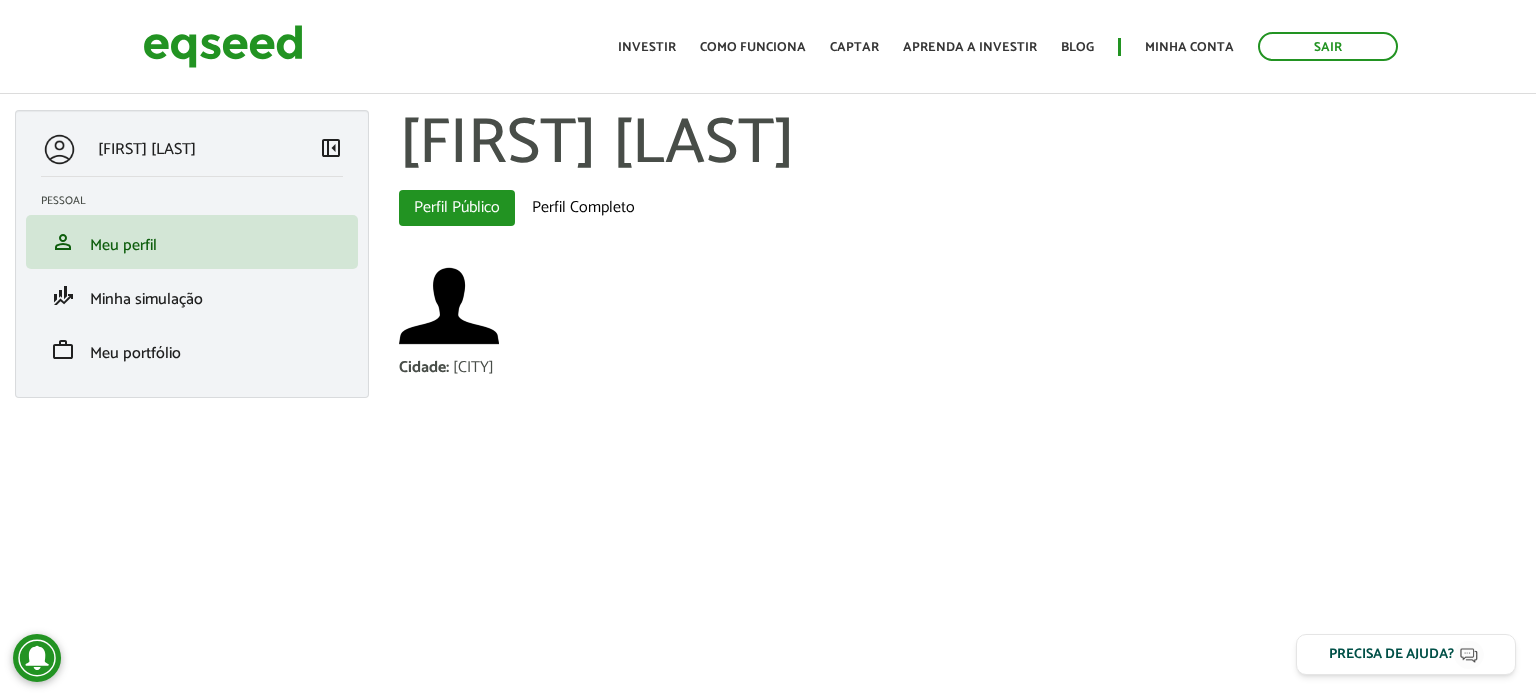 scroll, scrollTop: 0, scrollLeft: 0, axis: both 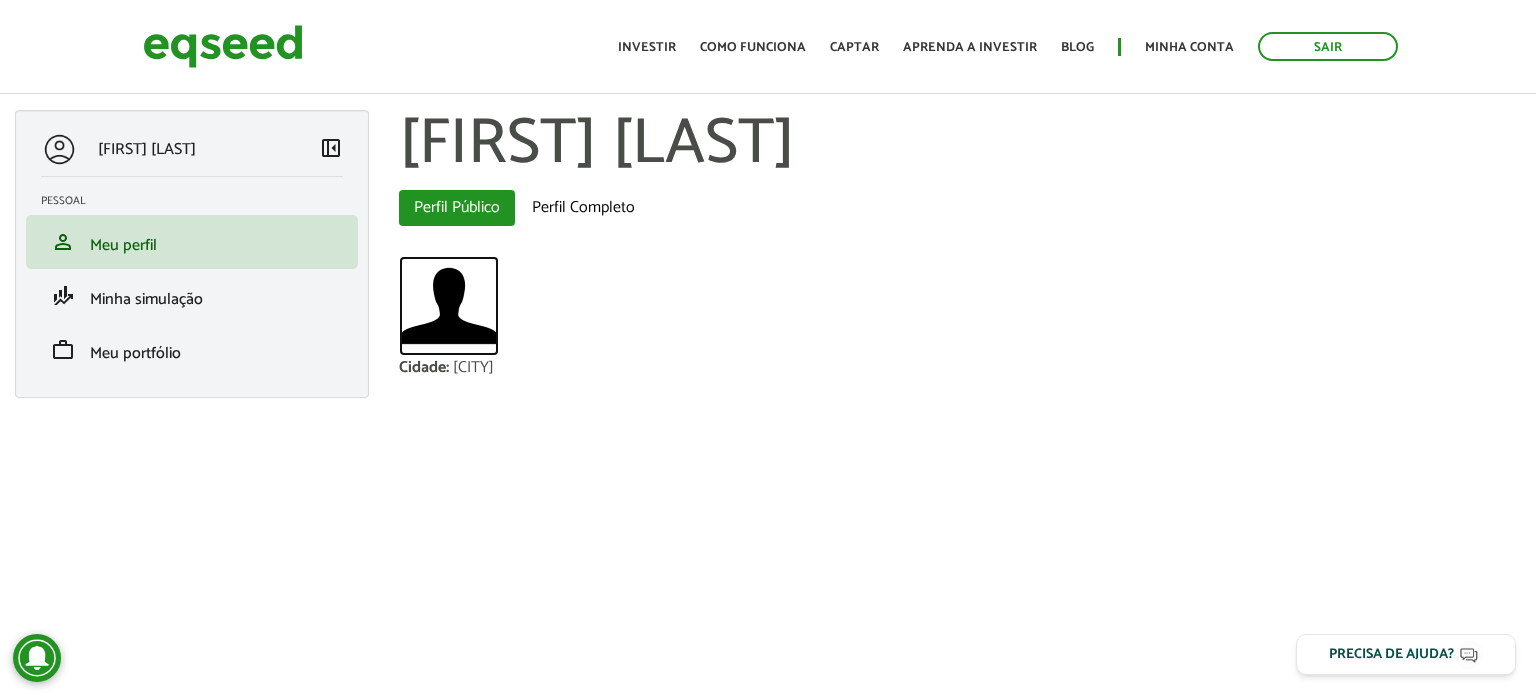 drag, startPoint x: 433, startPoint y: 291, endPoint x: 416, endPoint y: 287, distance: 17.464249 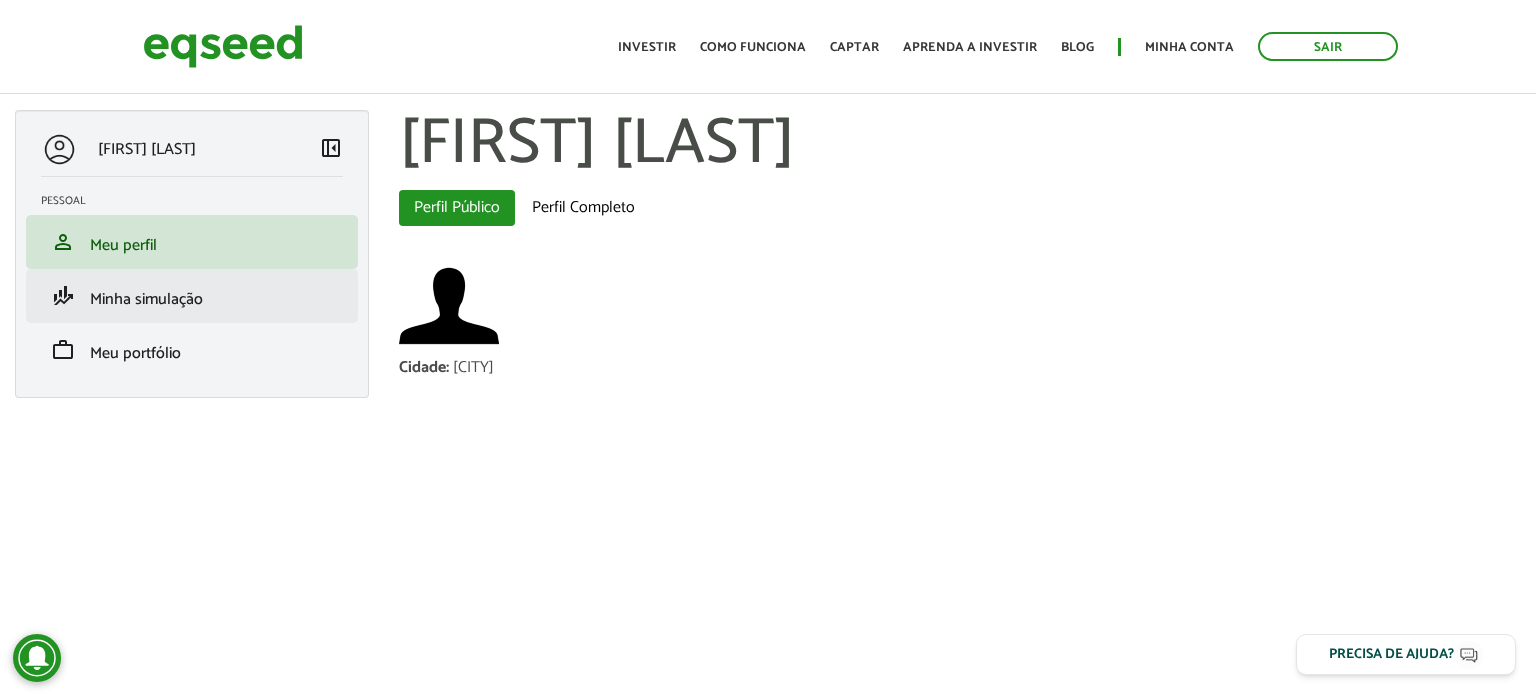 scroll, scrollTop: 0, scrollLeft: 0, axis: both 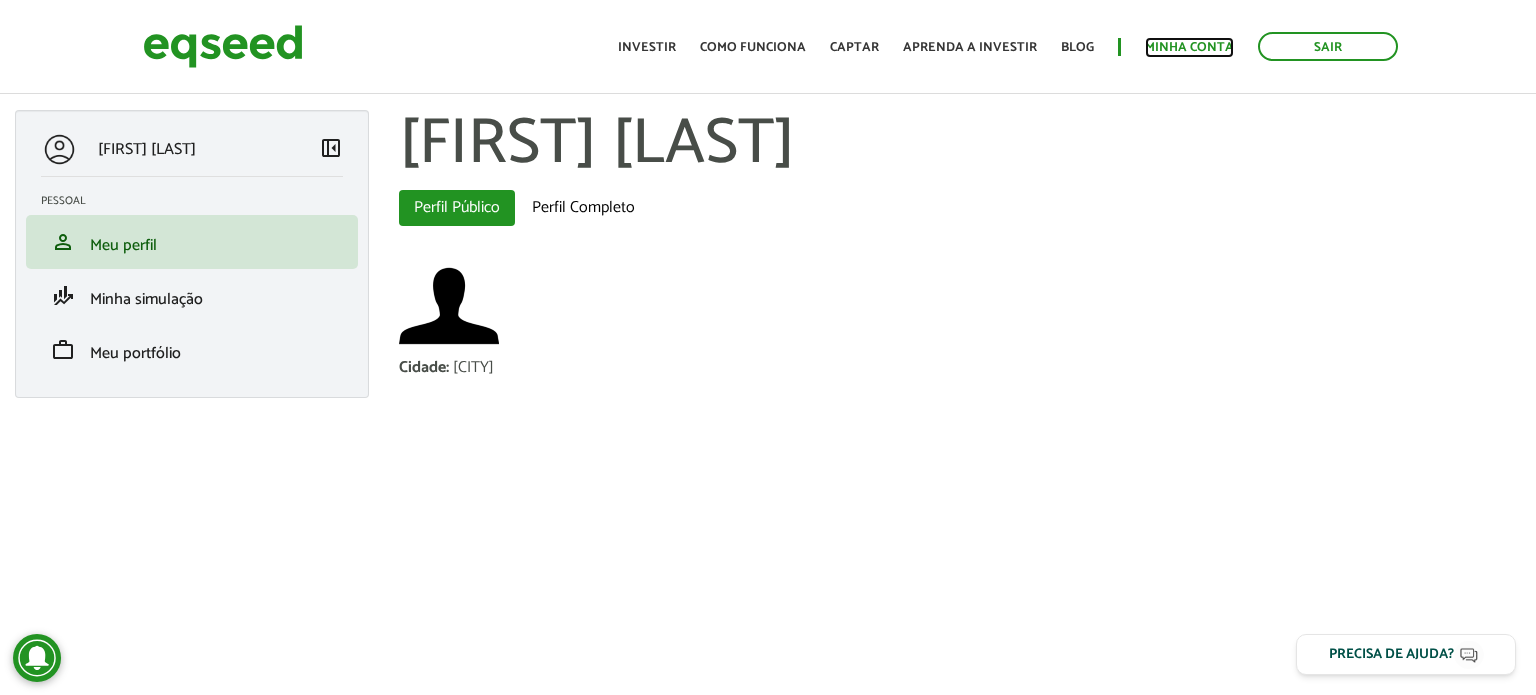 click on "Minha conta" at bounding box center [1189, 47] 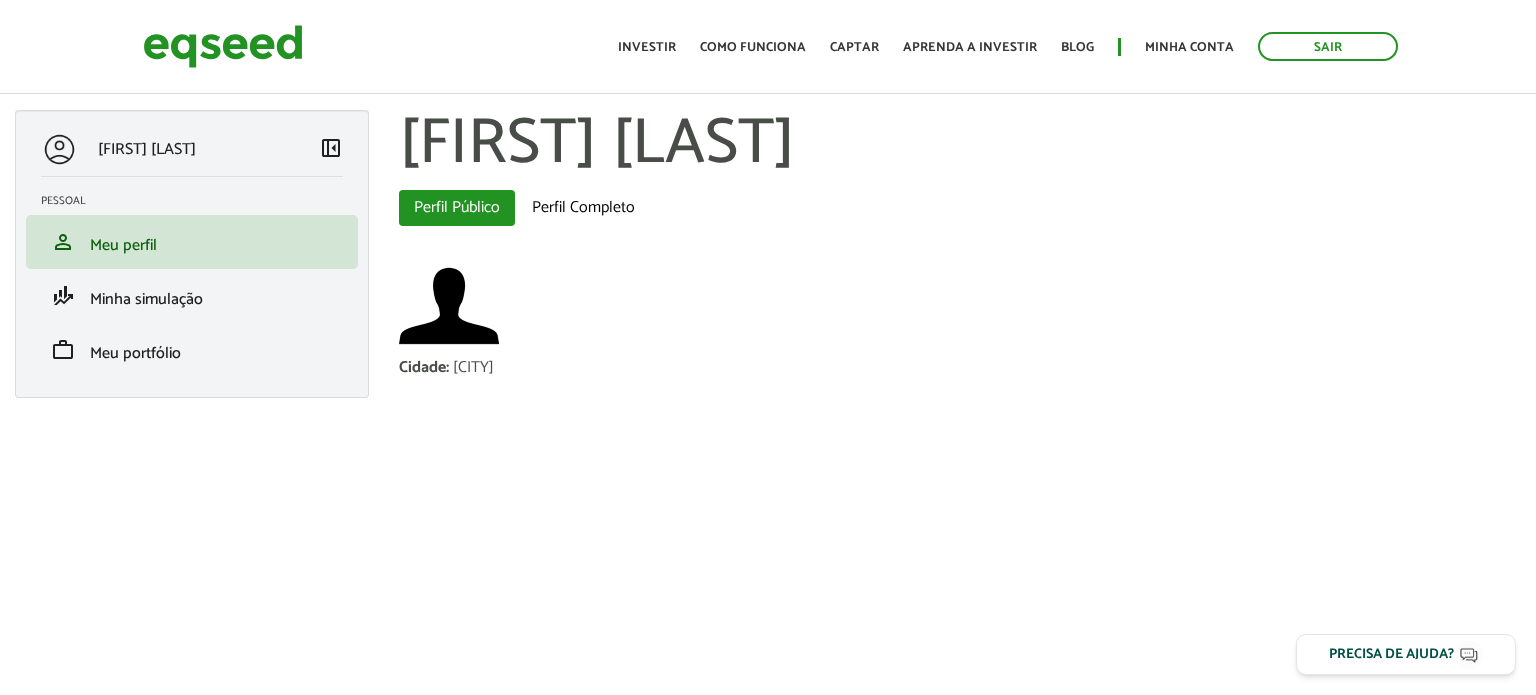 scroll, scrollTop: 0, scrollLeft: 0, axis: both 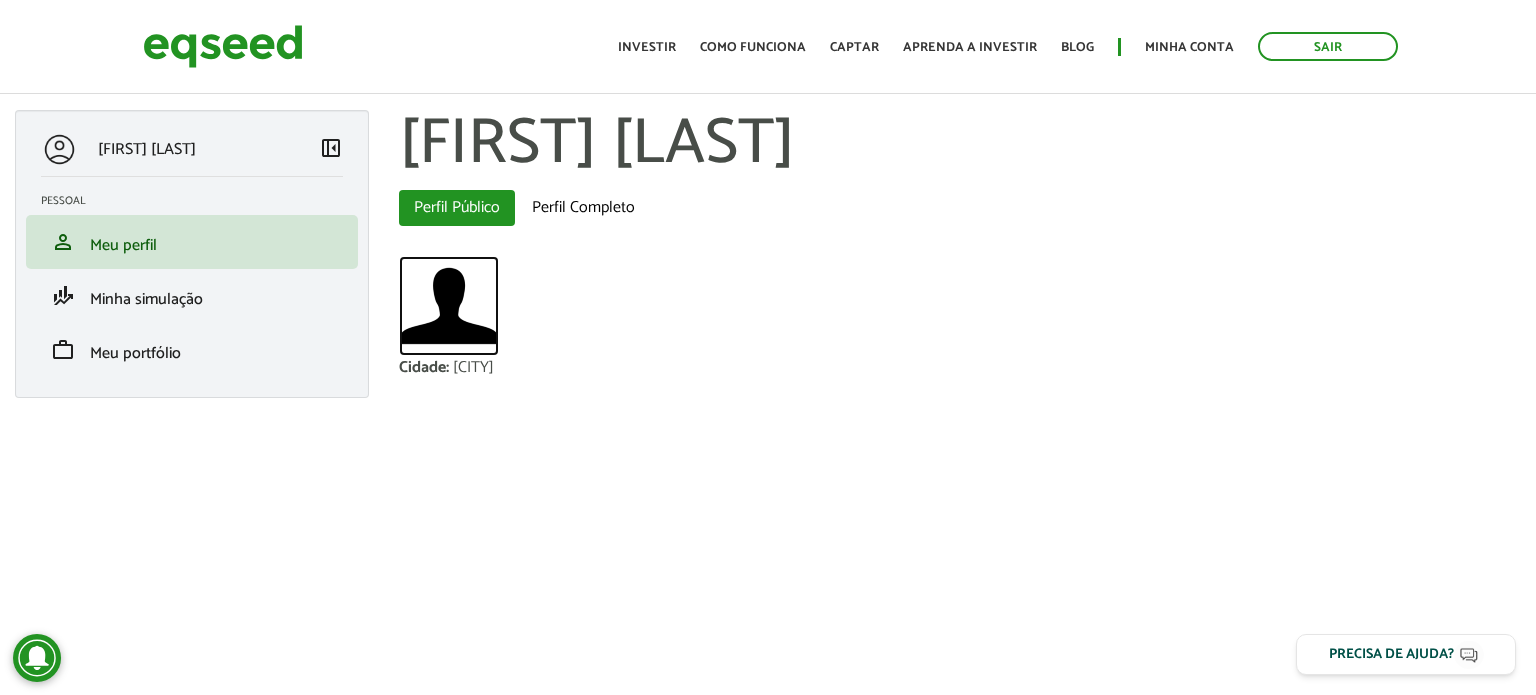 click at bounding box center [449, 306] 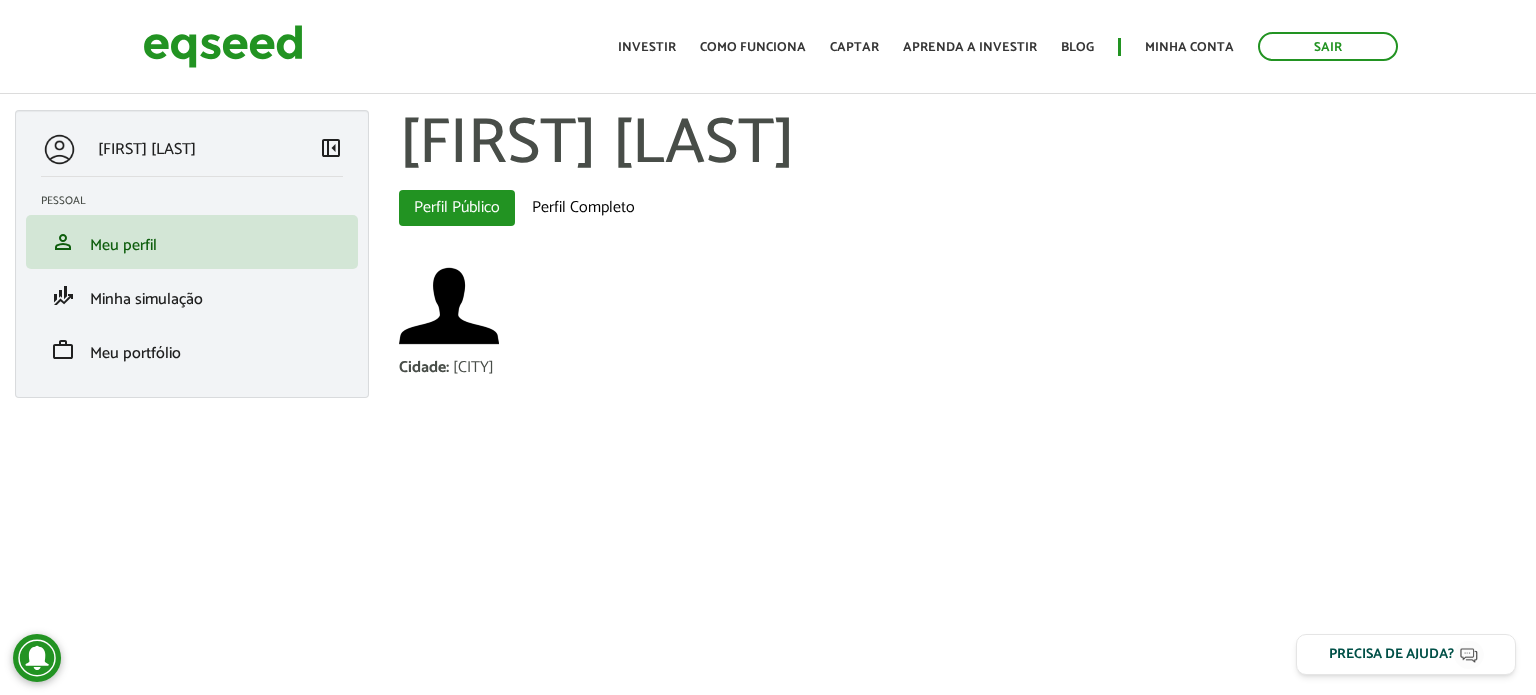 scroll, scrollTop: 0, scrollLeft: 0, axis: both 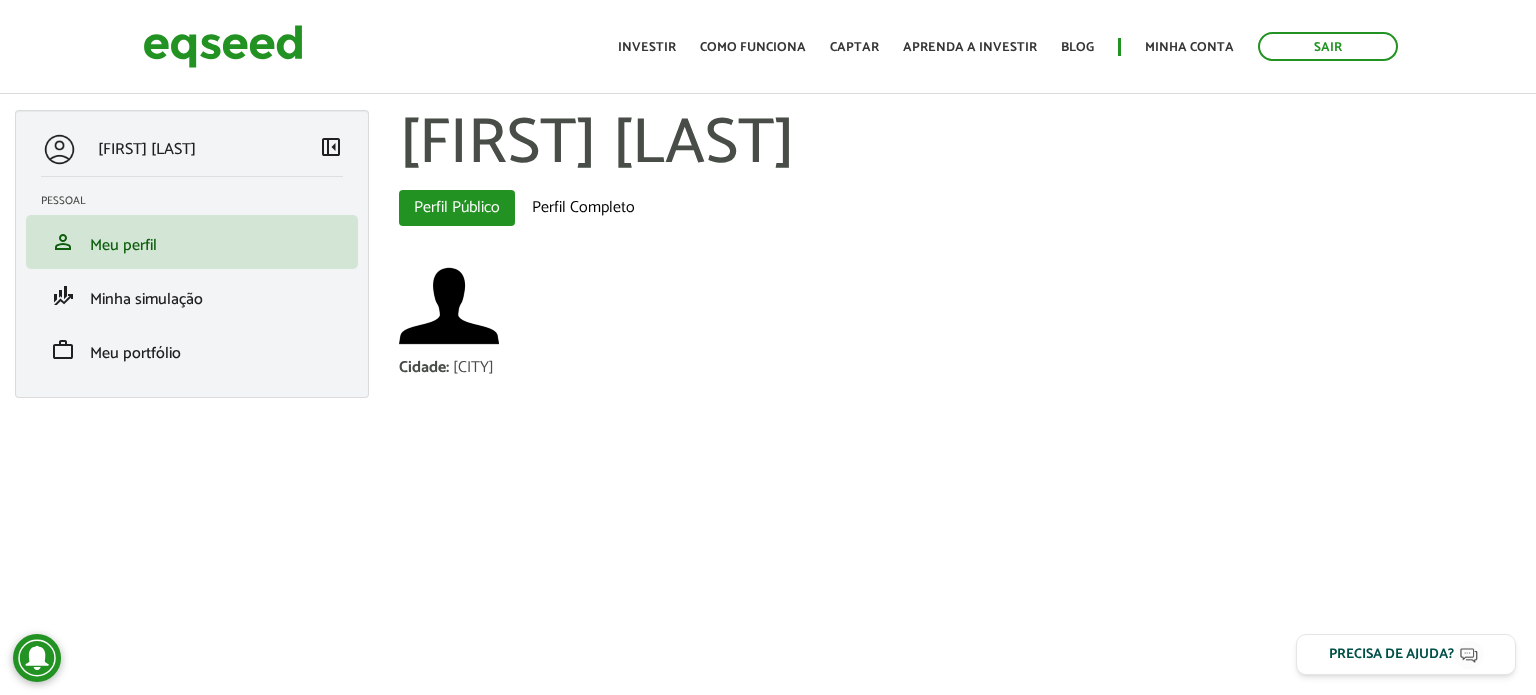 click on "left_panel_close" at bounding box center [331, 147] 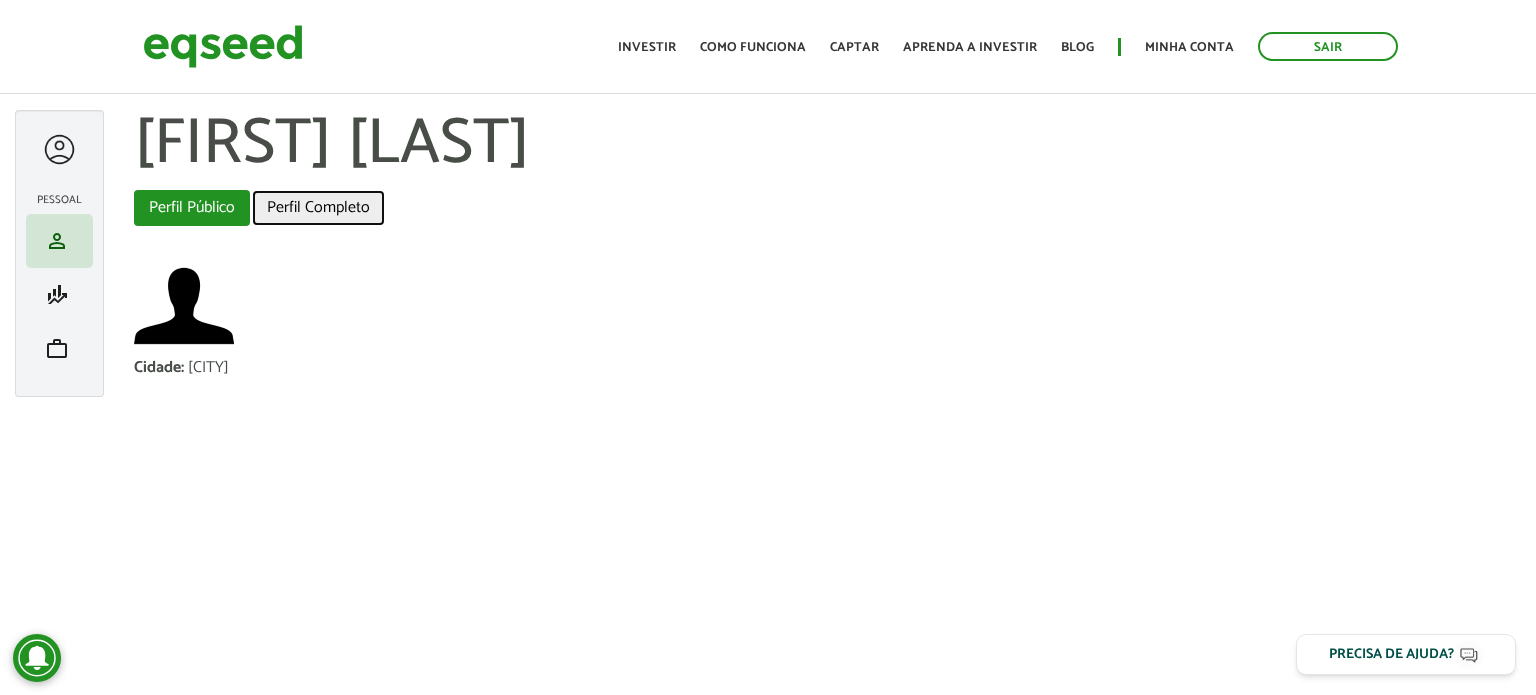 click on "Perfil Completo" at bounding box center (318, 208) 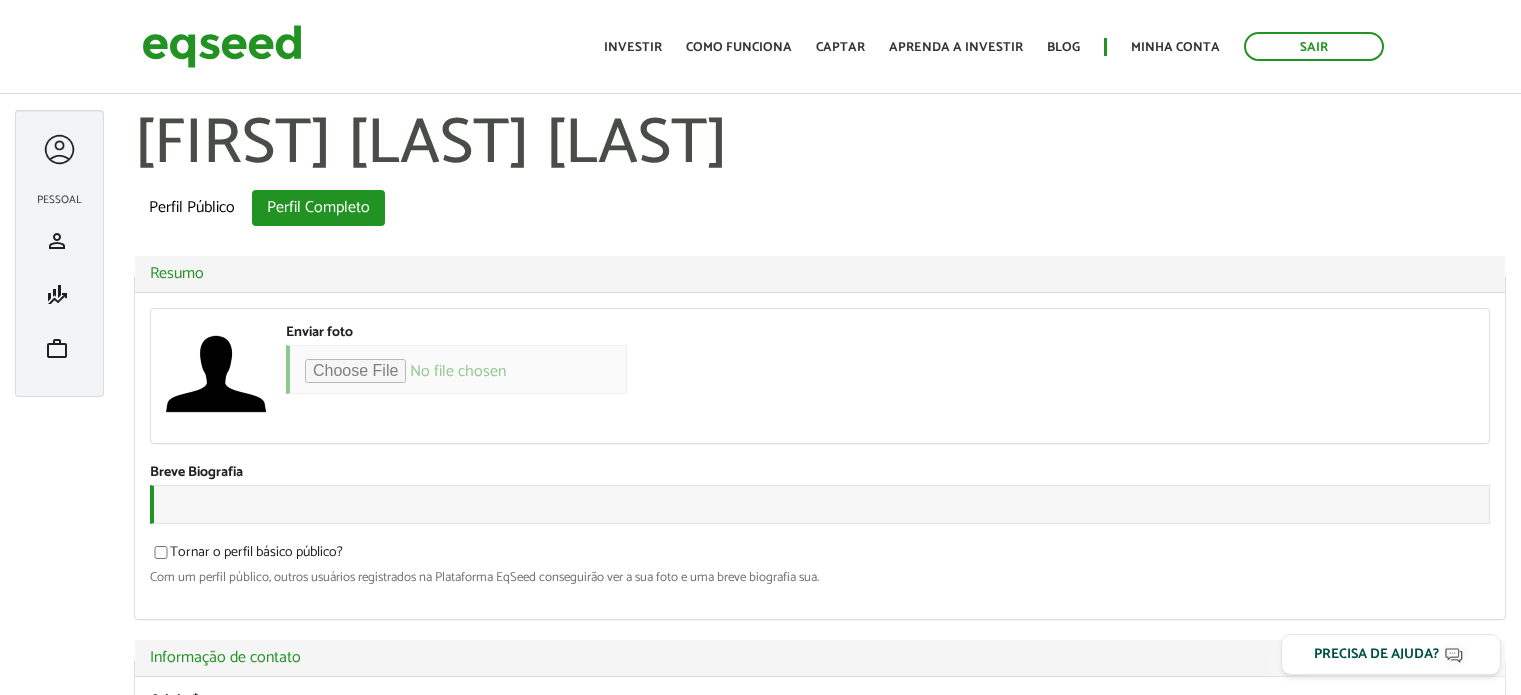 scroll, scrollTop: 0, scrollLeft: 0, axis: both 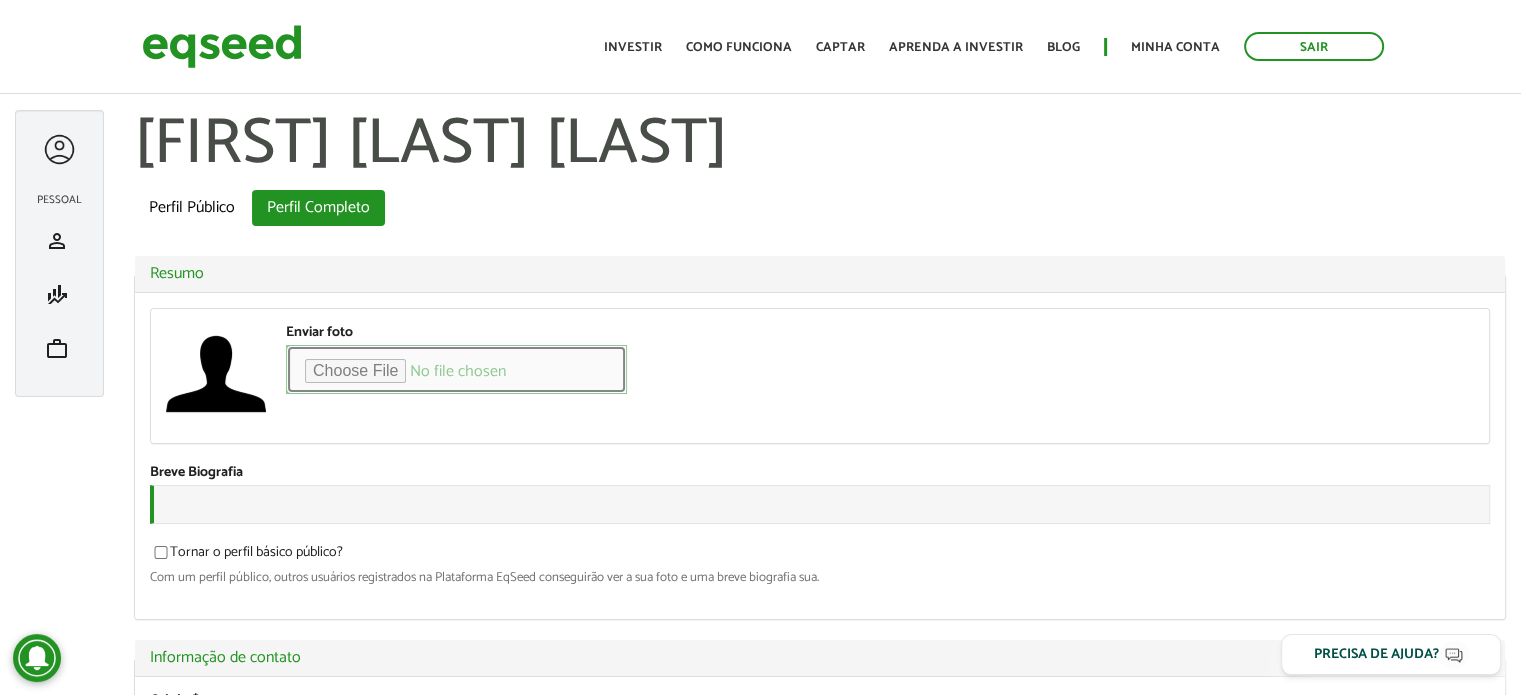 click on "Enviar foto" at bounding box center [456, 369] 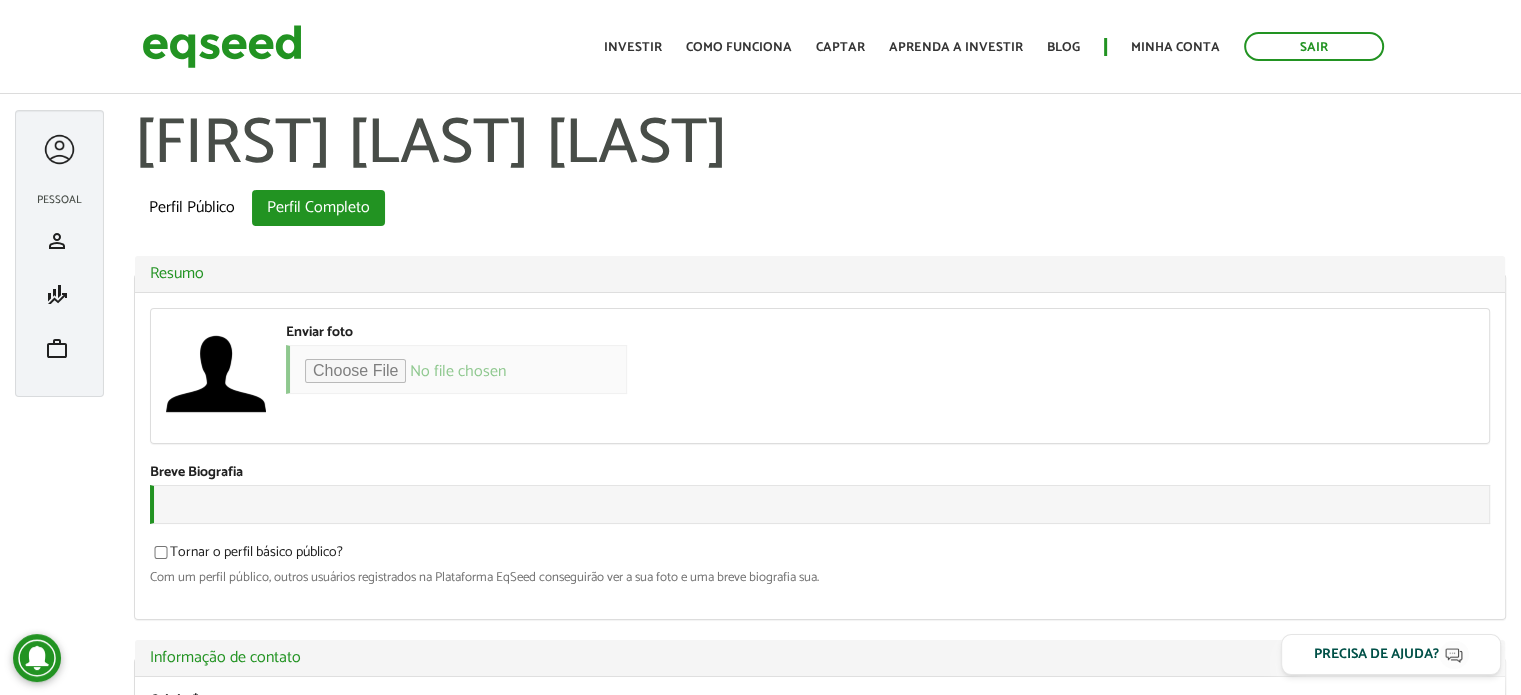 click on "Enviar foto
Seu rosto virtual ou imagem. Imagens maiores que 1024x1024 pixels serão reduzidas." at bounding box center (820, 376) 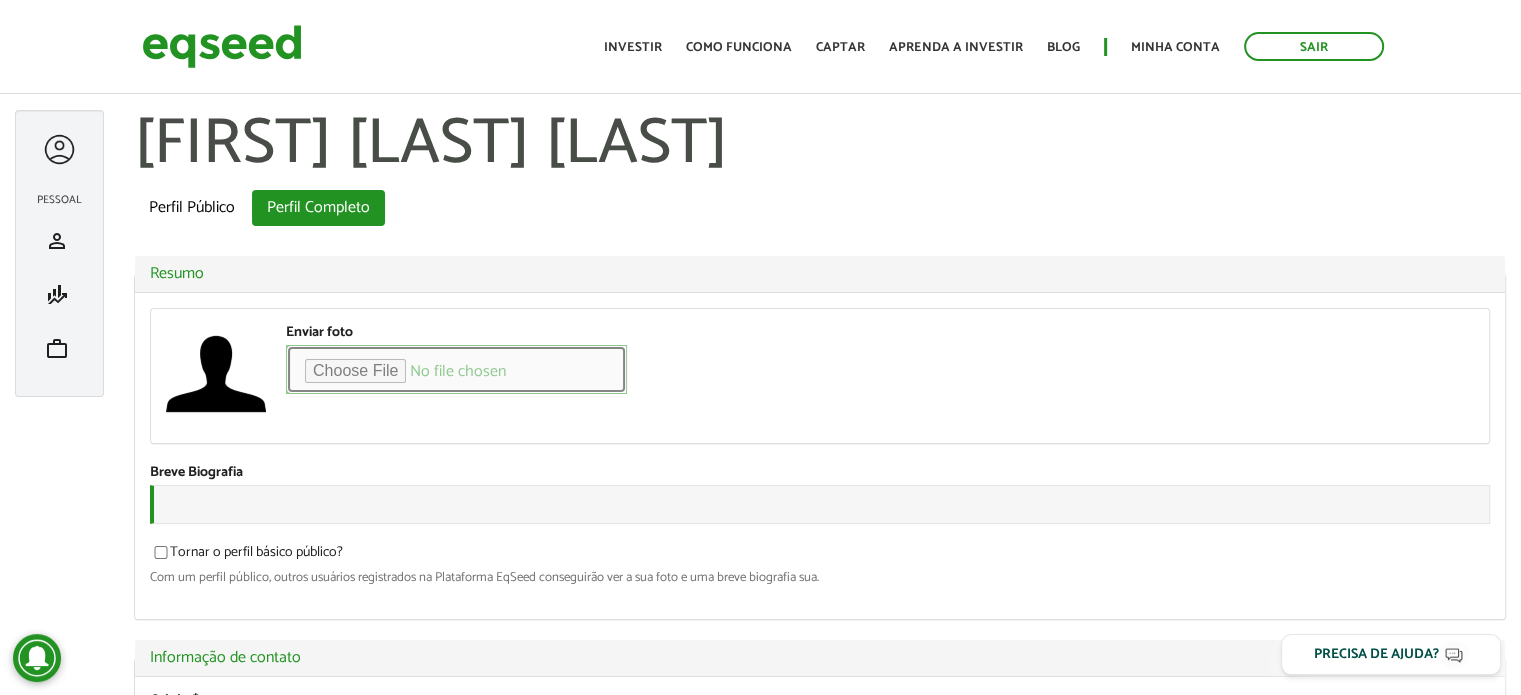 click on "Enviar foto" at bounding box center (456, 369) 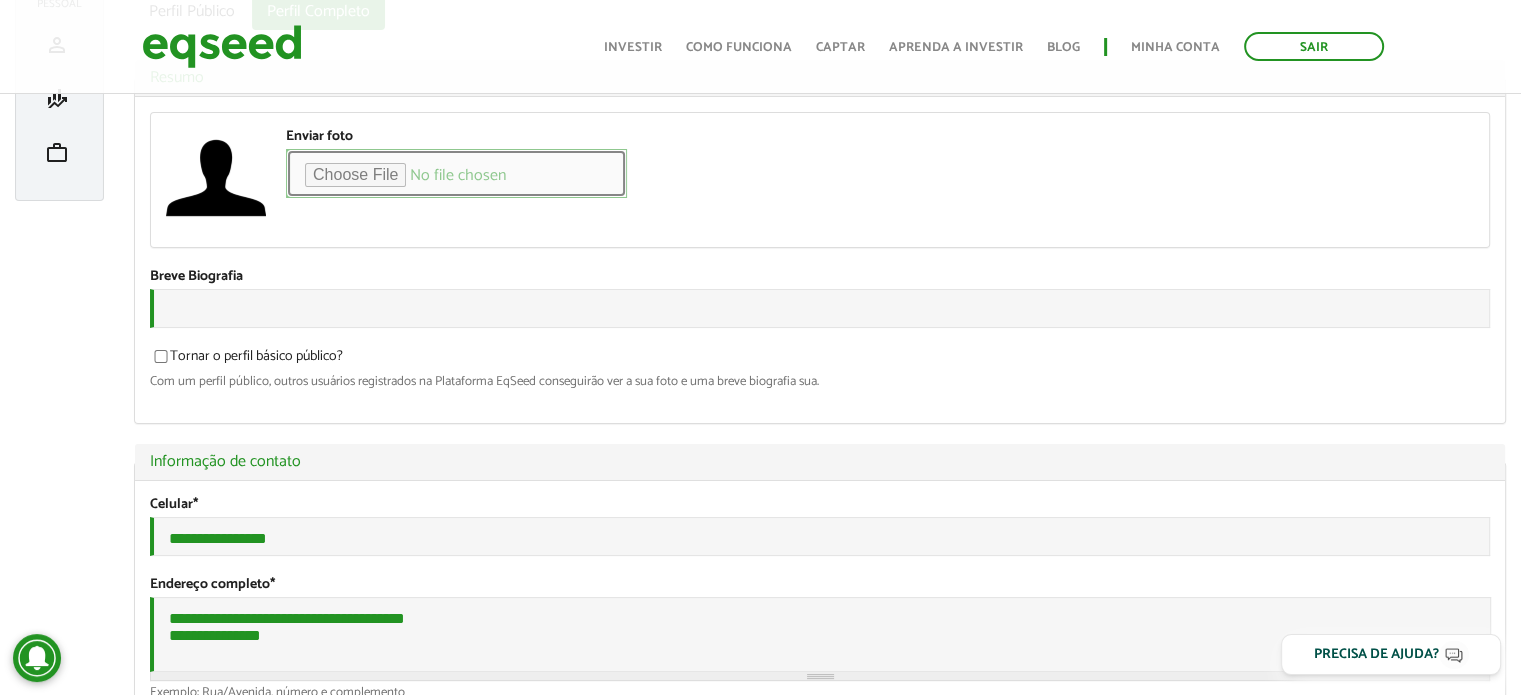 scroll, scrollTop: 200, scrollLeft: 0, axis: vertical 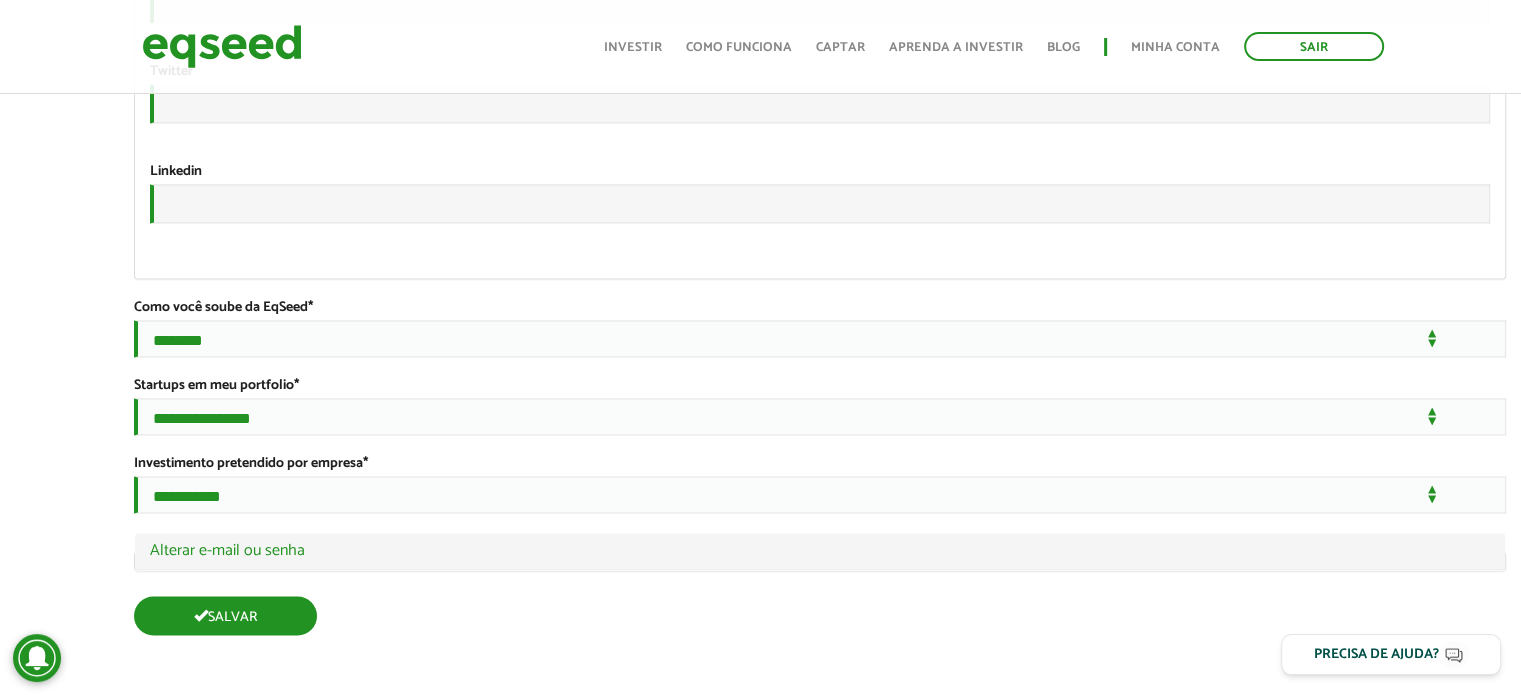 click on "Salvar" at bounding box center (225, 615) 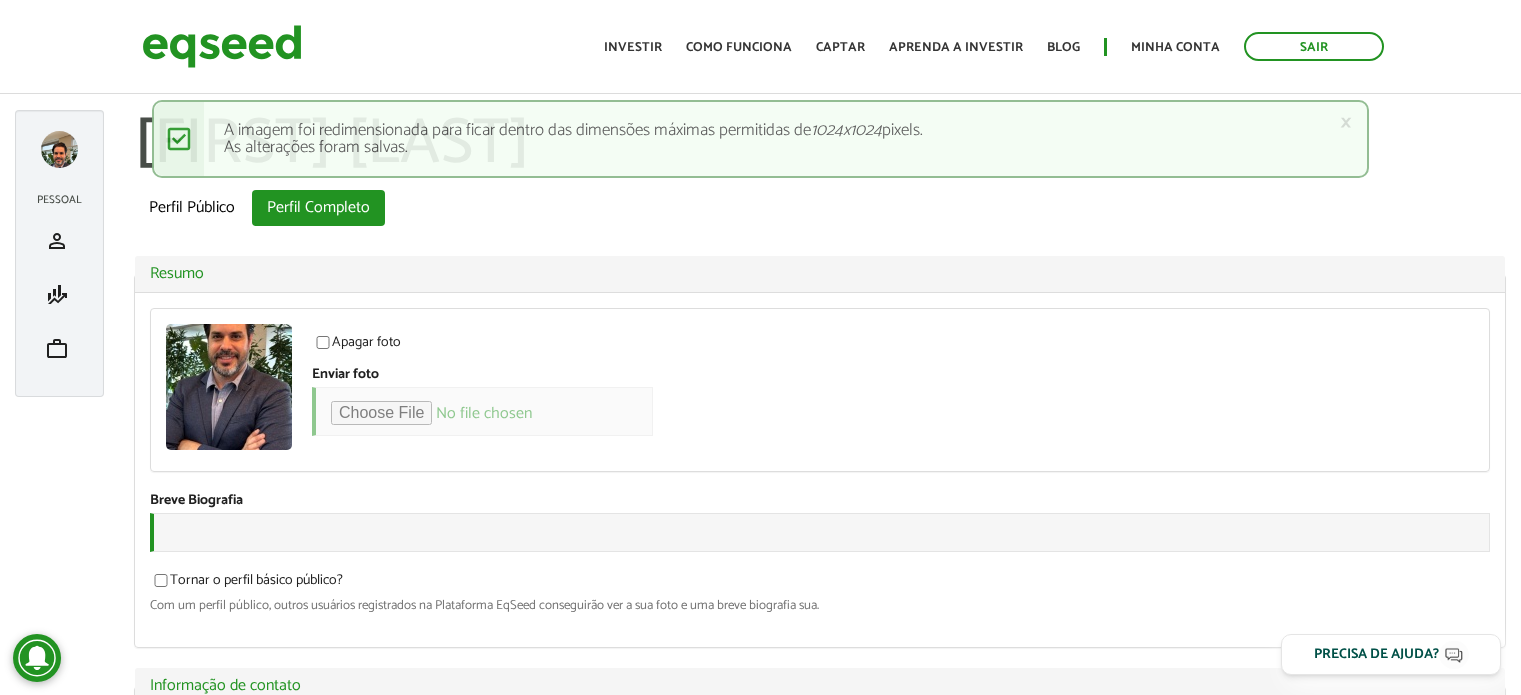 scroll, scrollTop: 0, scrollLeft: 0, axis: both 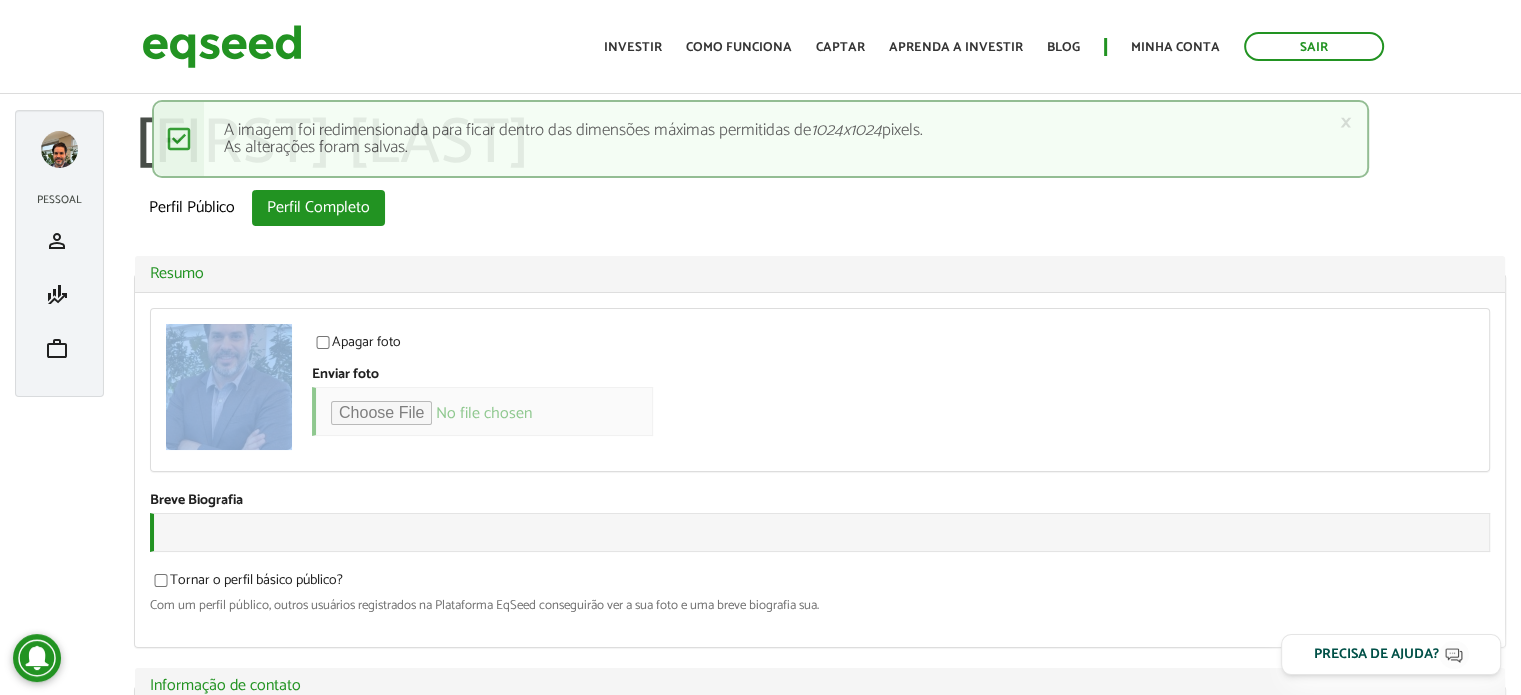 drag, startPoint x: 272, startPoint y: 355, endPoint x: 268, endPoint y: 393, distance: 38.209946 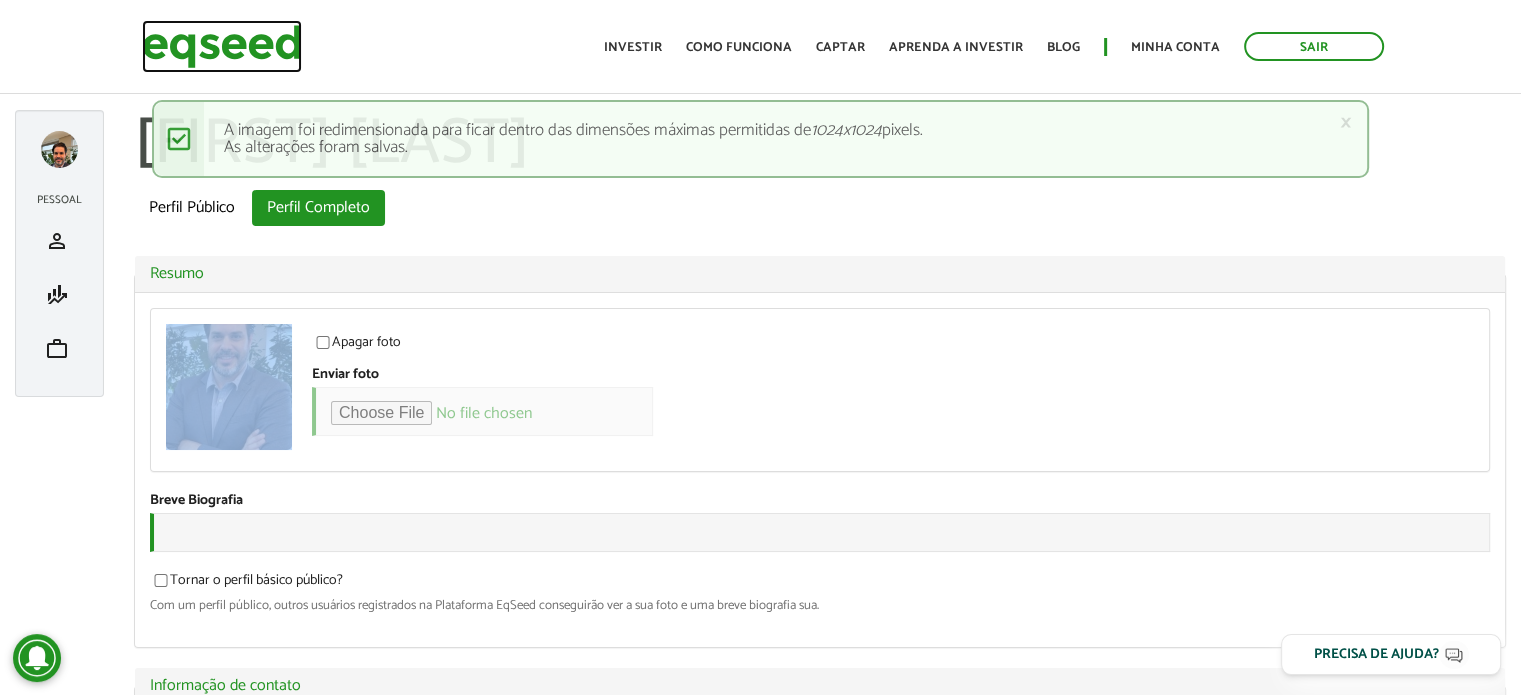 click at bounding box center [222, 46] 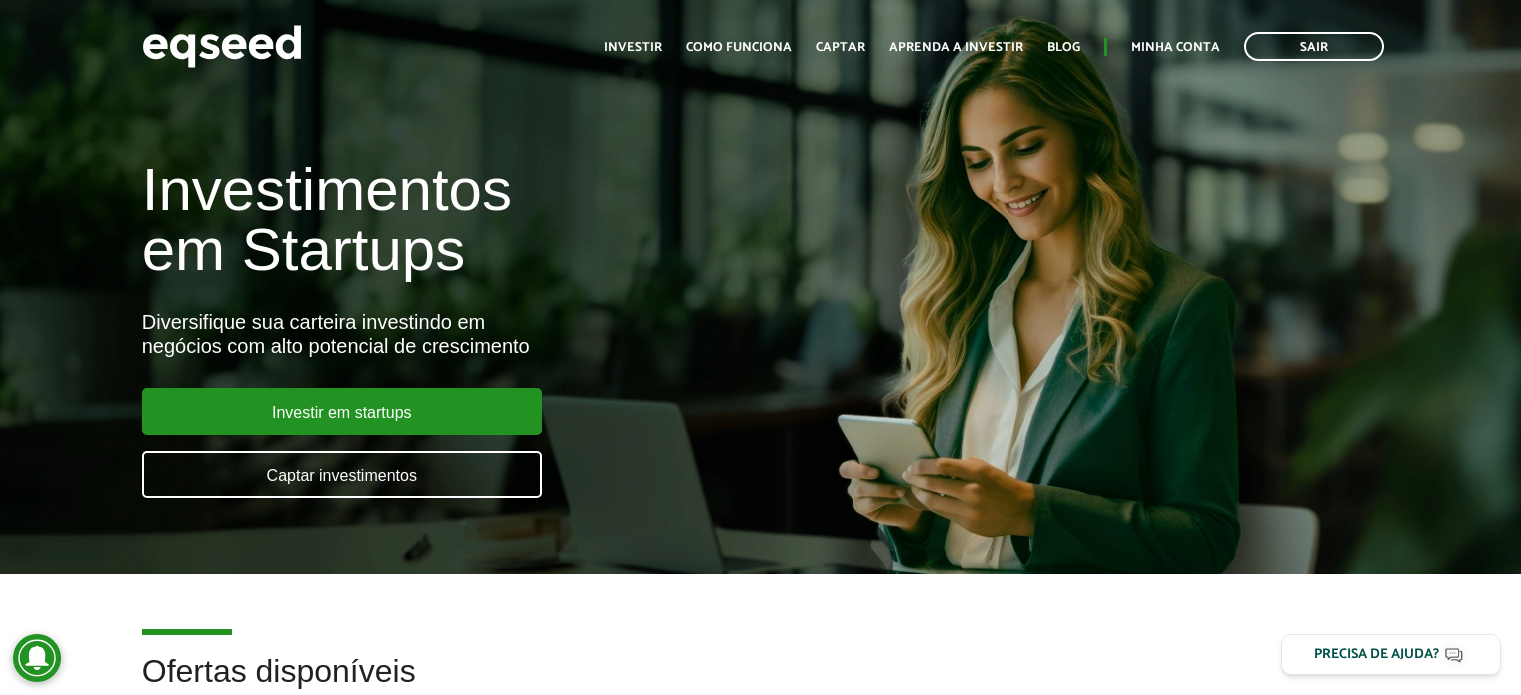 scroll, scrollTop: 0, scrollLeft: 0, axis: both 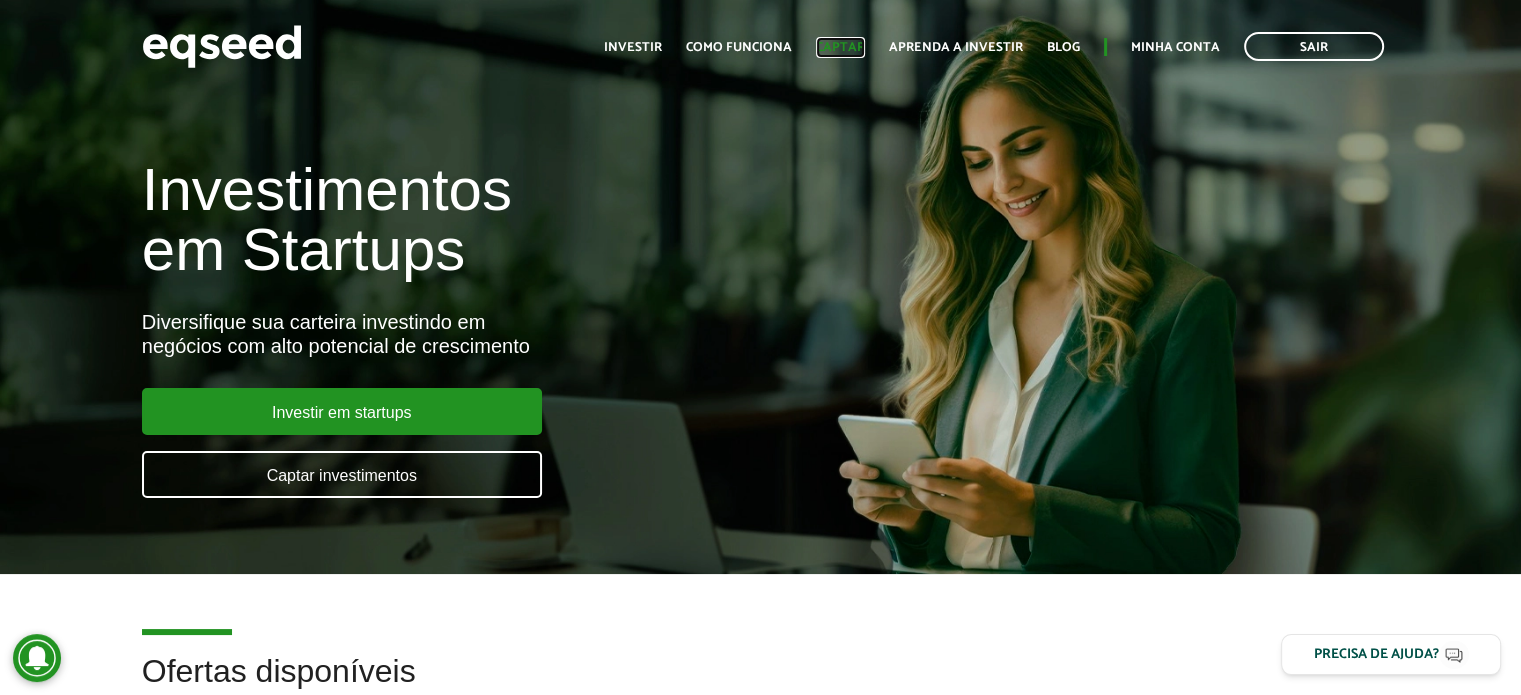 click on "Captar" at bounding box center [840, 47] 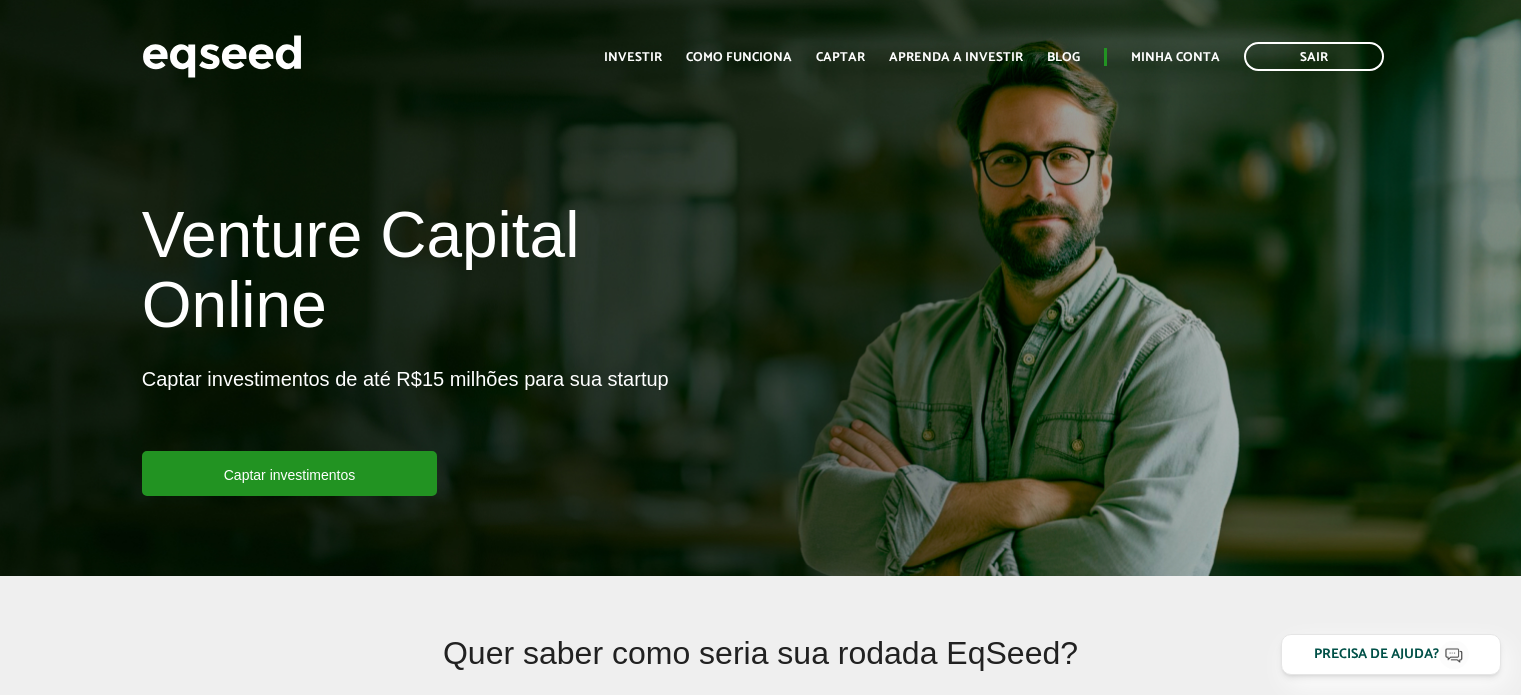 scroll, scrollTop: 0, scrollLeft: 0, axis: both 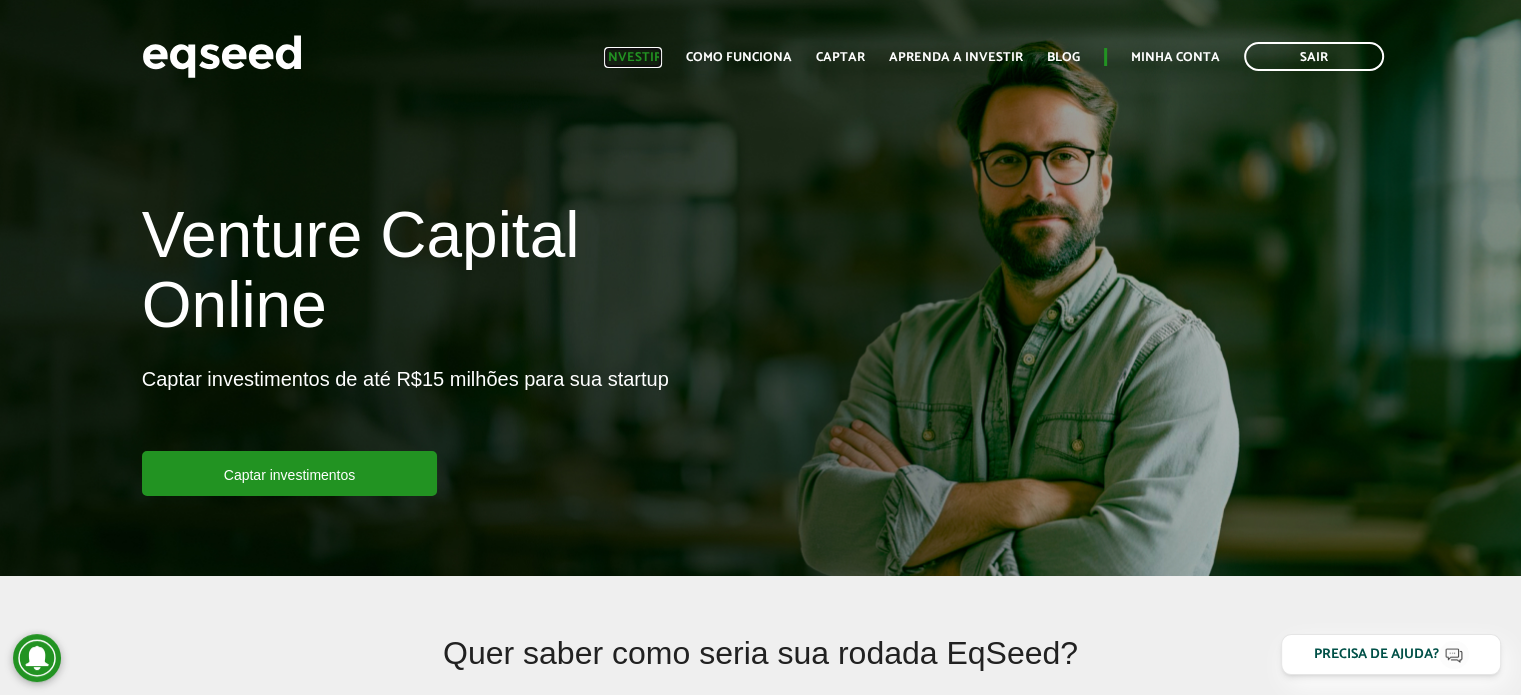 click on "Investir" at bounding box center [633, 57] 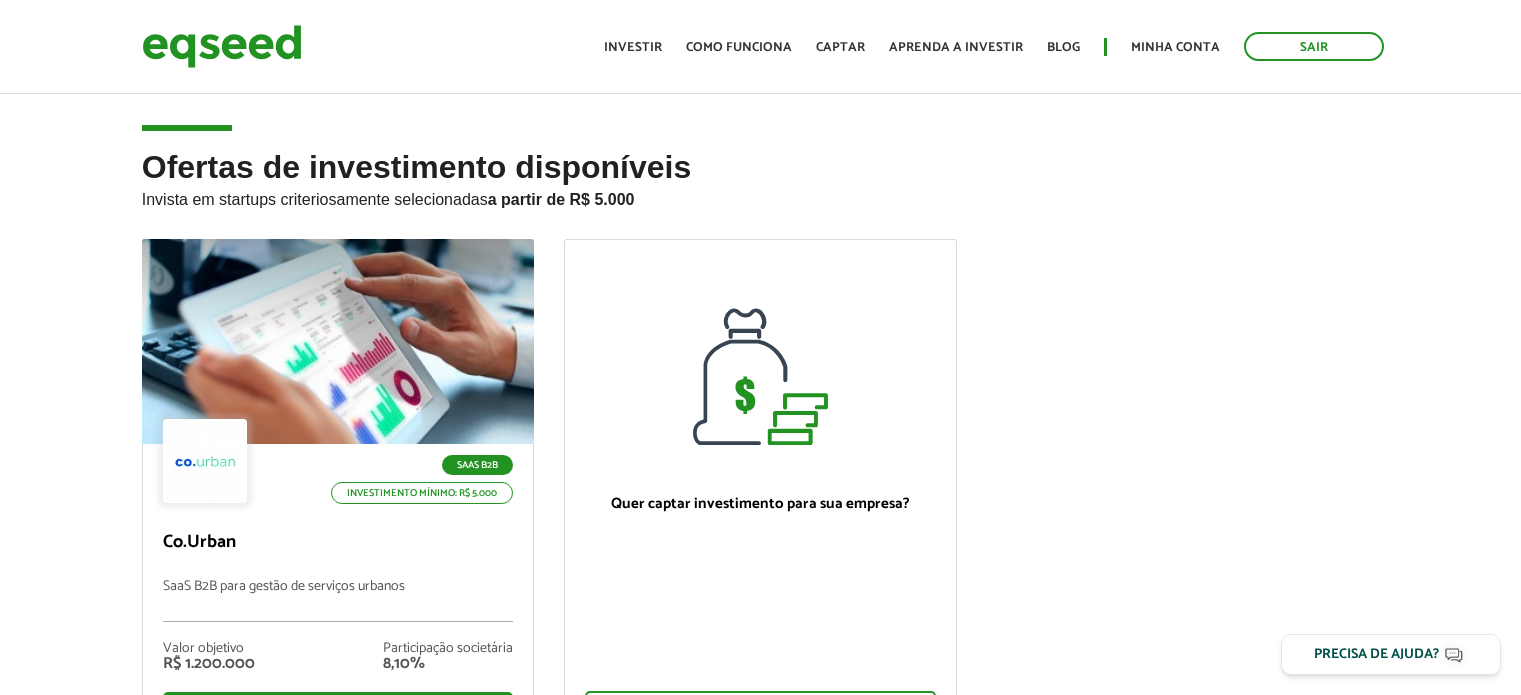 scroll, scrollTop: 0, scrollLeft: 0, axis: both 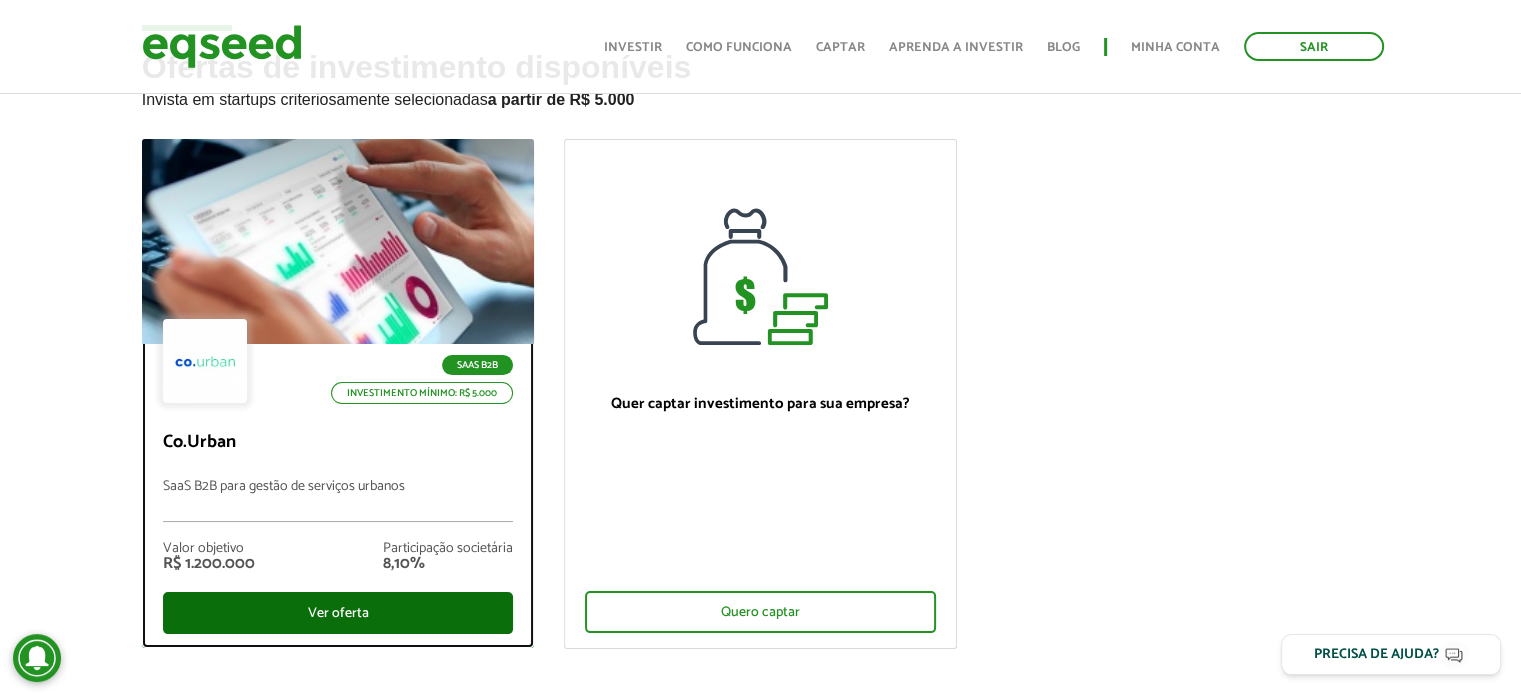 click on "Ver oferta" at bounding box center [338, 613] 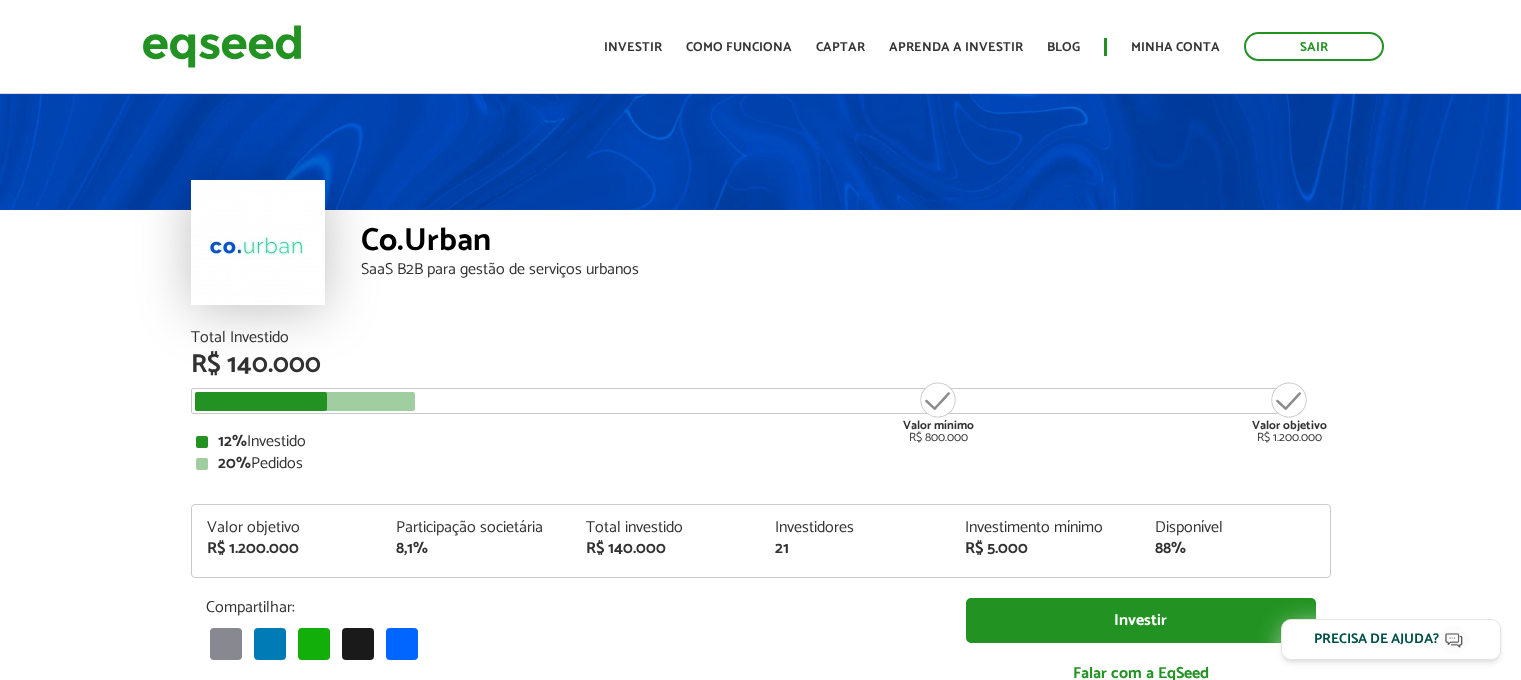 scroll, scrollTop: 0, scrollLeft: 0, axis: both 